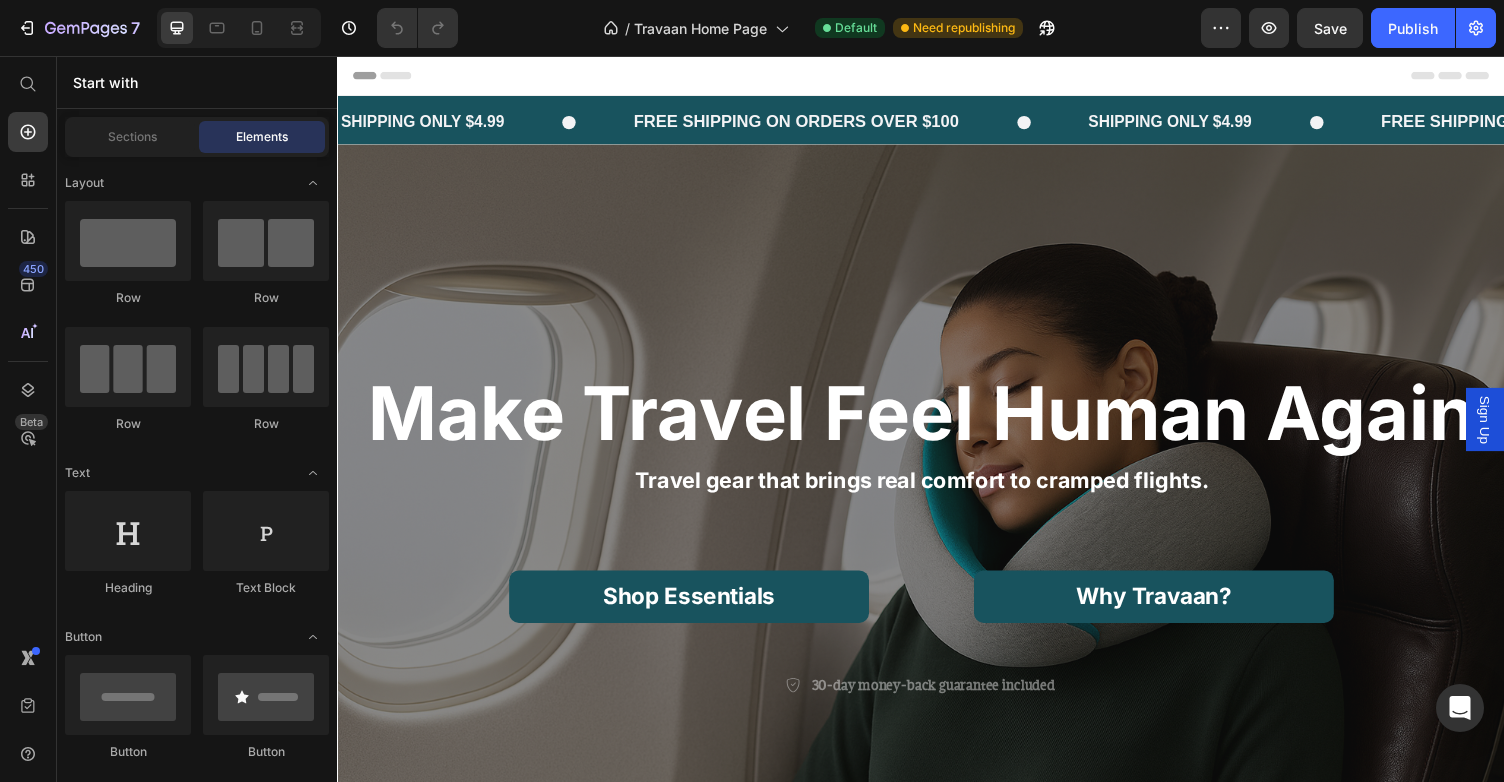 scroll, scrollTop: 0, scrollLeft: 0, axis: both 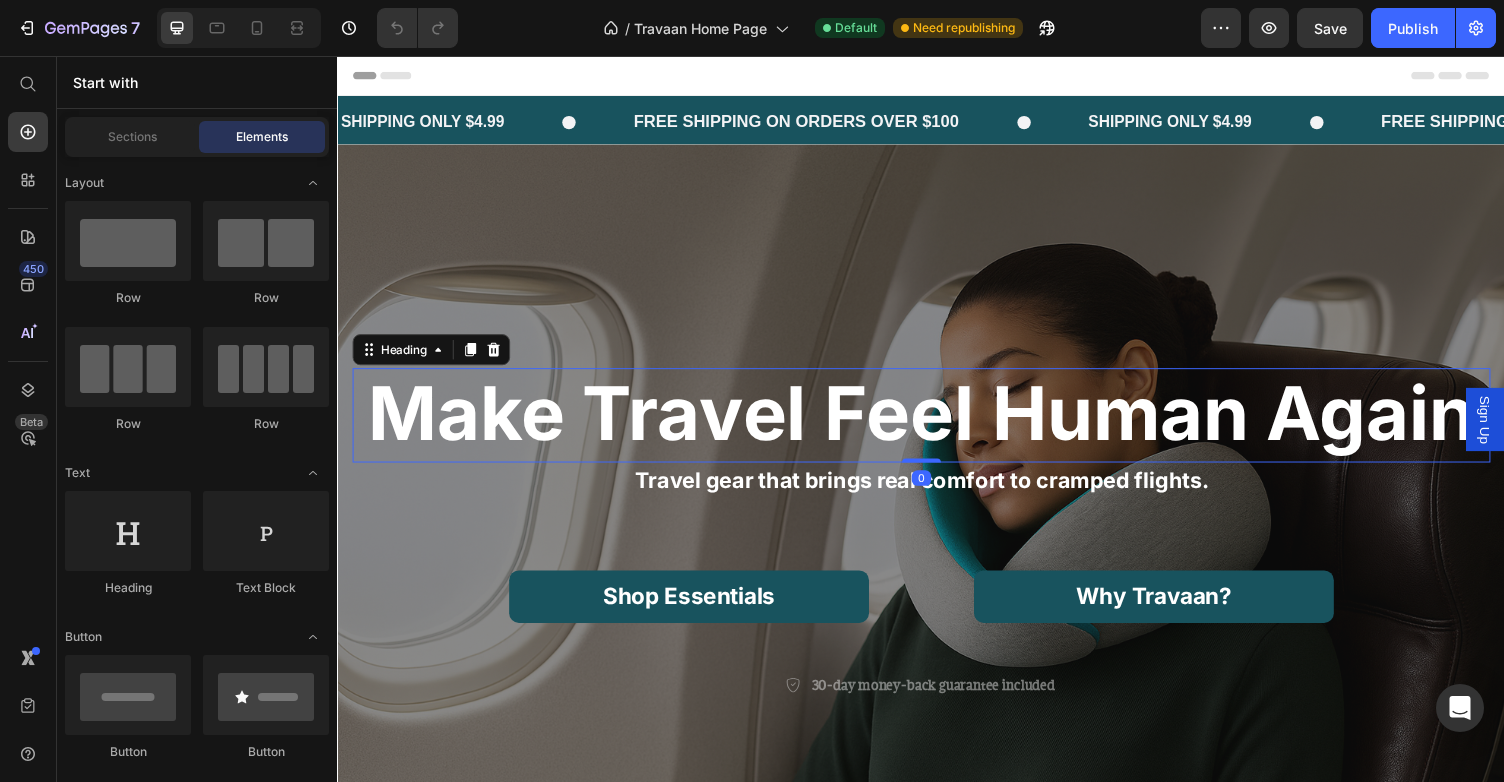 click on "Make Travel Feel Human Again" at bounding box center (937, 423) 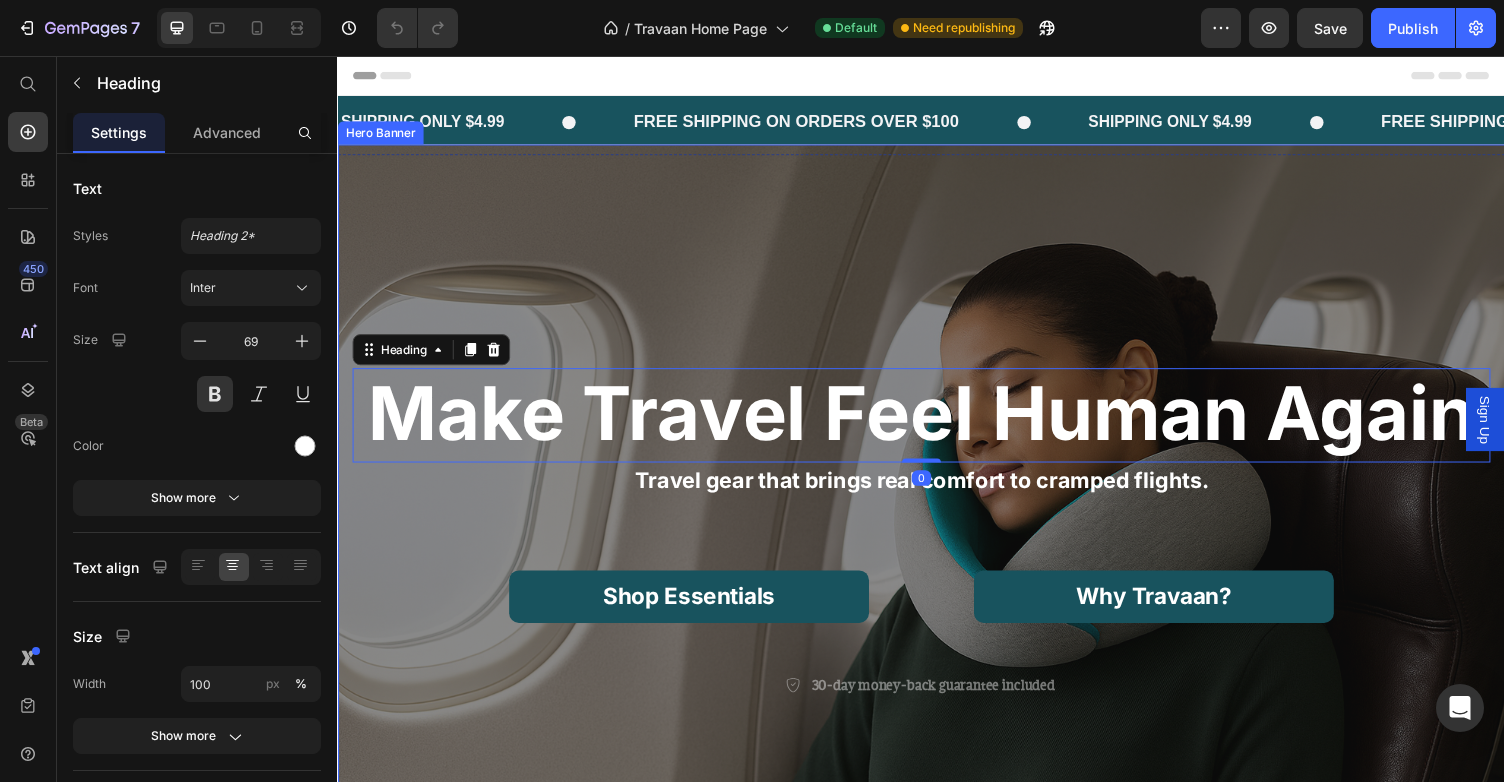 click at bounding box center (937, 547) 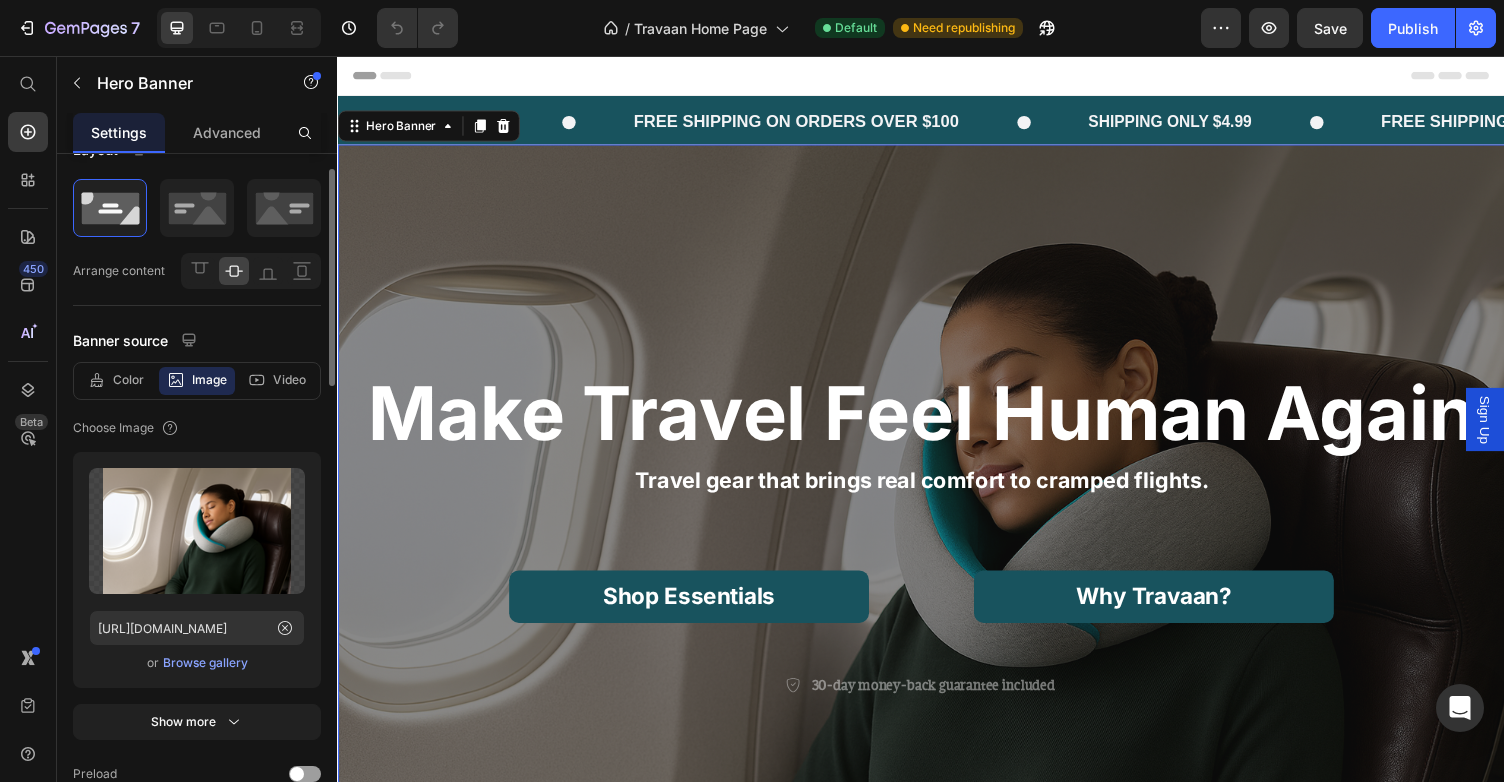 scroll, scrollTop: 41, scrollLeft: 0, axis: vertical 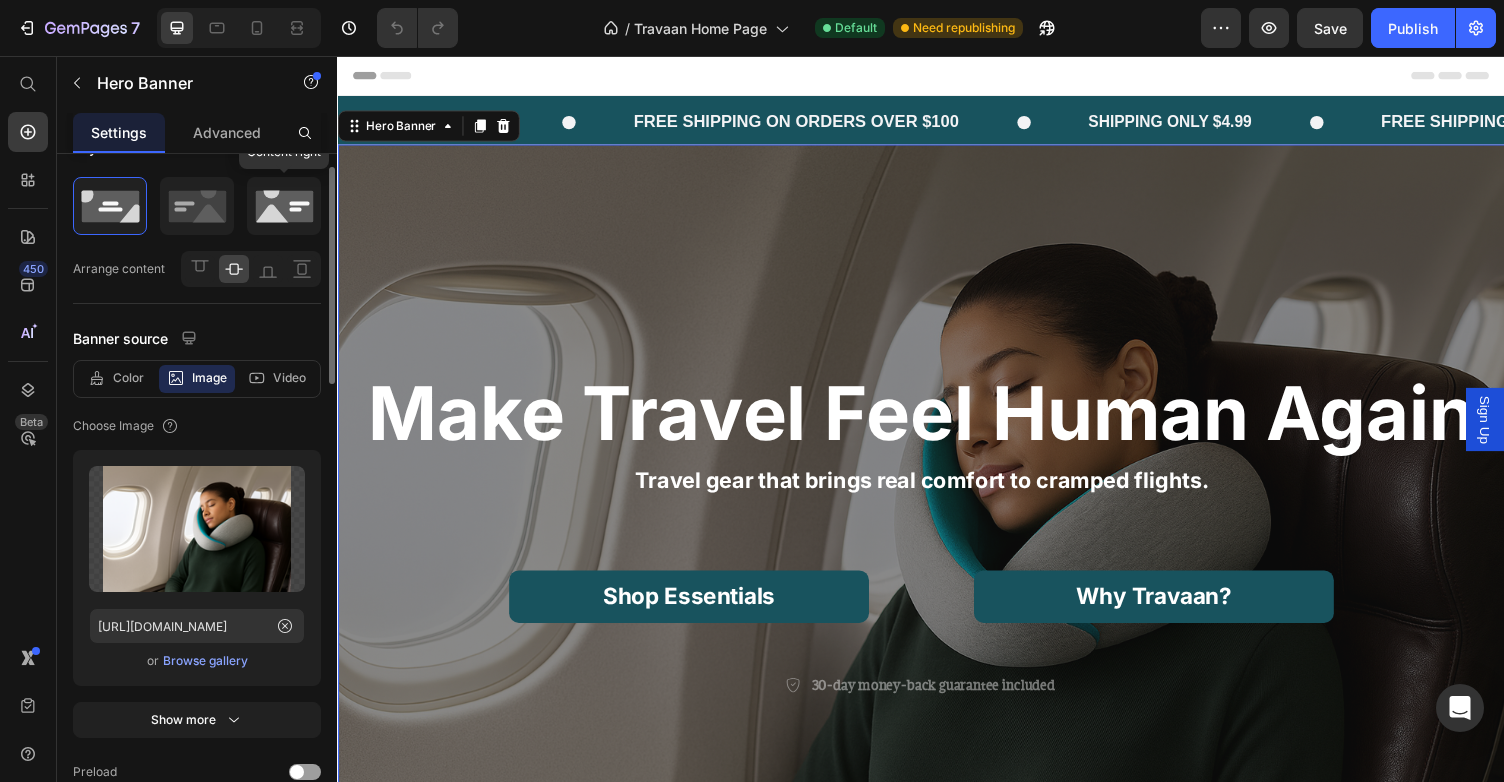 click 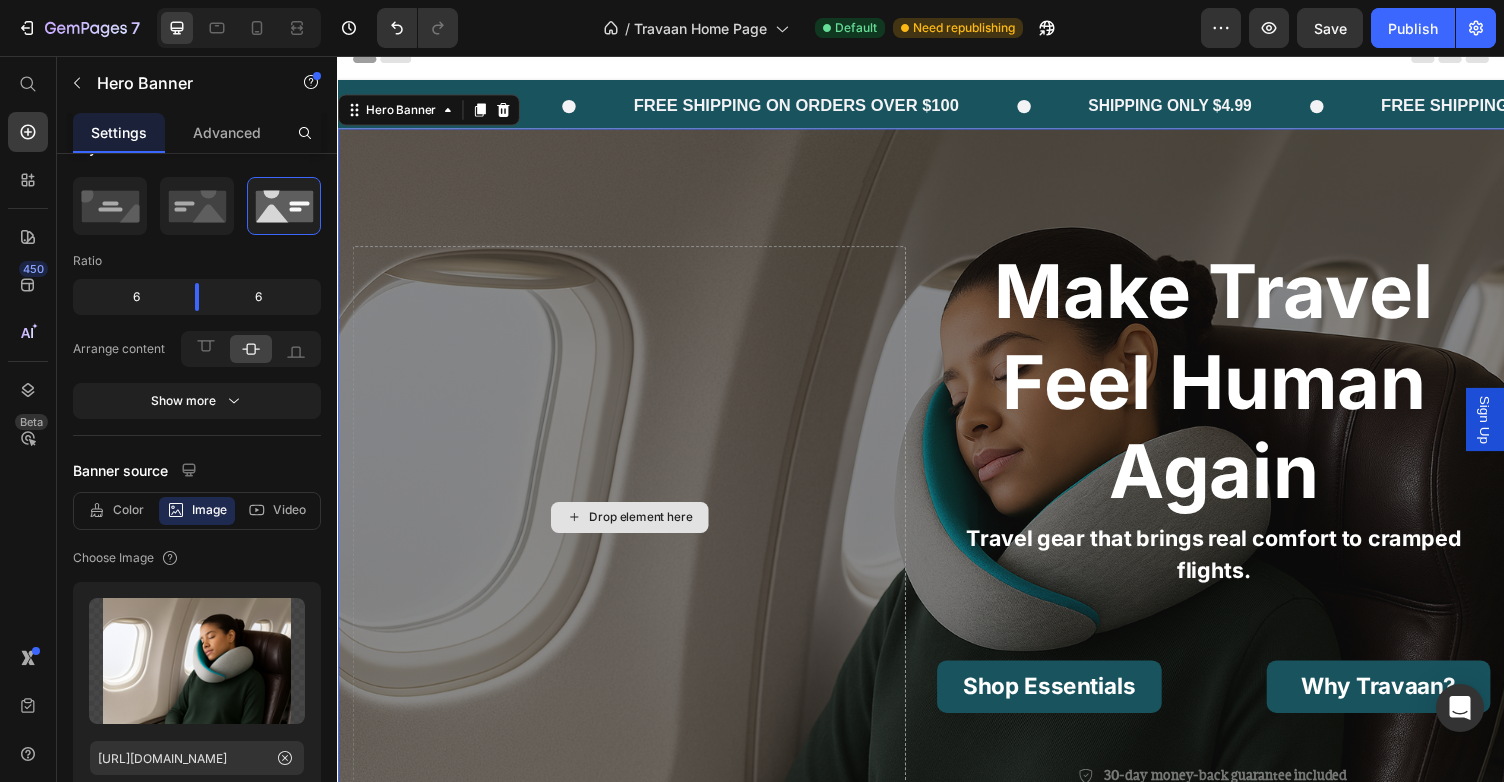 scroll, scrollTop: 0, scrollLeft: 0, axis: both 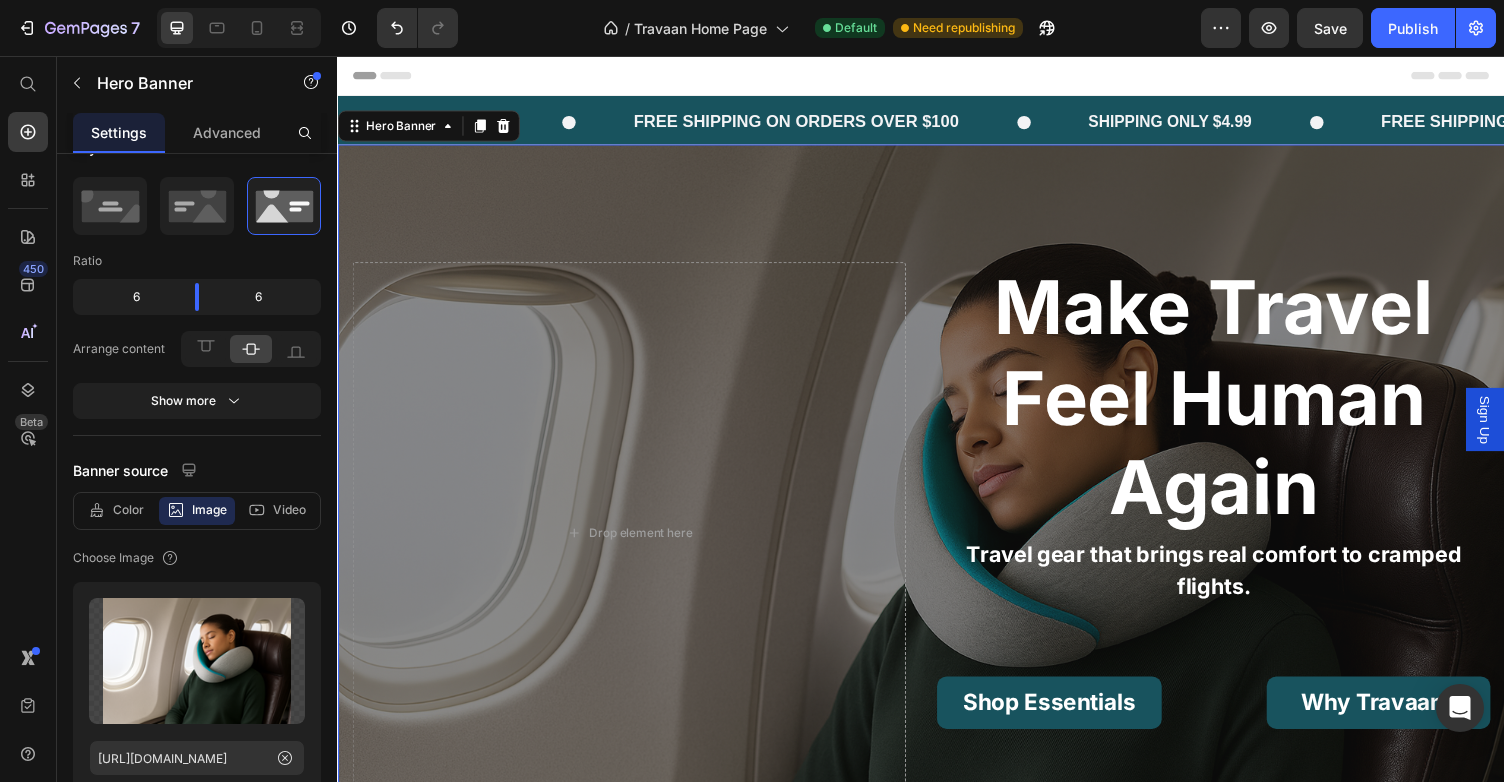 click on "Make Travel Feel Human Again Heading Travel gear that brings real comfort to cramped flights. Text Block Shop Essentials Button Why Travaan? Button Row
30-day money-back guarantee included  Item List Row
Drop element here" at bounding box center [937, 547] 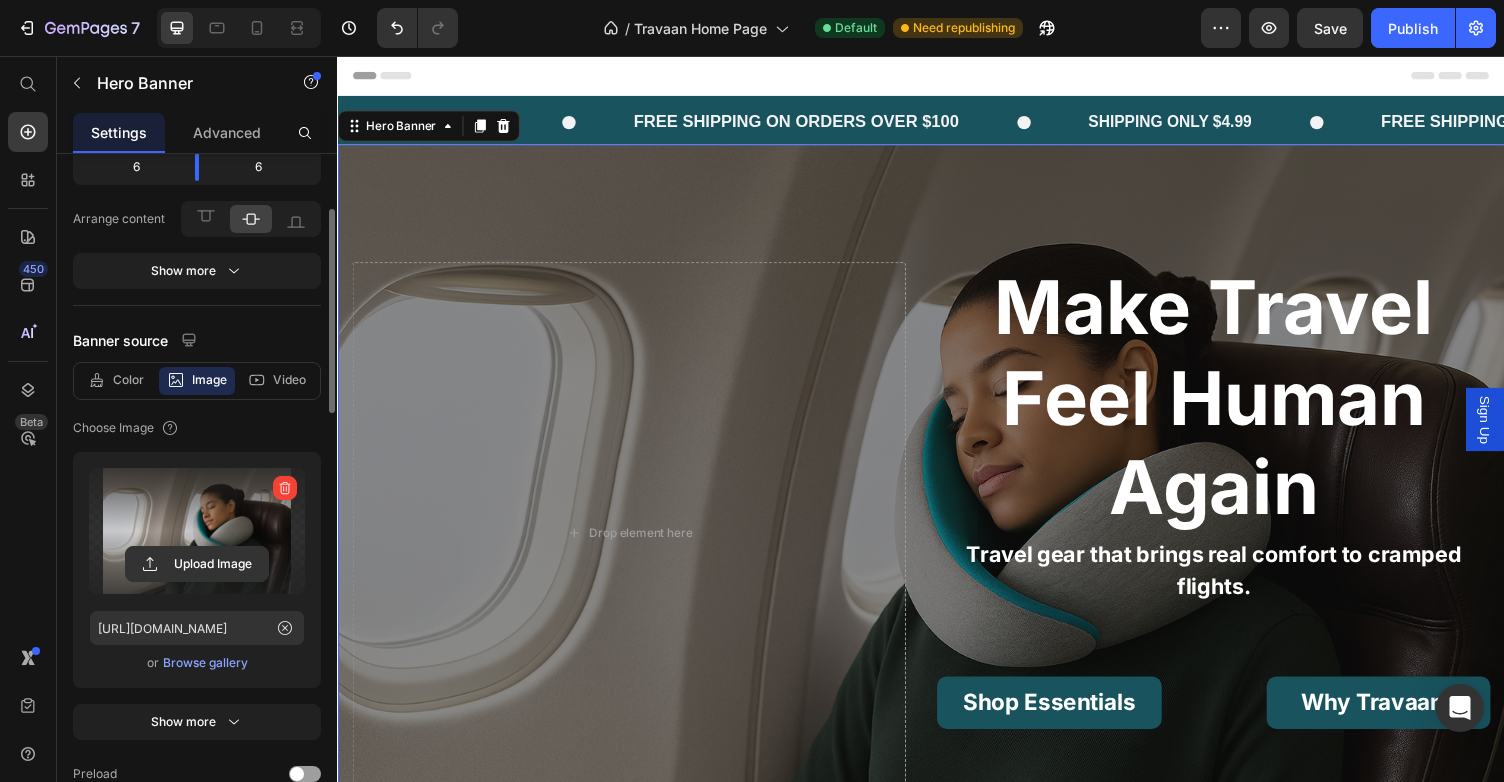 scroll, scrollTop: 174, scrollLeft: 0, axis: vertical 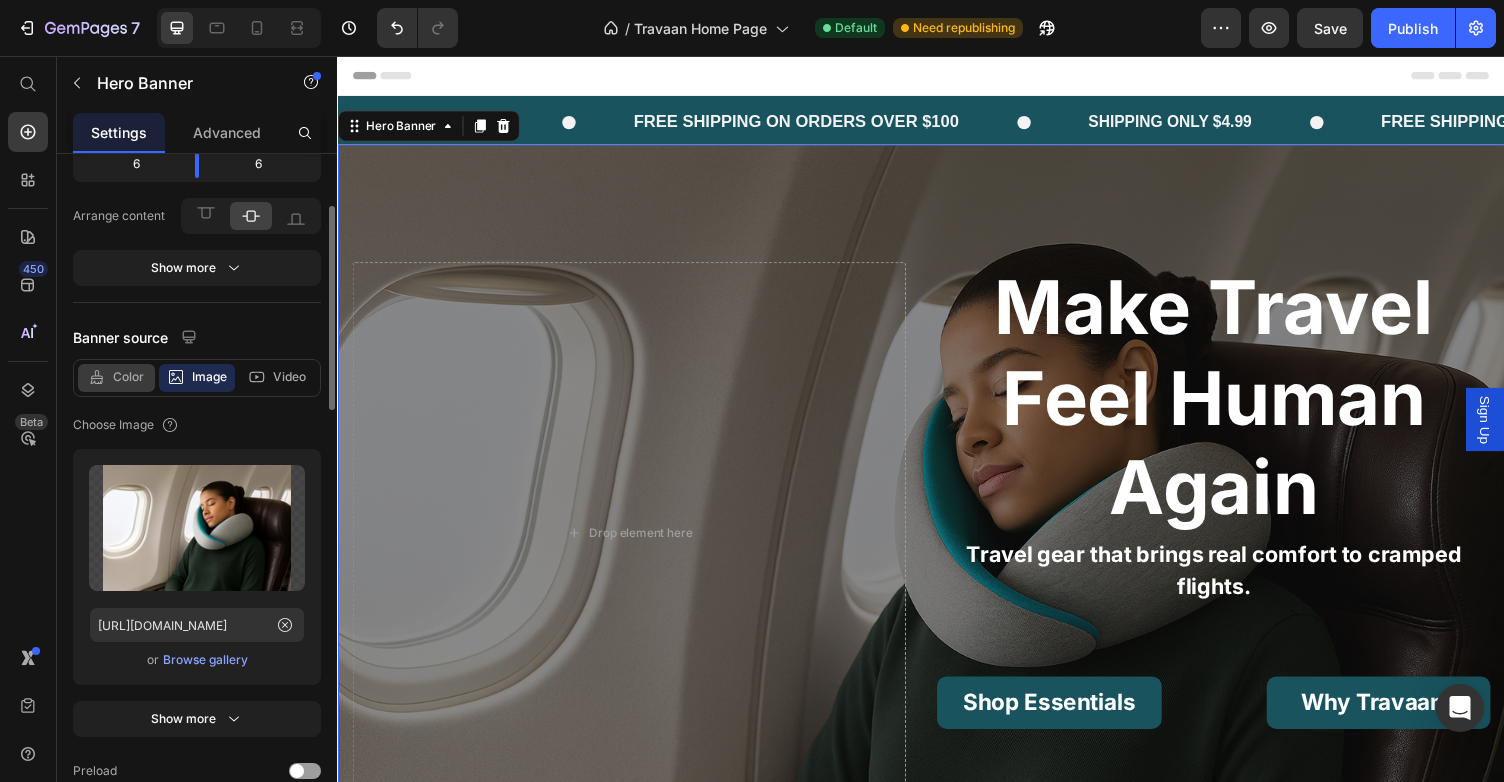 click on "Color" at bounding box center [128, 377] 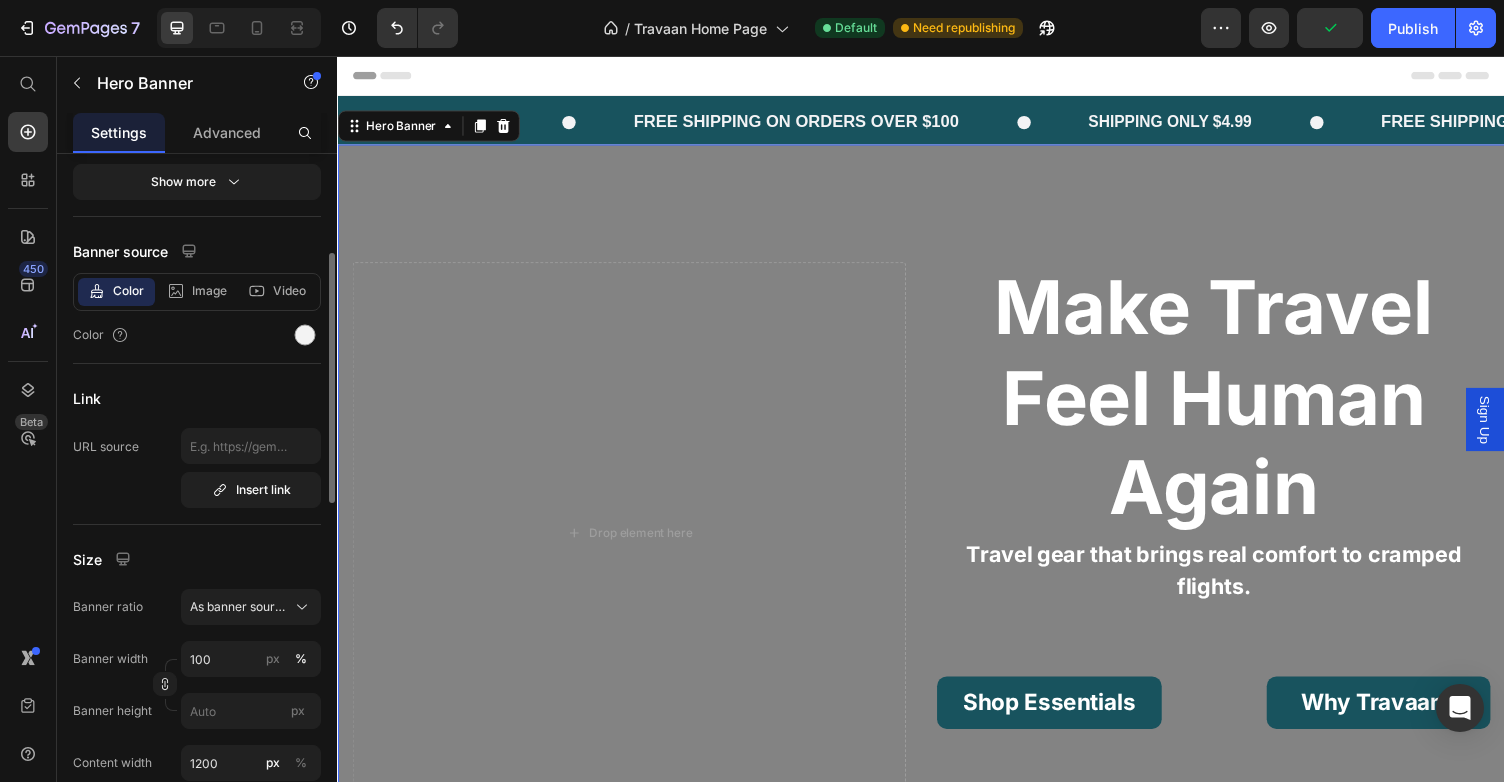 scroll, scrollTop: 263, scrollLeft: 0, axis: vertical 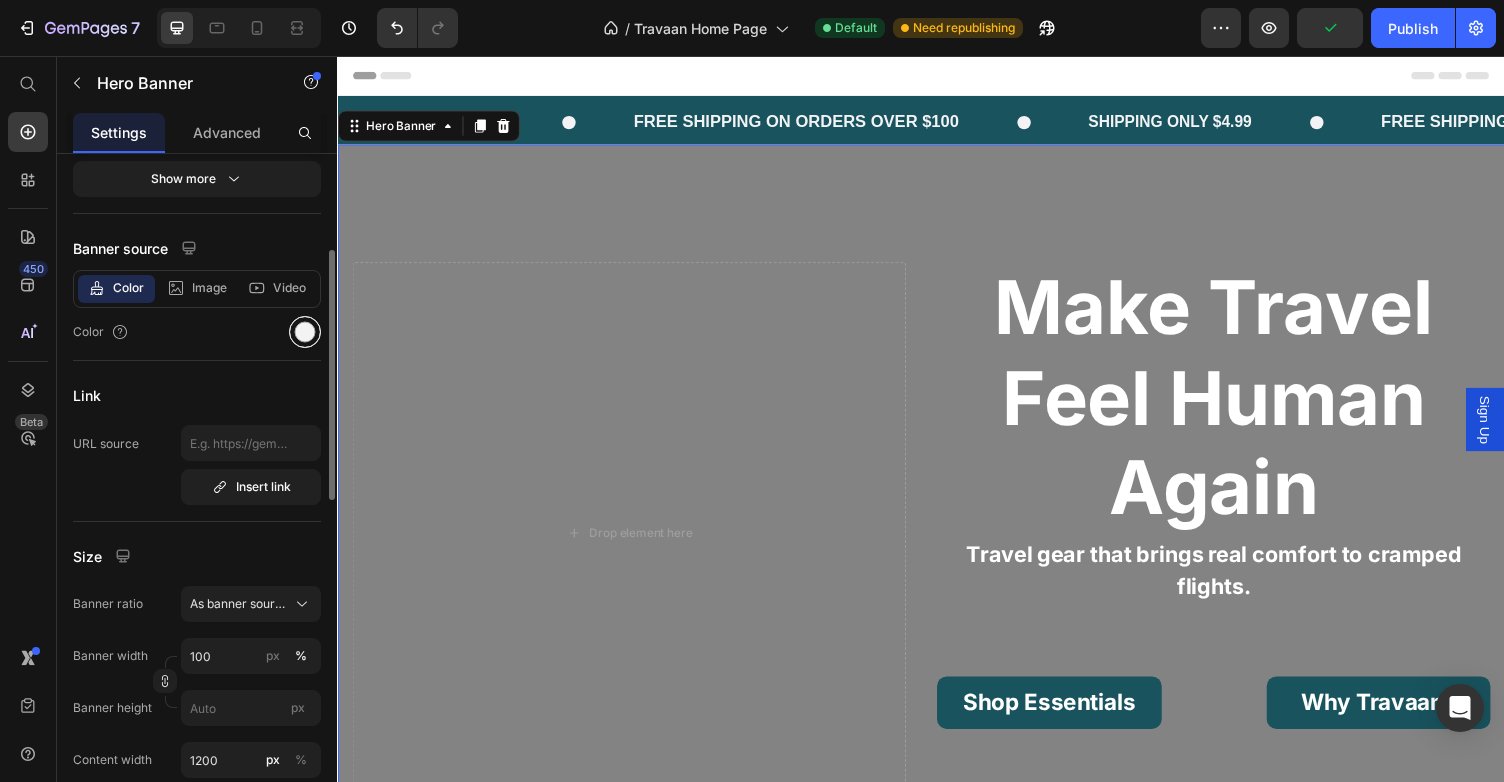 click at bounding box center [305, 332] 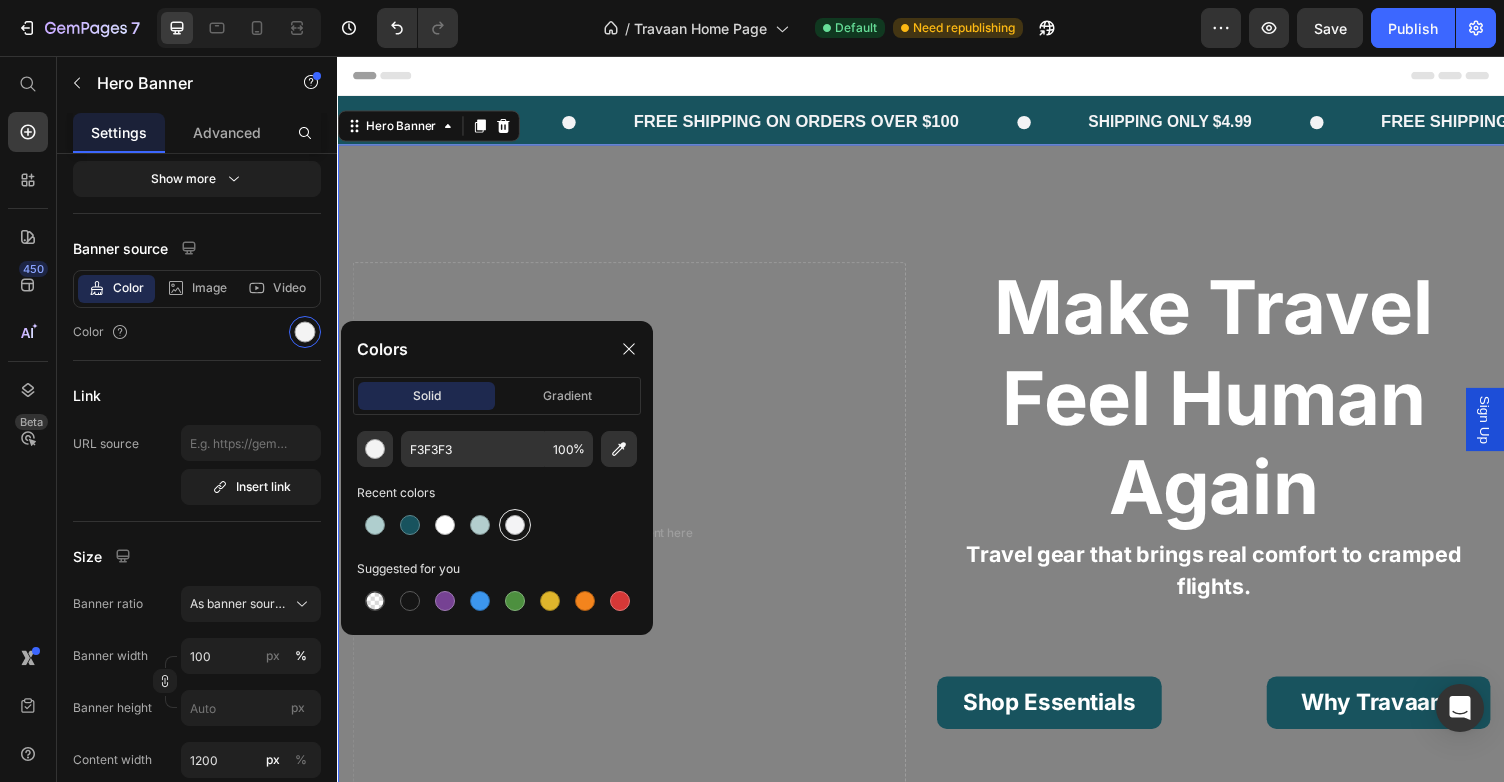 click at bounding box center [515, 525] 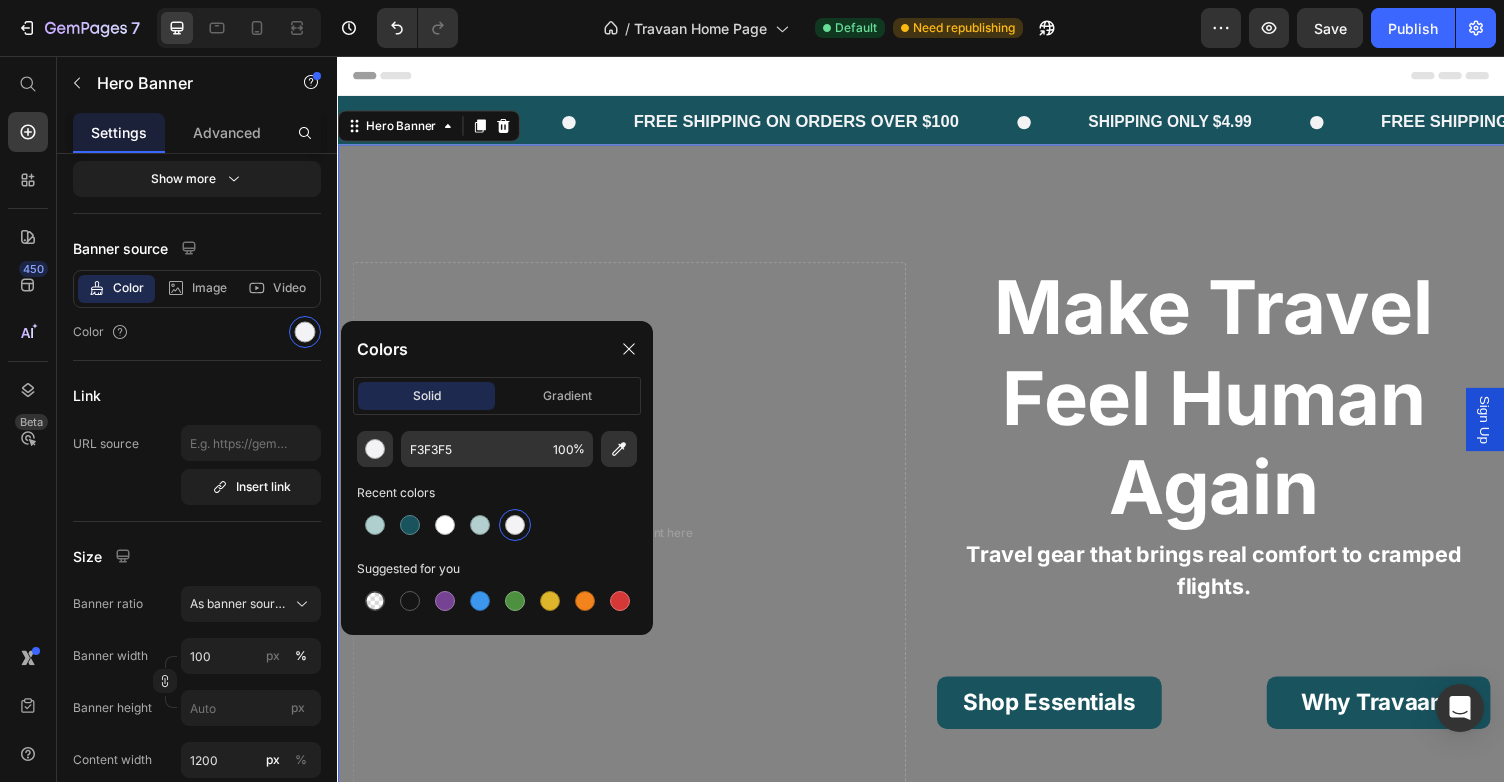 click at bounding box center [515, 525] 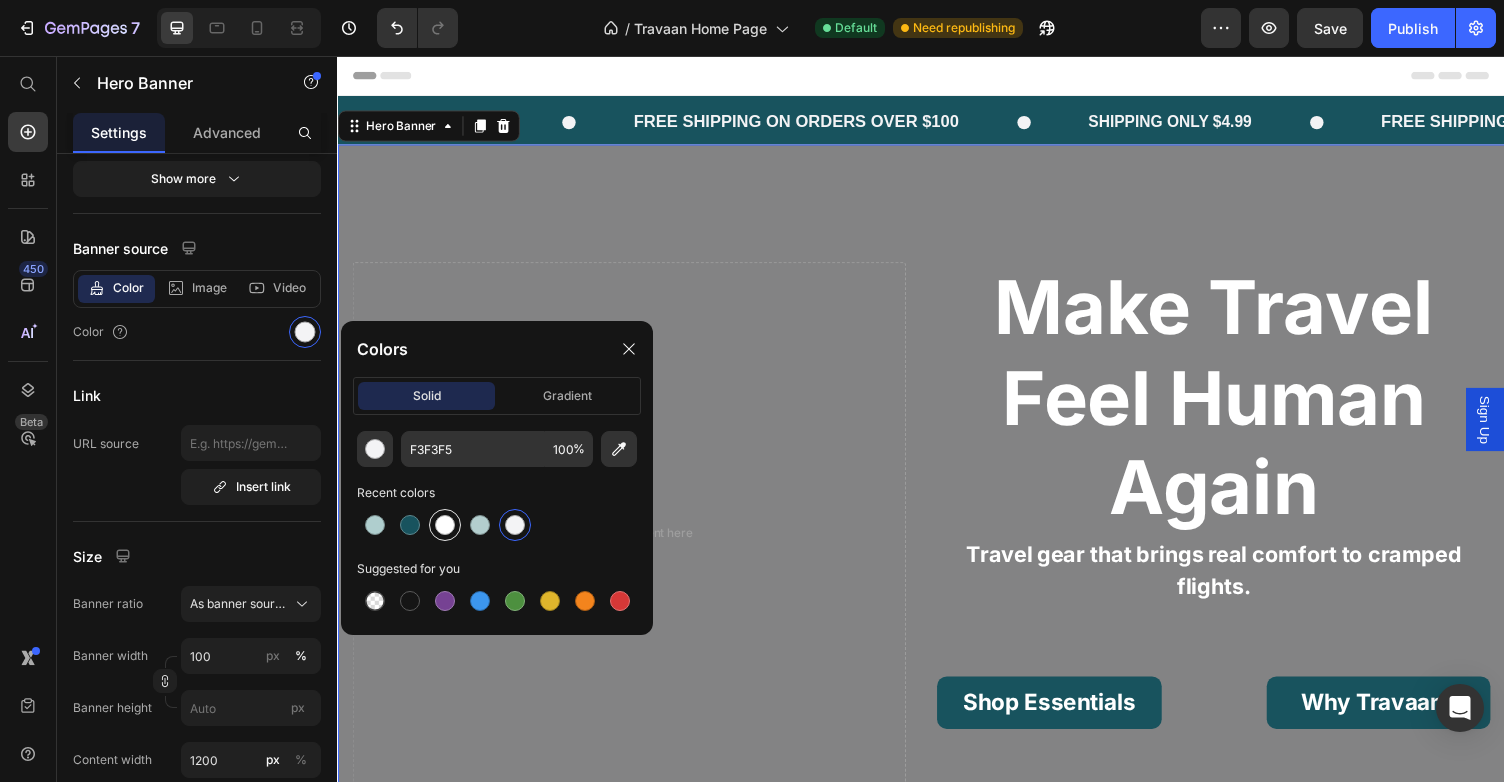 click at bounding box center [445, 525] 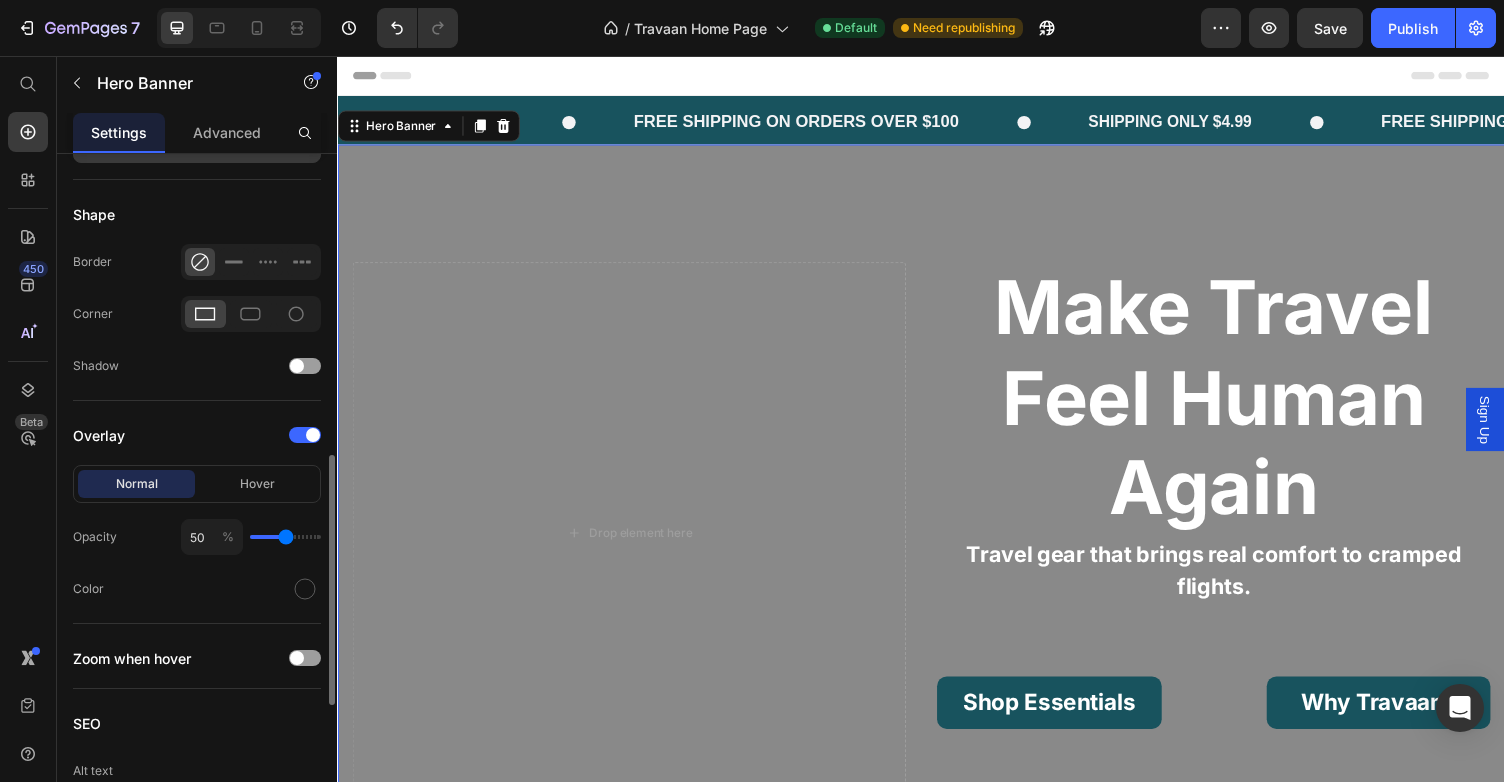 scroll, scrollTop: 941, scrollLeft: 0, axis: vertical 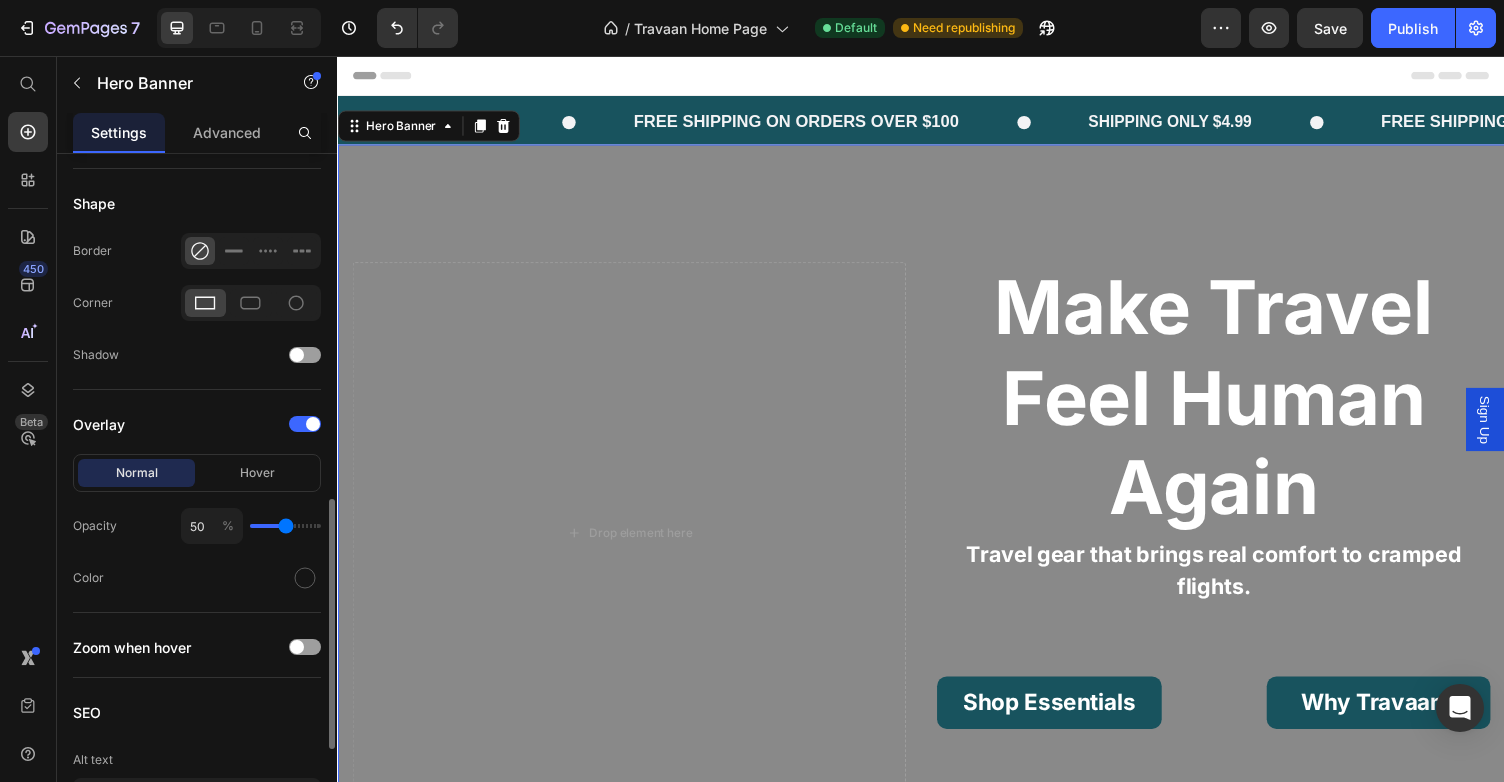 type on "52" 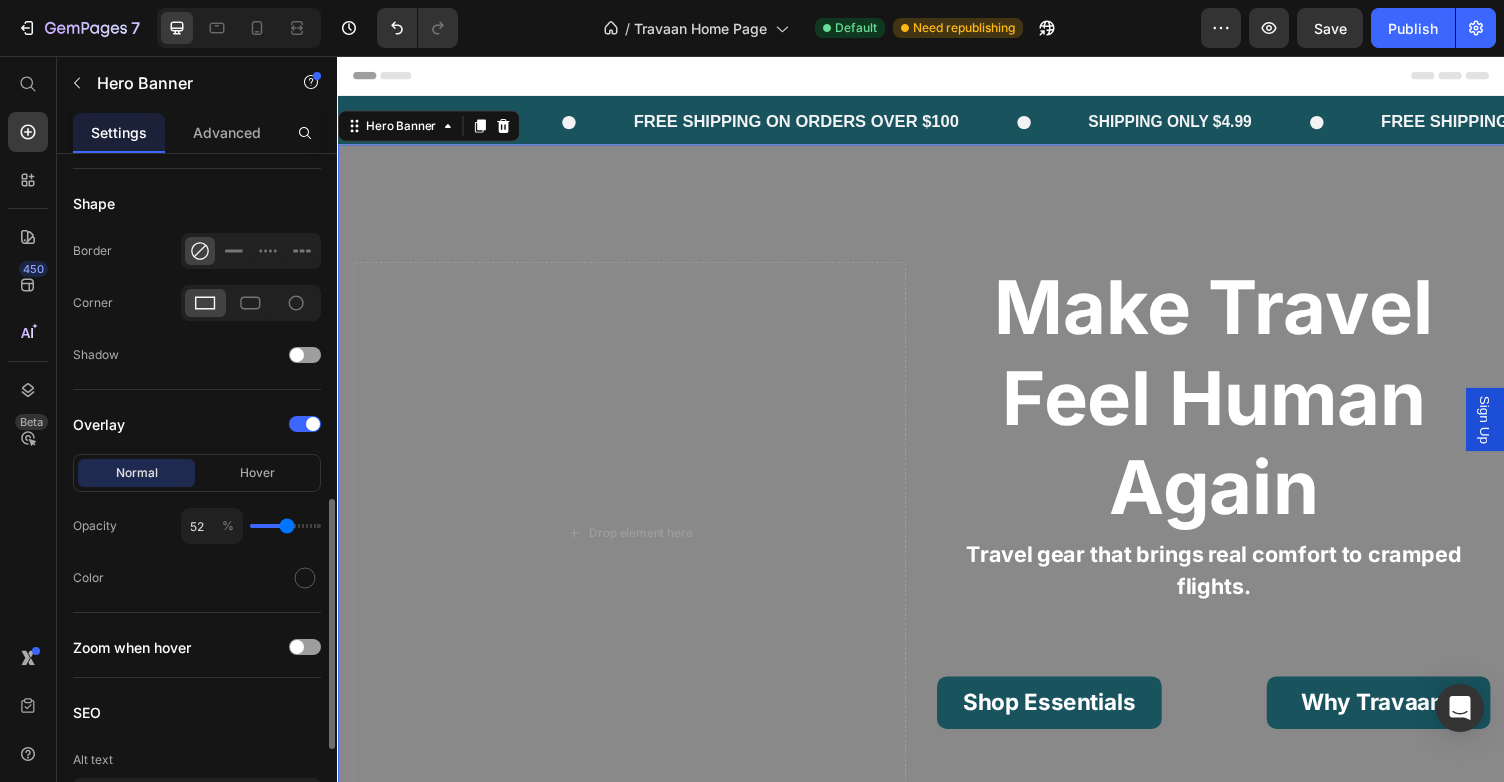 type on "51" 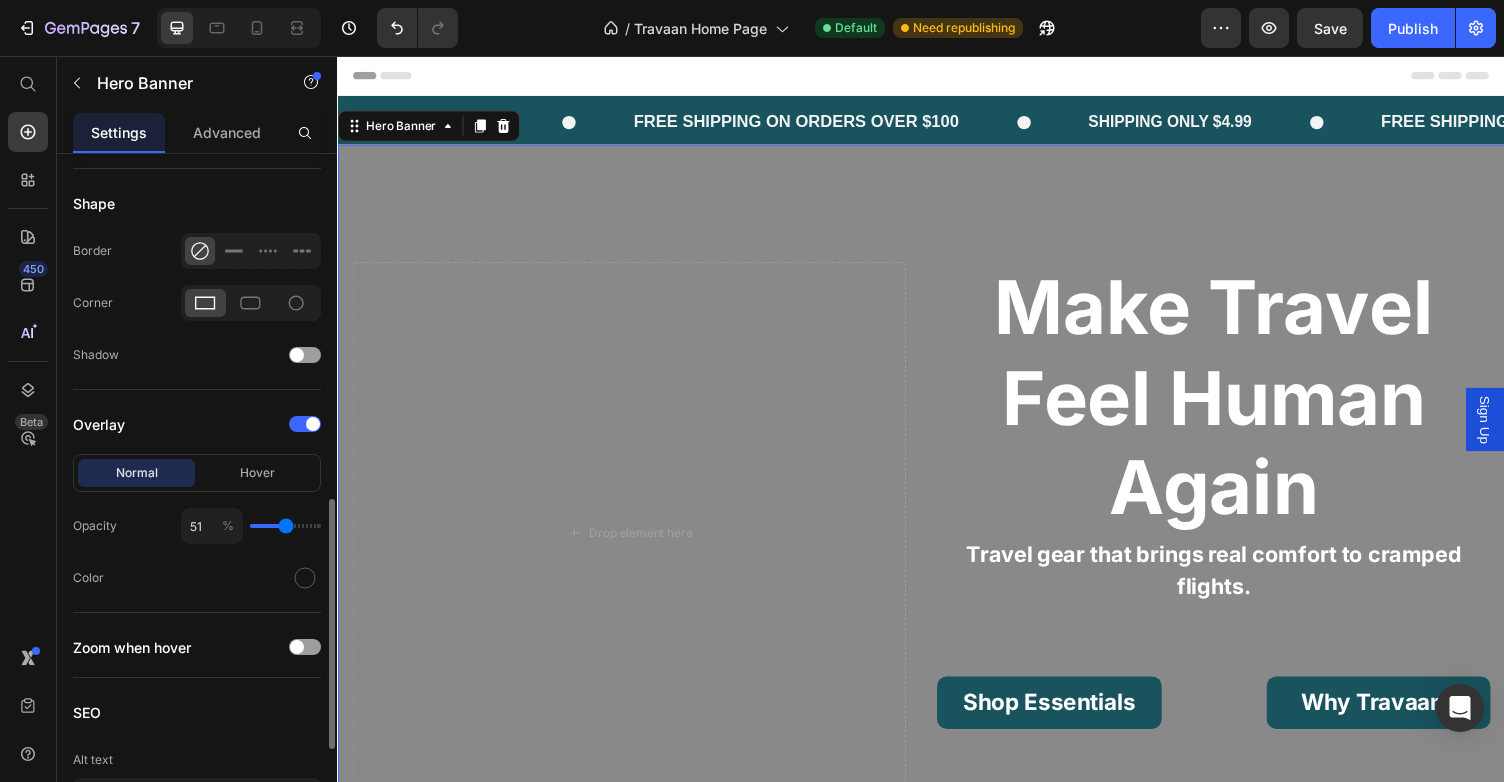 type on "44" 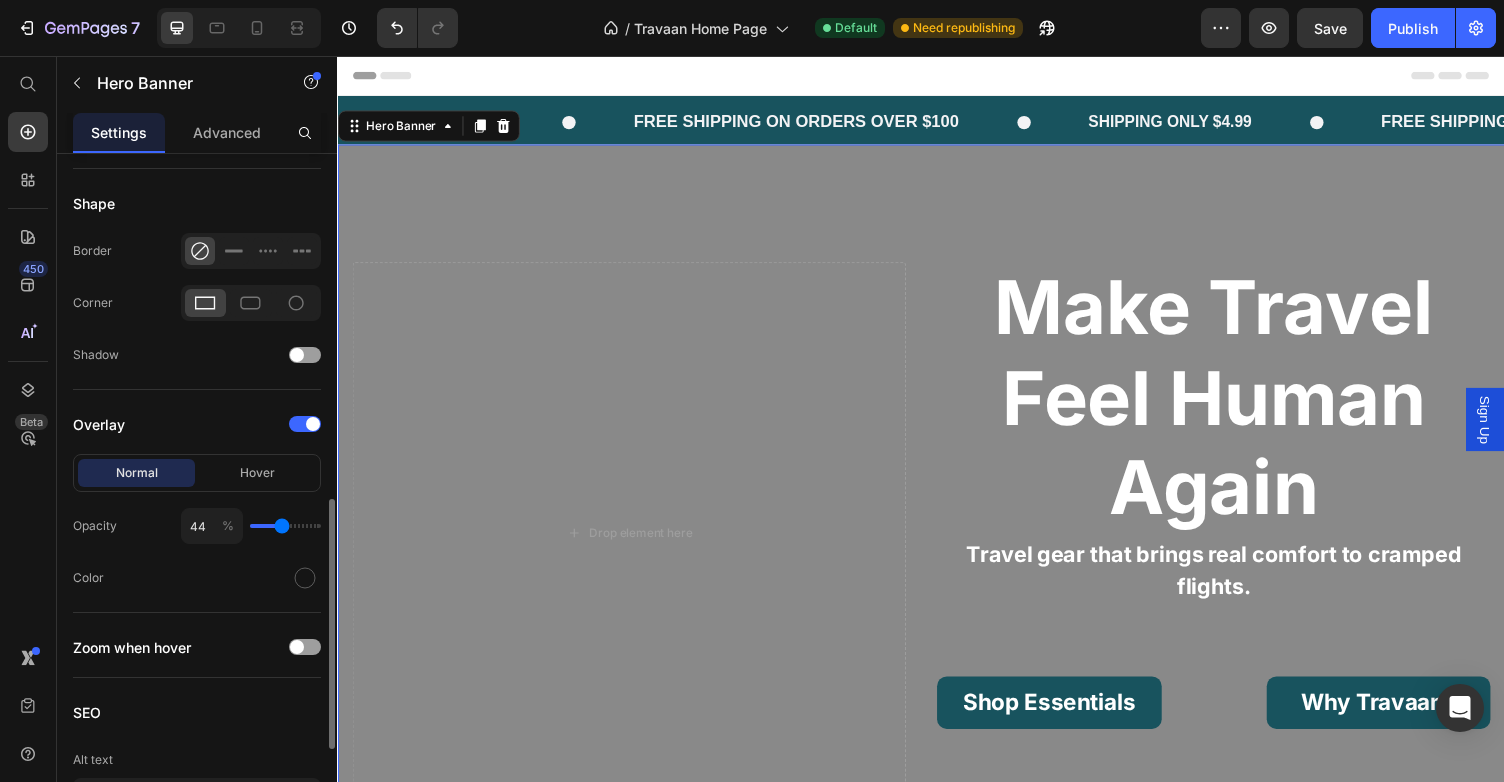 type on "23" 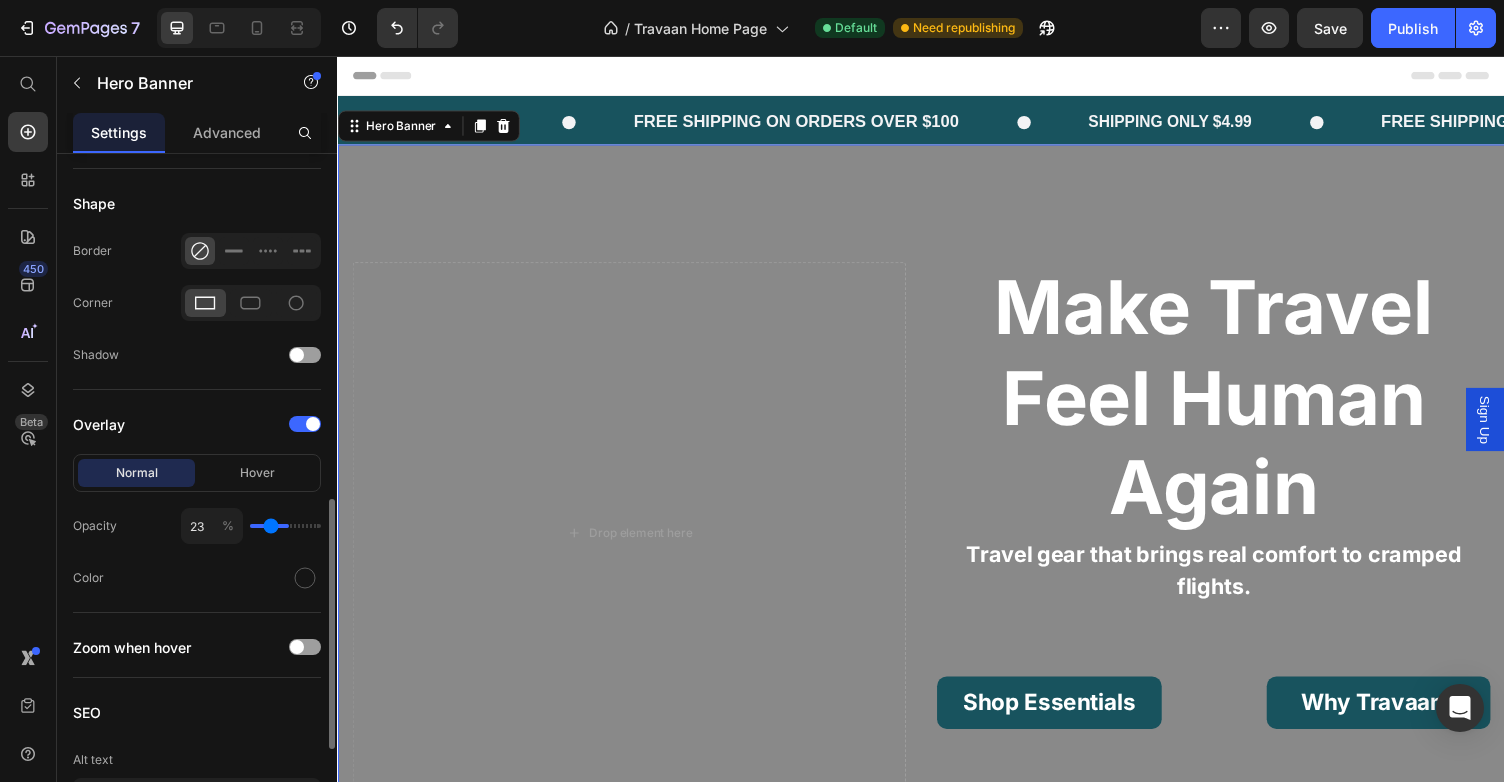 type on "13" 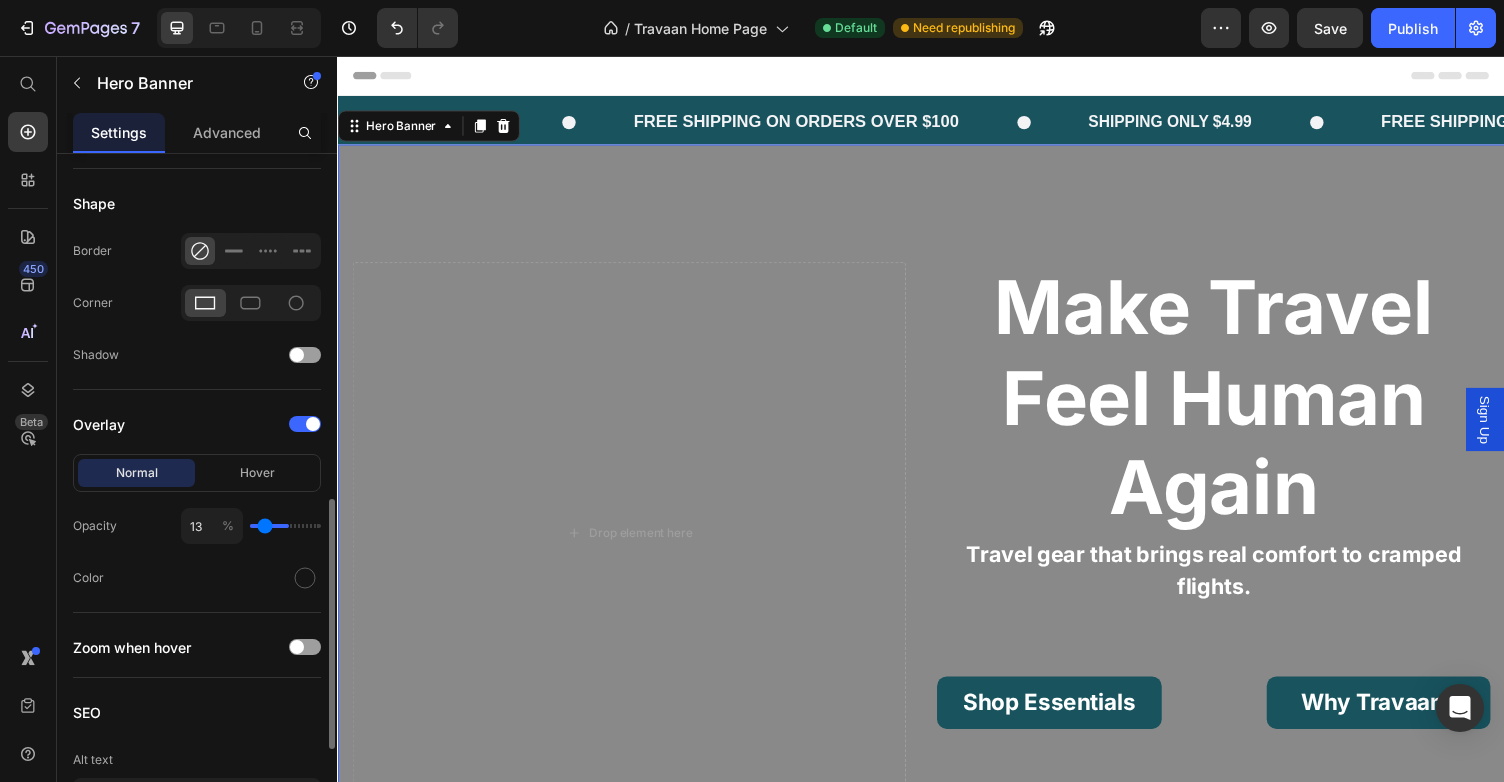 type on "0" 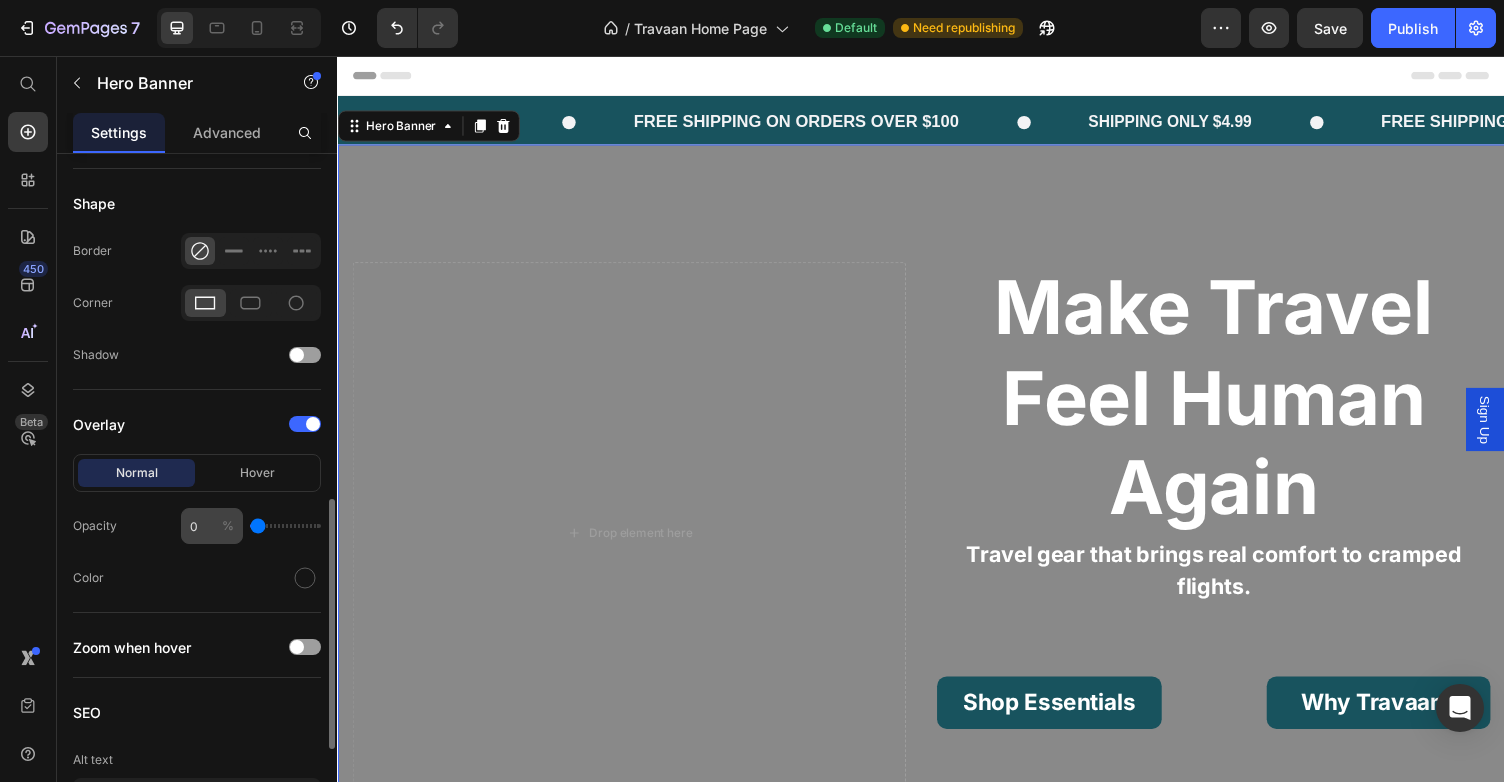 drag, startPoint x: 286, startPoint y: 528, endPoint x: 181, endPoint y: 528, distance: 105 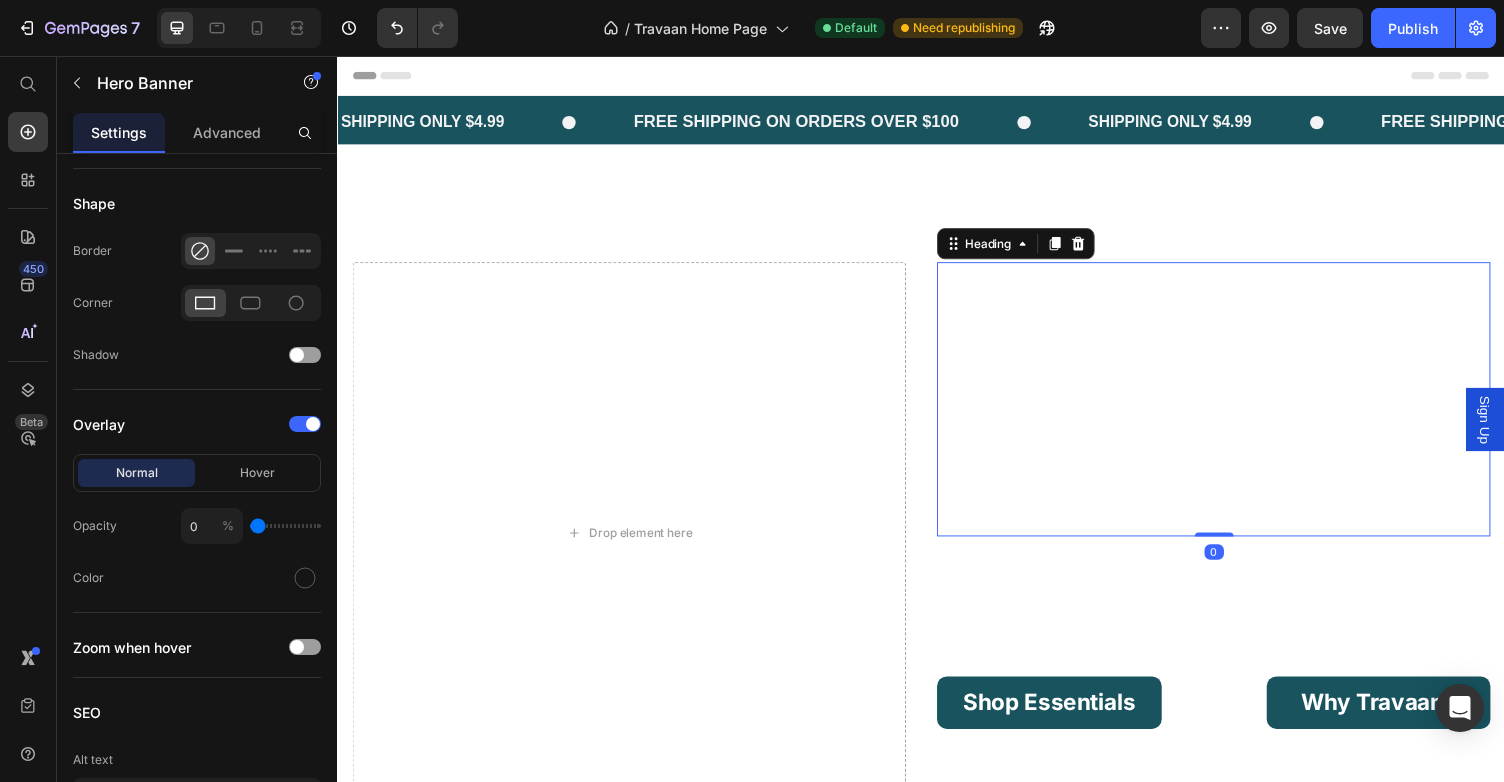 click on "Make Travel Feel Human Again" at bounding box center (1237, 406) 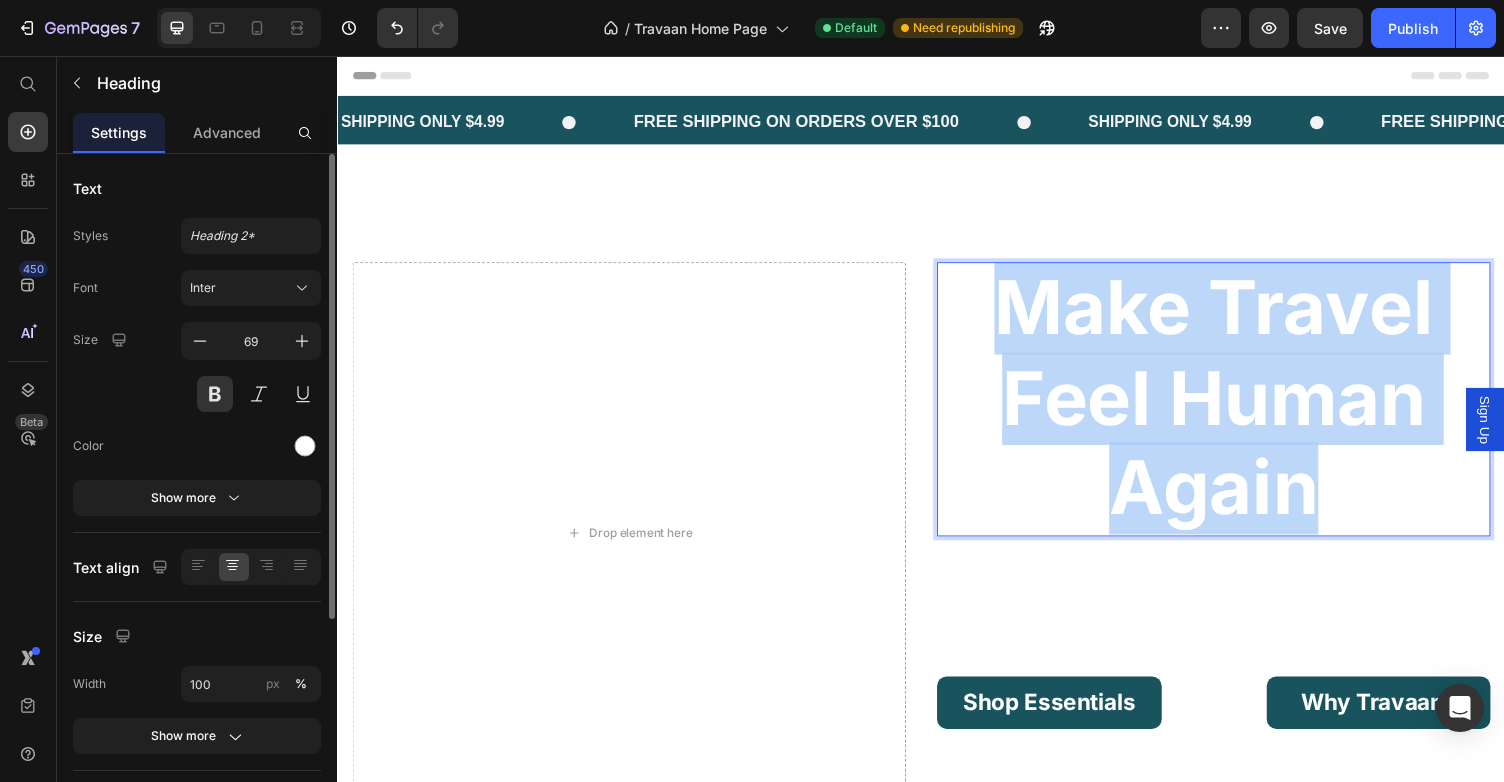 click on "Make Travel Feel Human Again" at bounding box center (1237, 406) 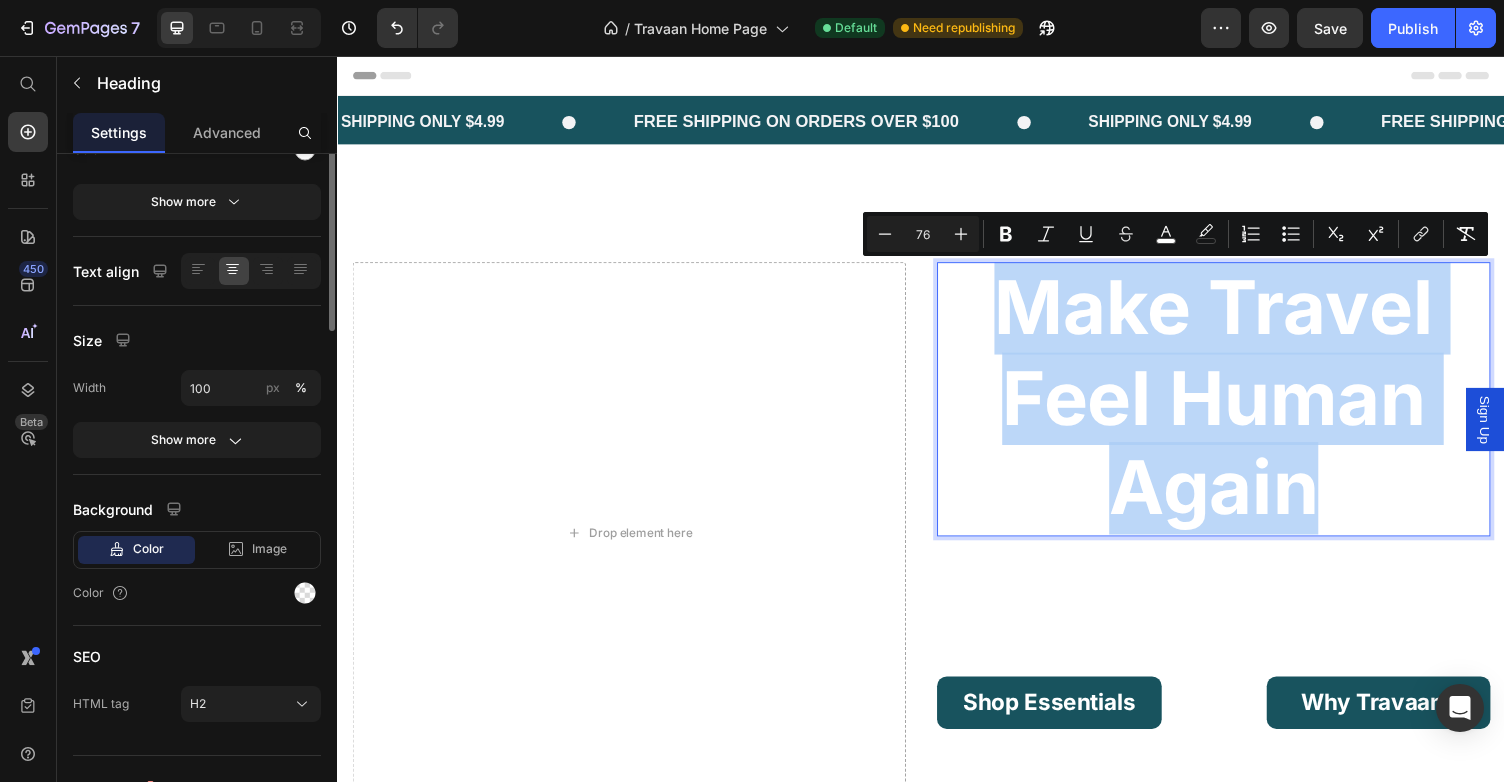 scroll, scrollTop: 327, scrollLeft: 0, axis: vertical 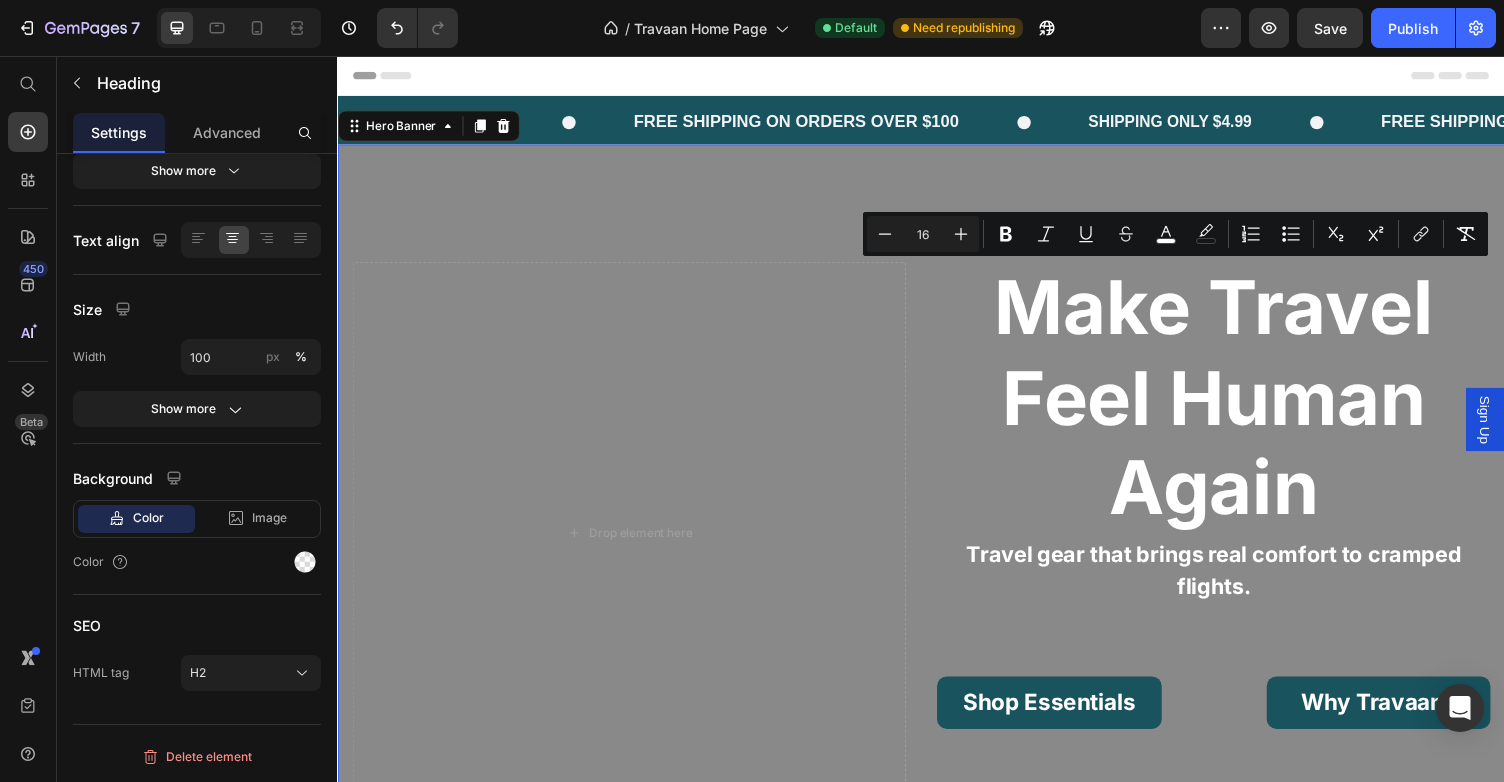 click at bounding box center [937, 547] 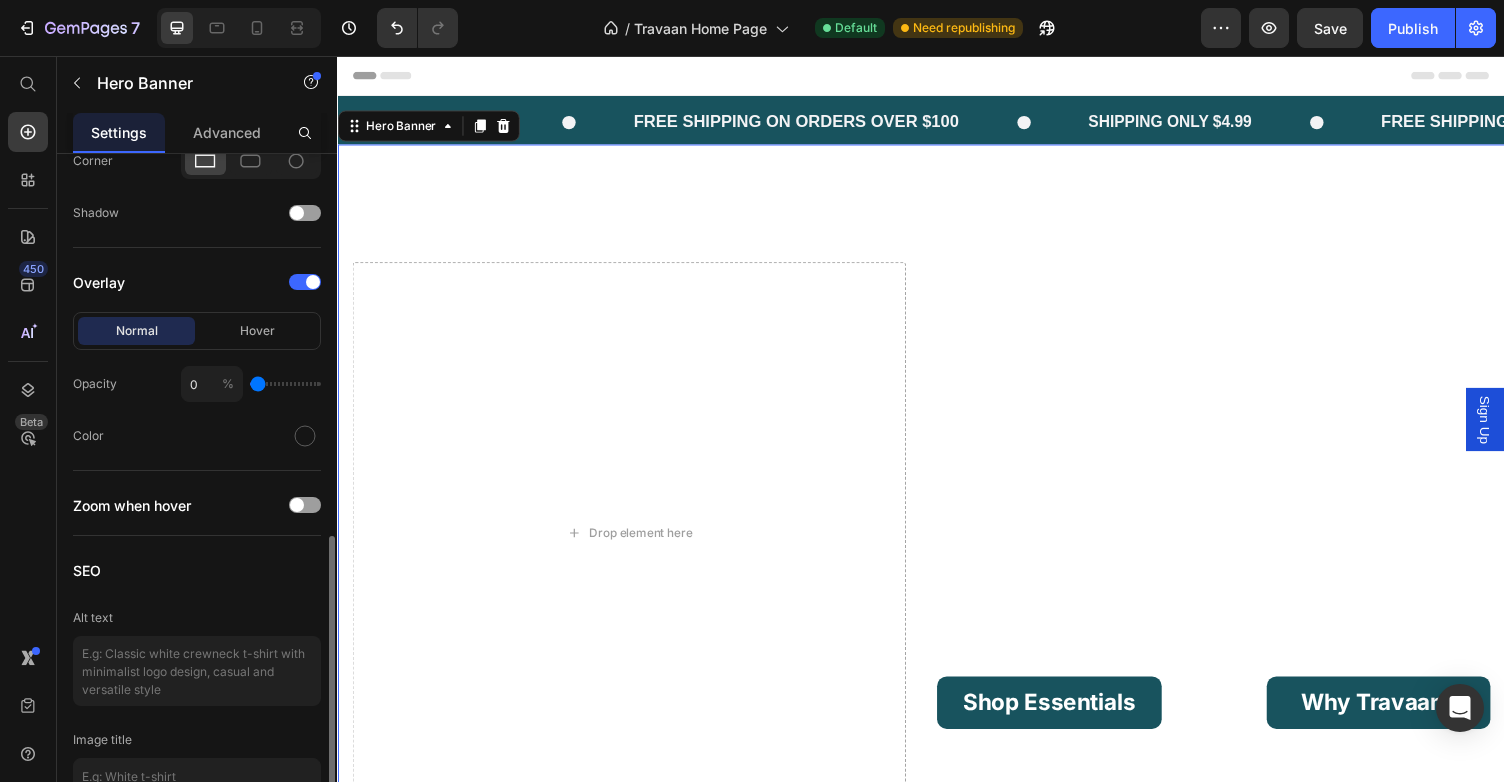 scroll, scrollTop: 1049, scrollLeft: 0, axis: vertical 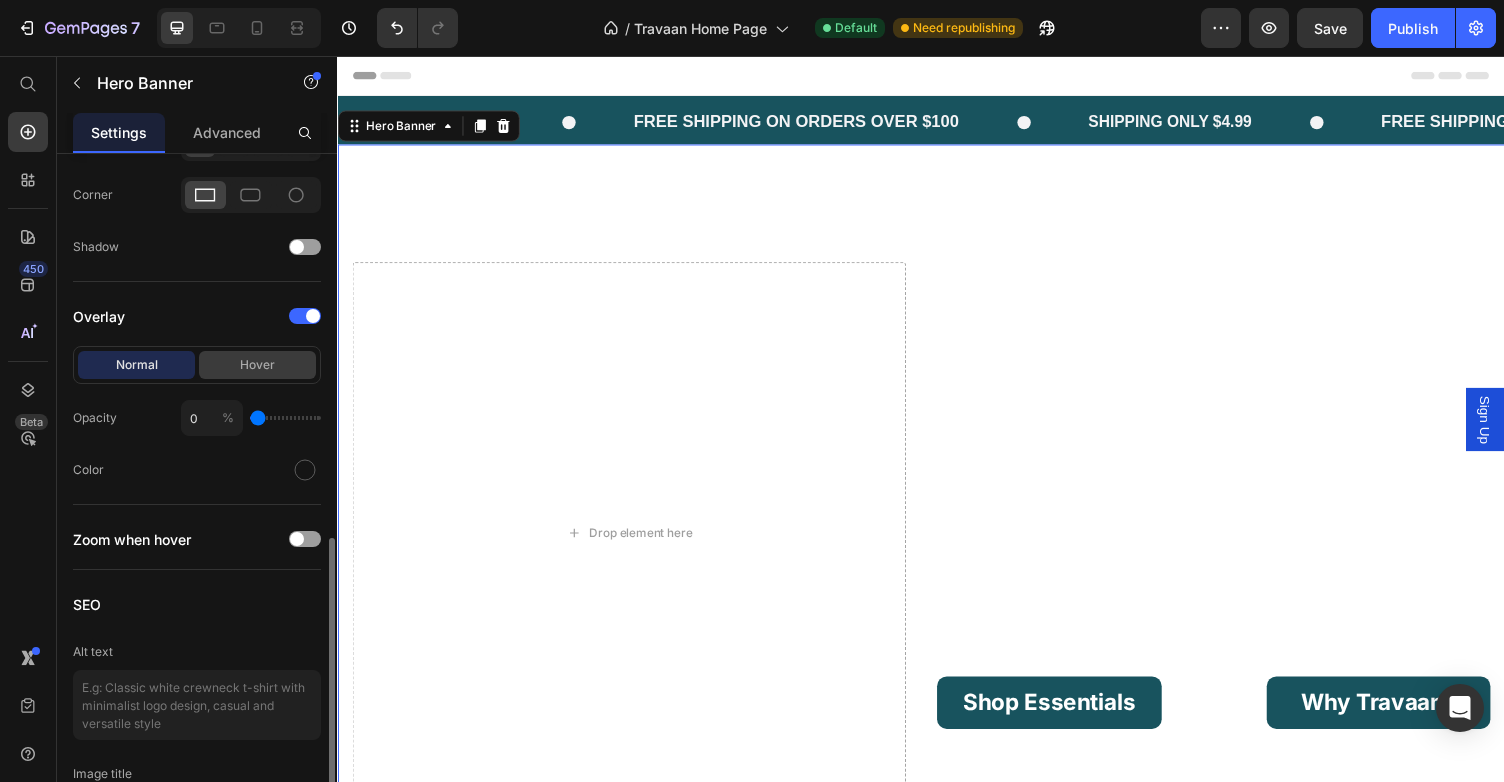 click on "Hover" at bounding box center [257, 365] 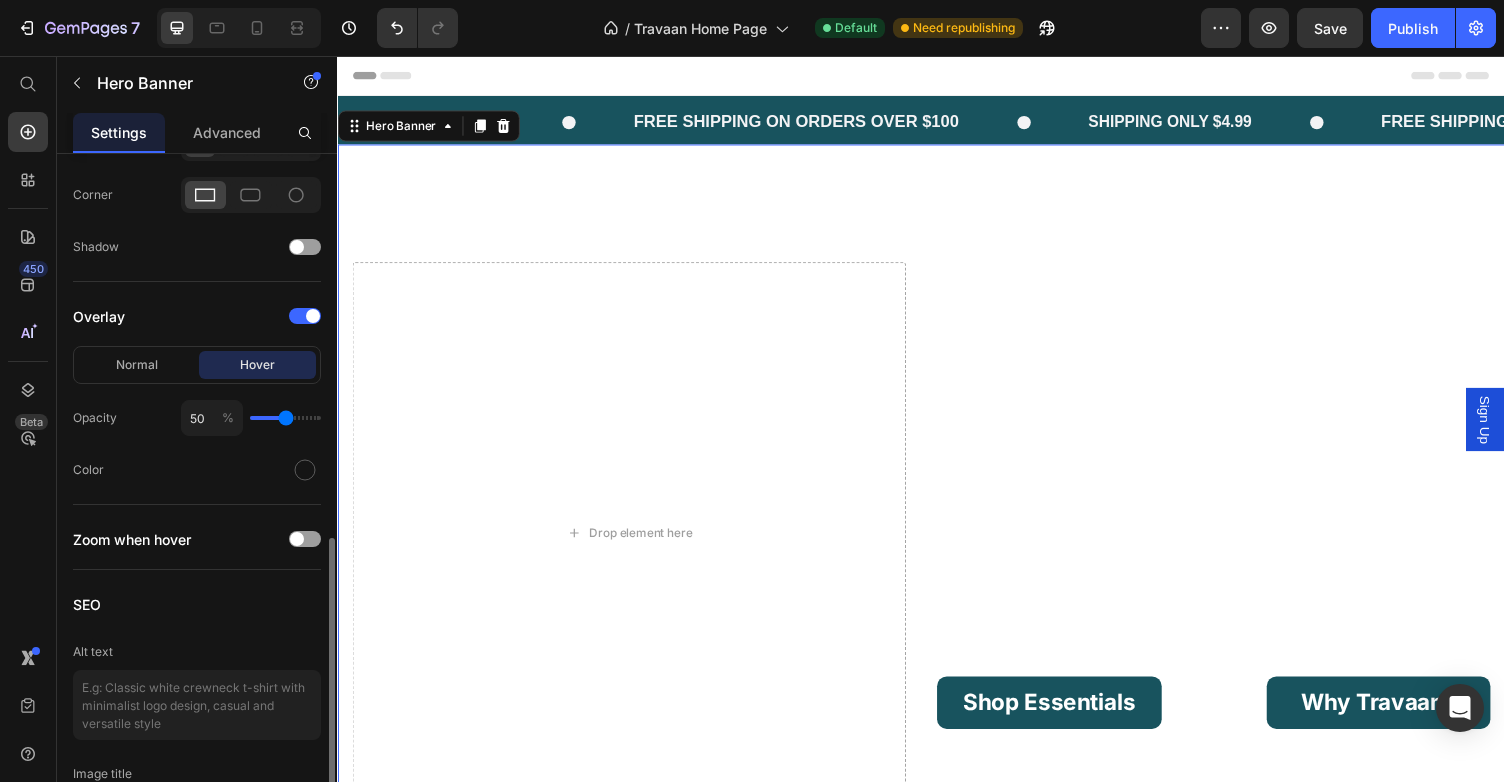 type on "45" 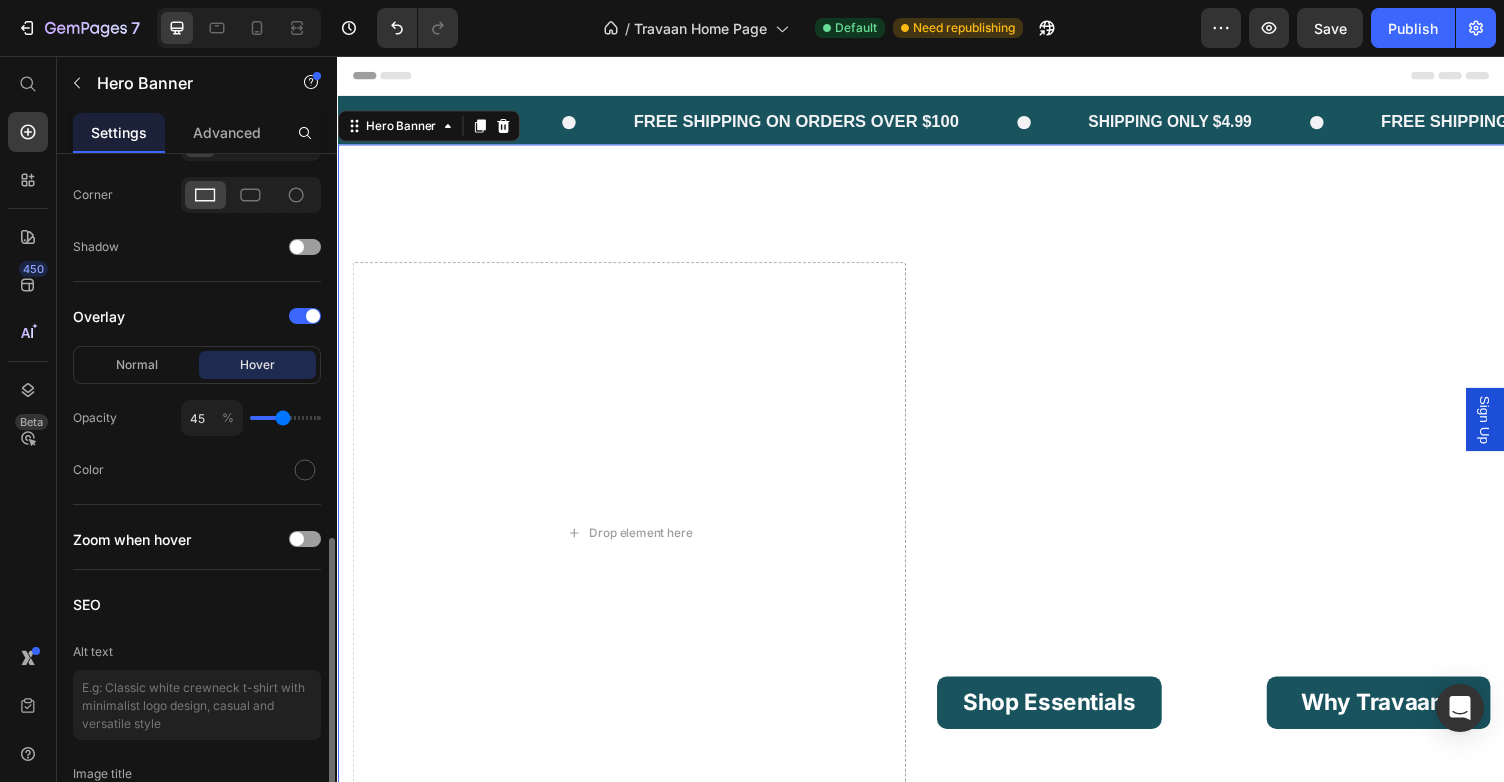 type on "41" 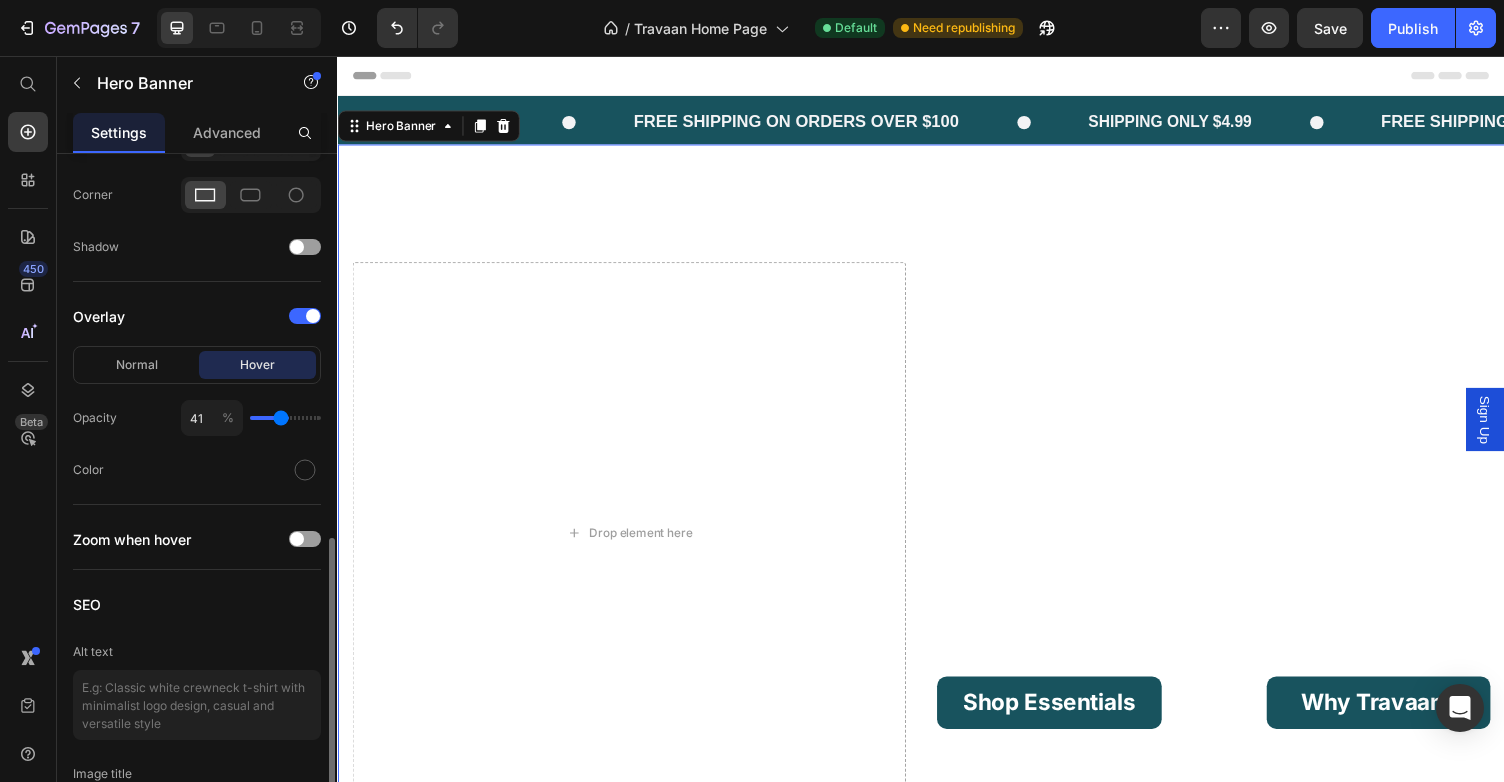 type on "32" 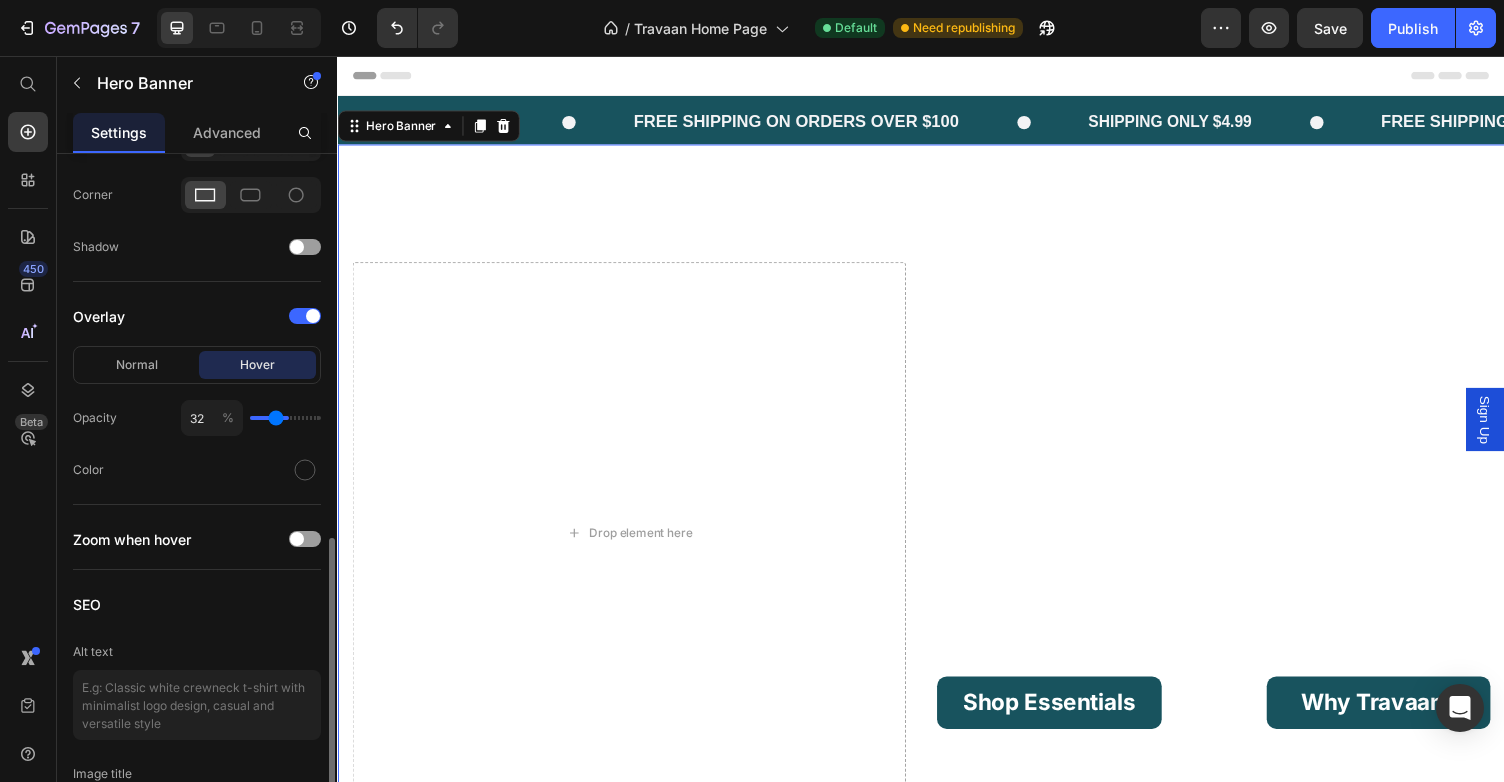 type on "23" 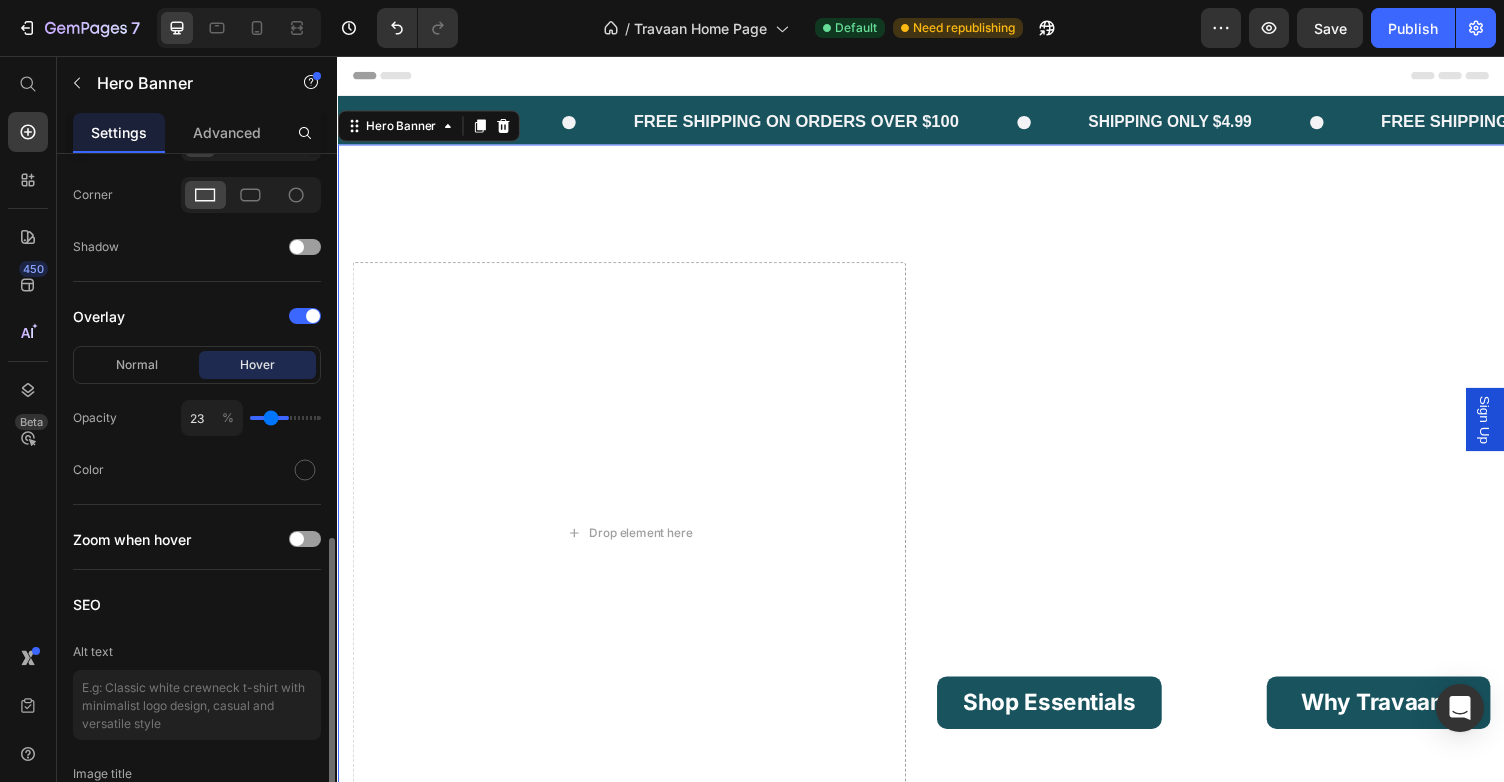 type on "0" 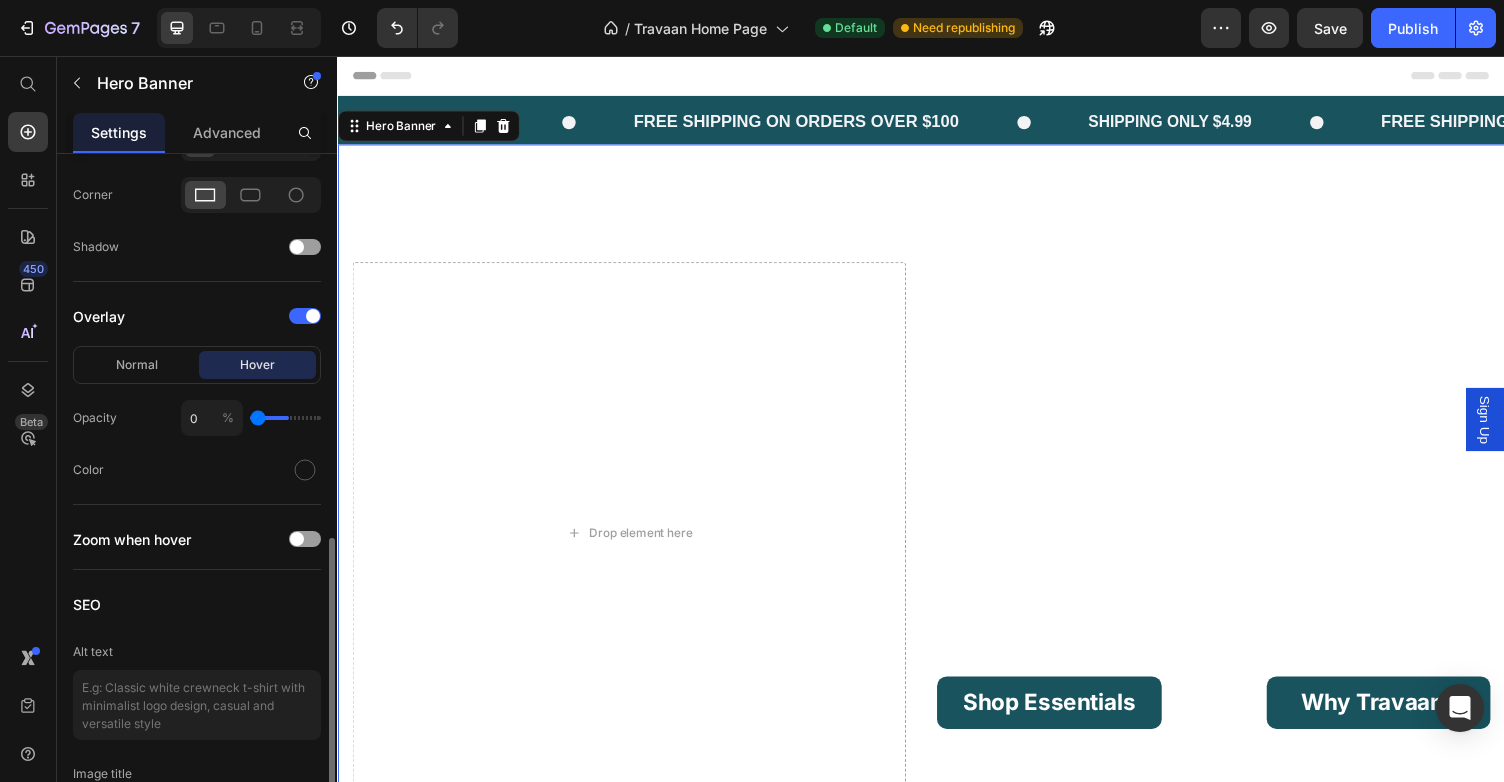 drag, startPoint x: 283, startPoint y: 418, endPoint x: 177, endPoint y: 418, distance: 106 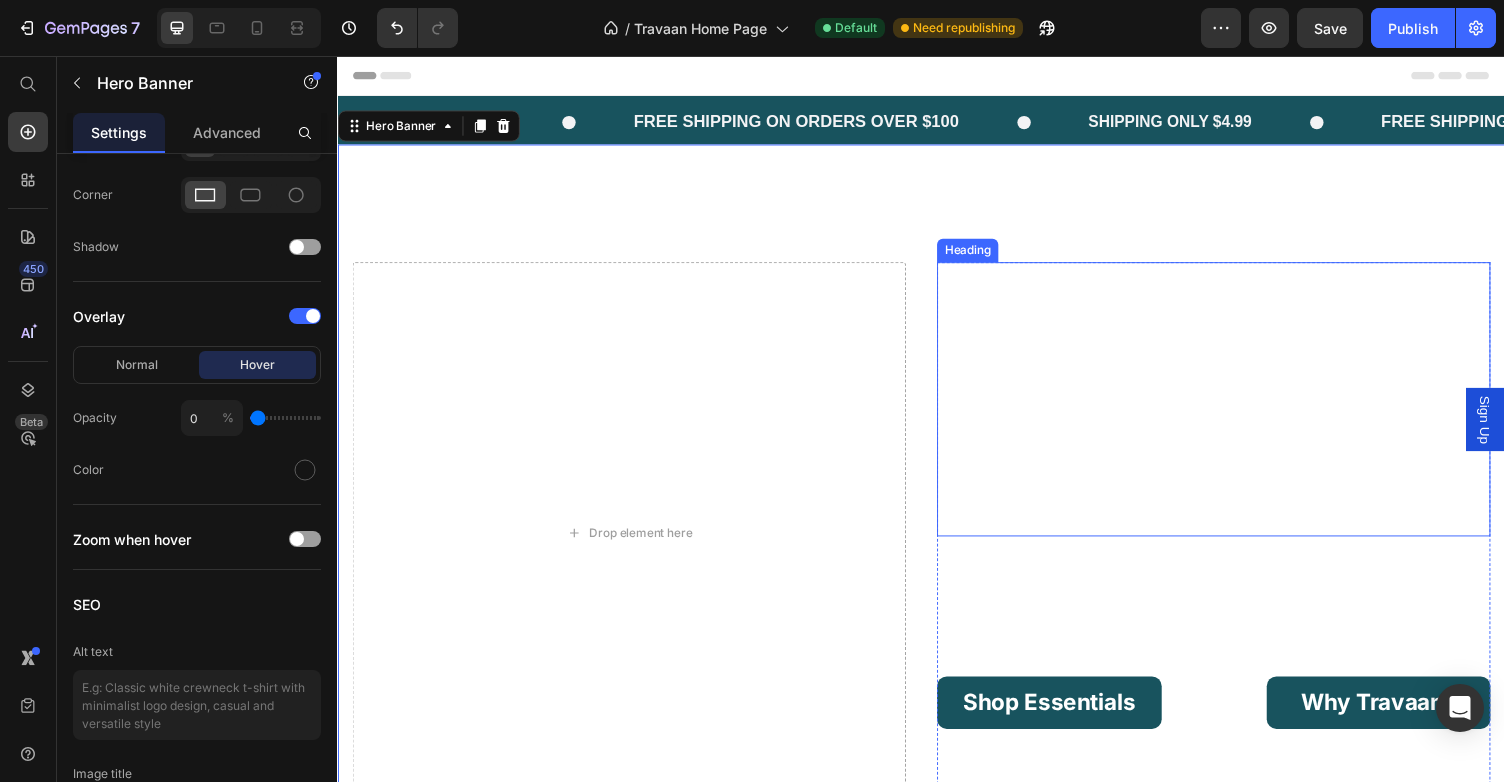 click on "Make Travel Feel Human Again" at bounding box center (1237, 406) 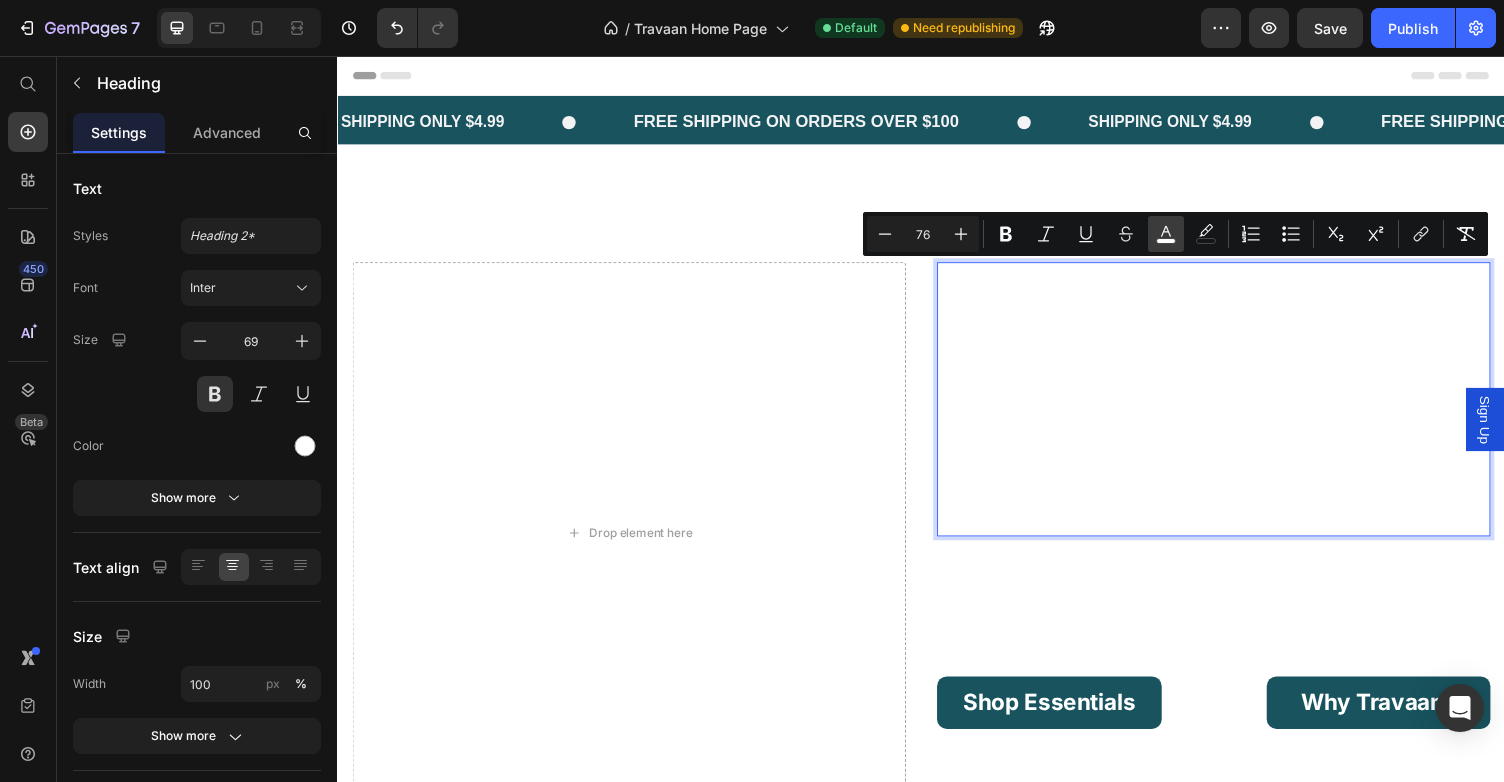 click 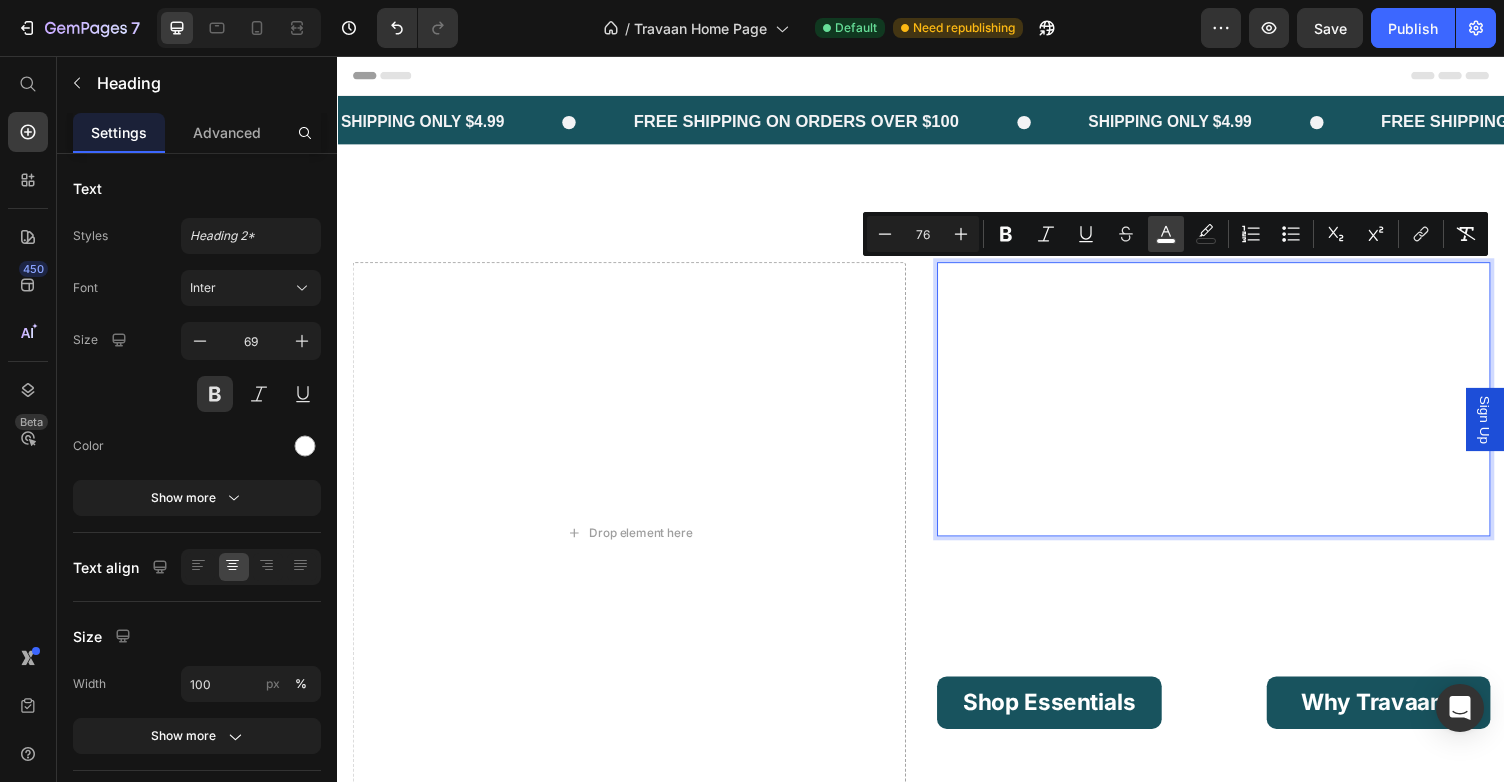 type on "FFFFFF" 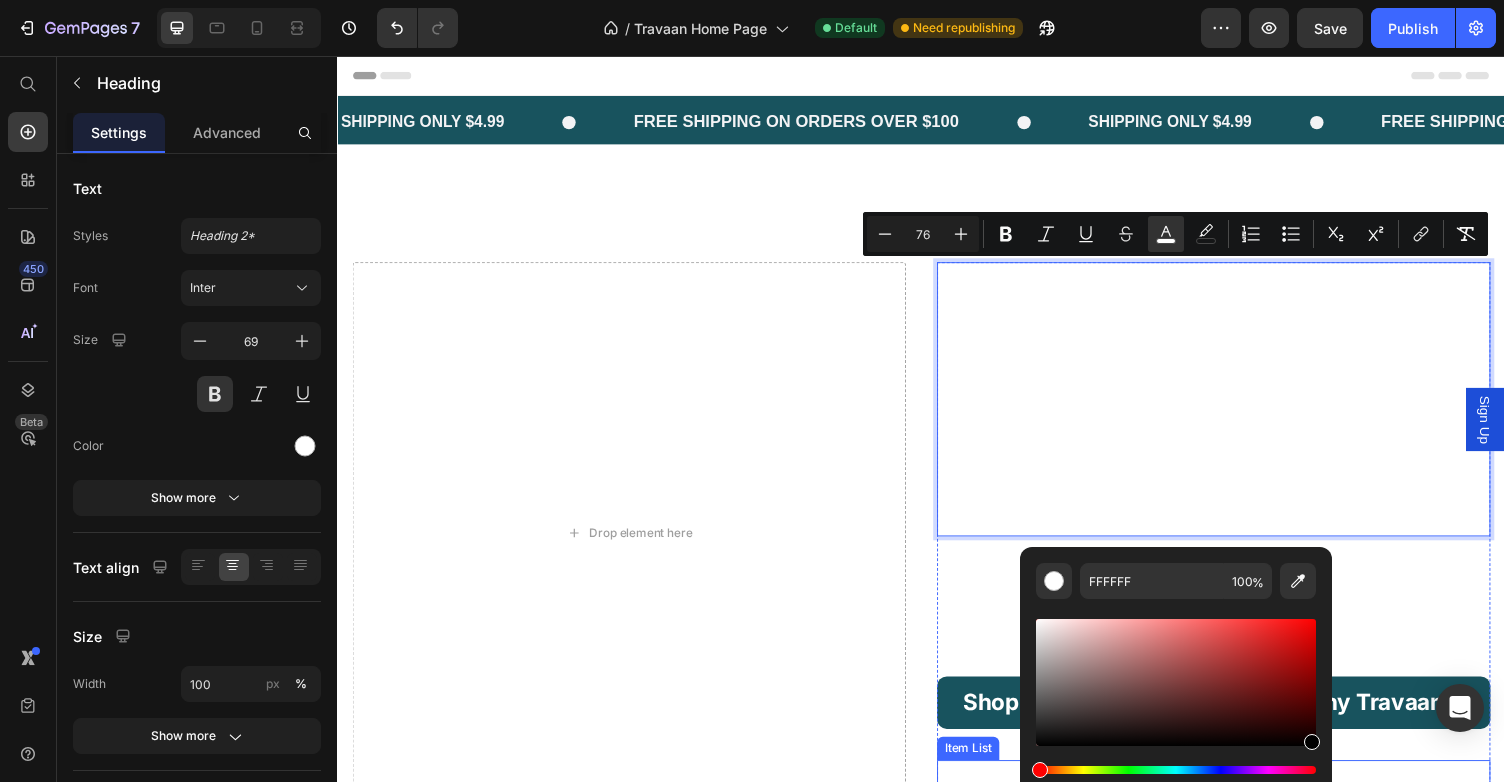 type on "000000" 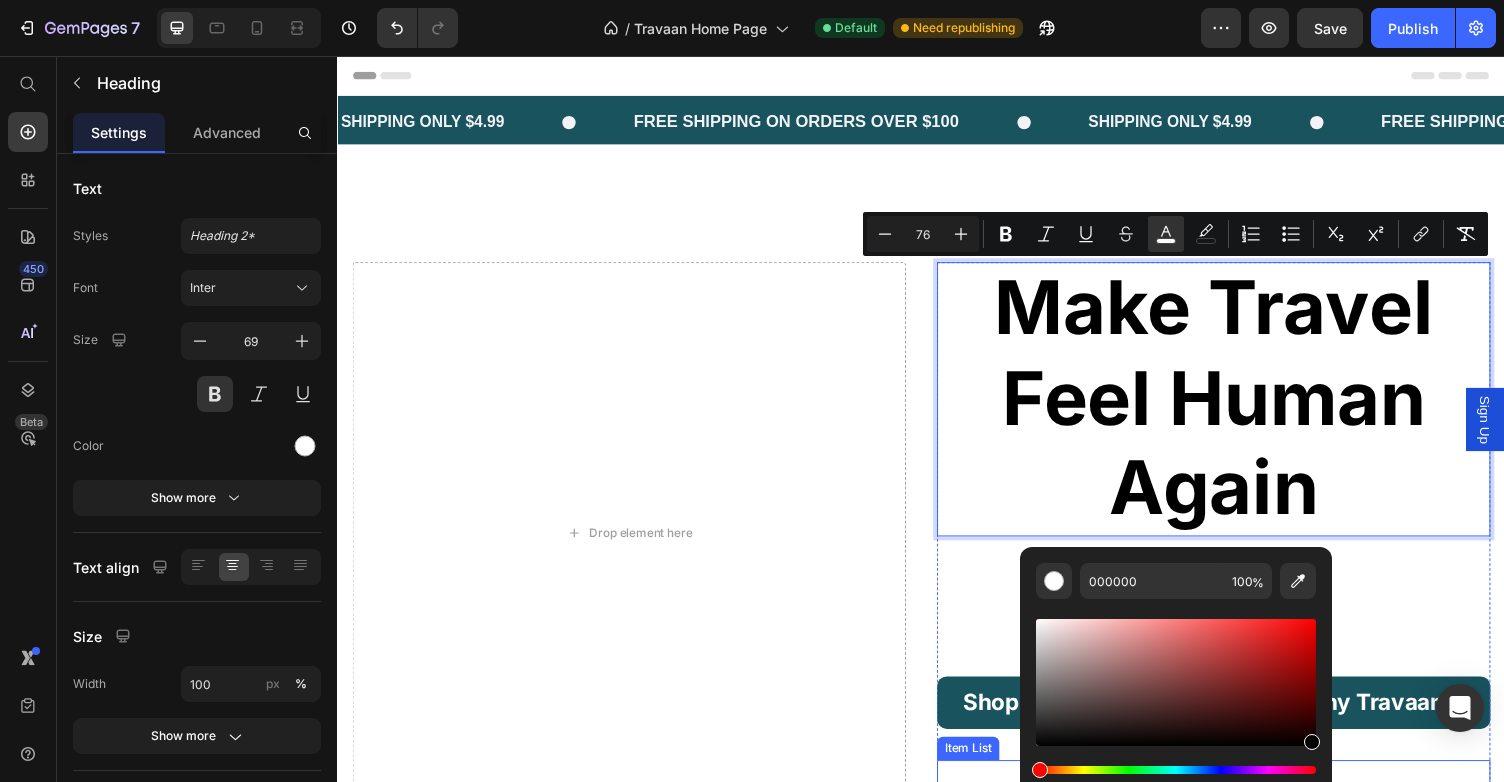 drag, startPoint x: 1378, startPoint y: 676, endPoint x: 1416, endPoint y: 790, distance: 120.16655 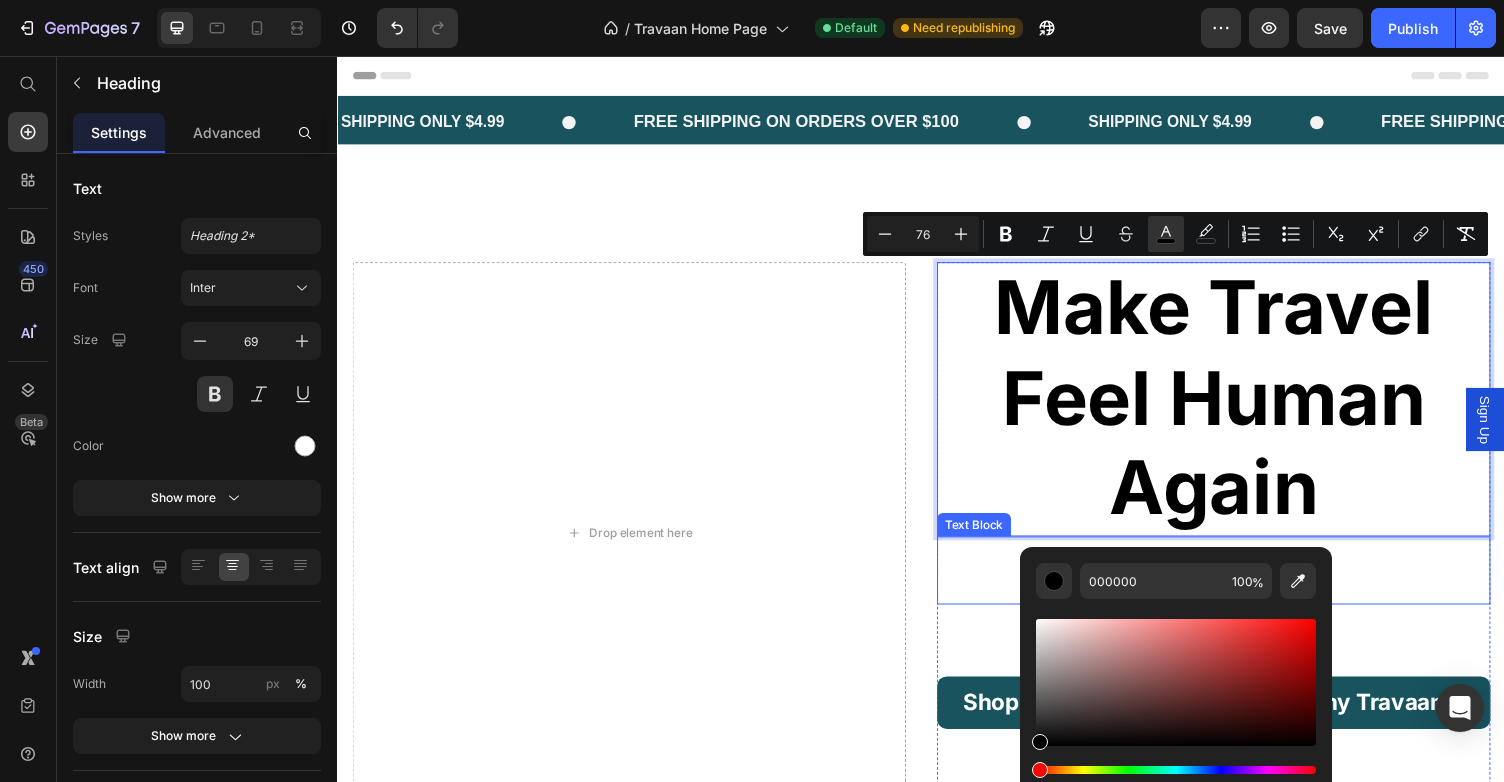 click on "Travel gear that brings real comfort to cramped flights." at bounding box center [1237, 585] 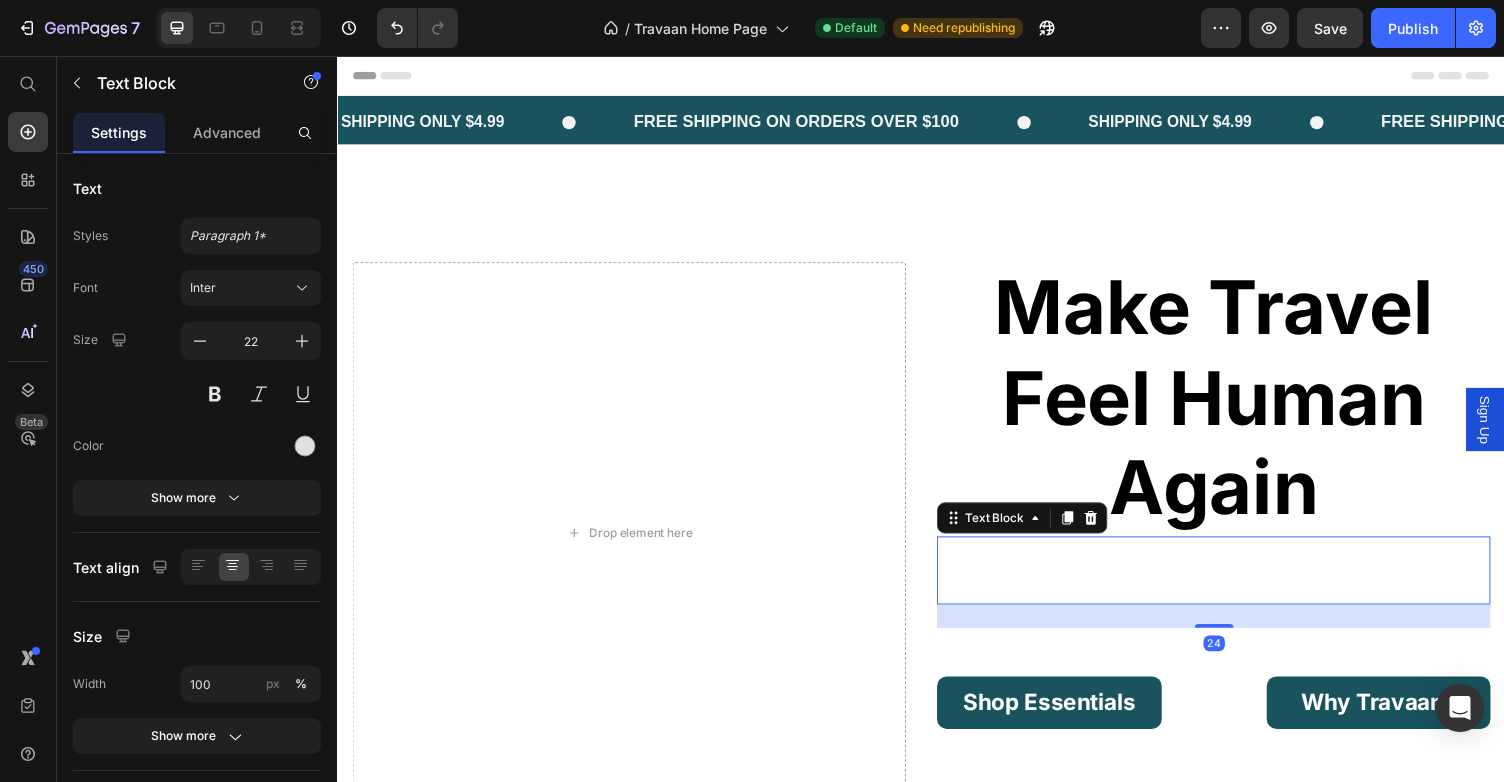 click on "Travel gear that brings real comfort to cramped flights." at bounding box center [1237, 585] 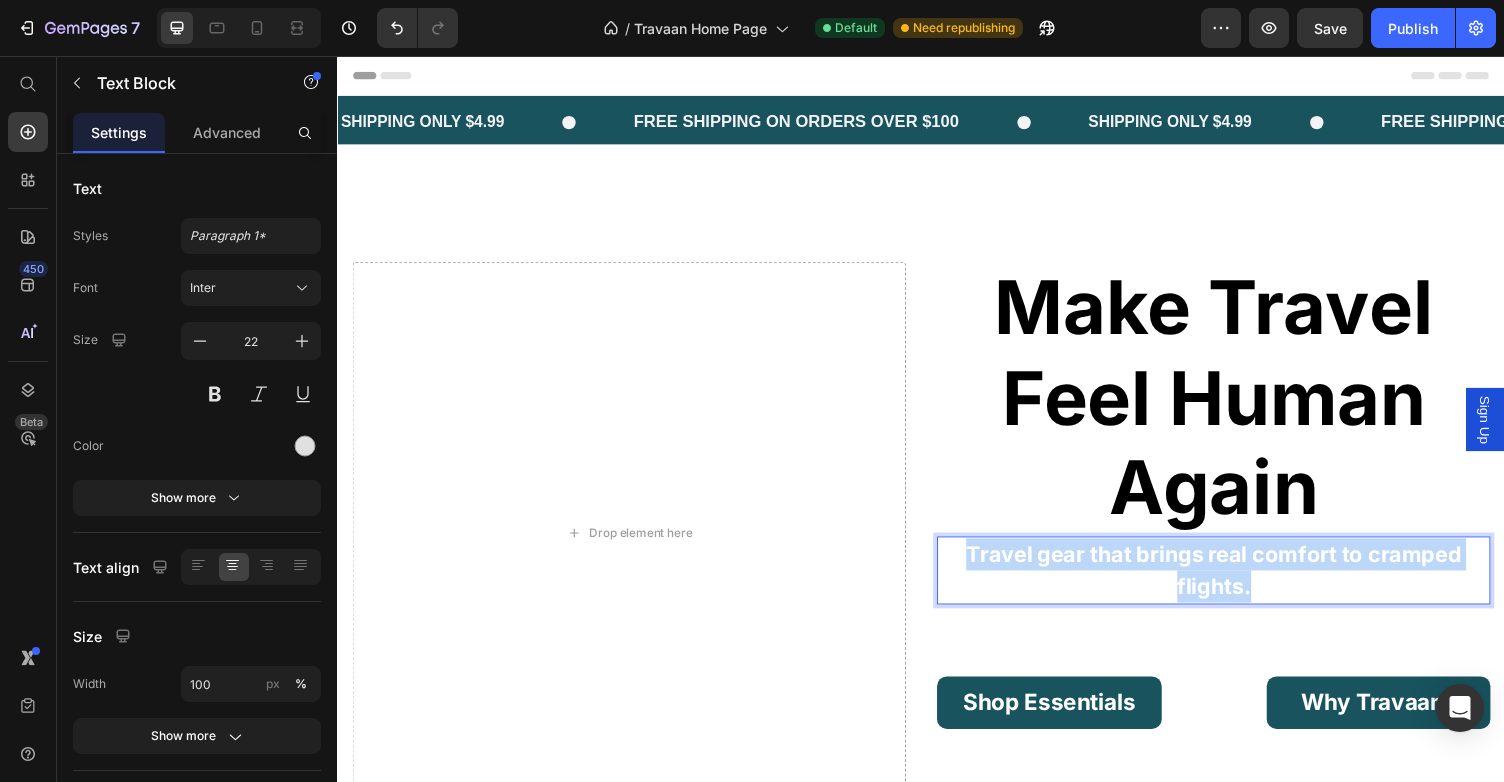 click on "Travel gear that brings real comfort to cramped flights." at bounding box center [1237, 585] 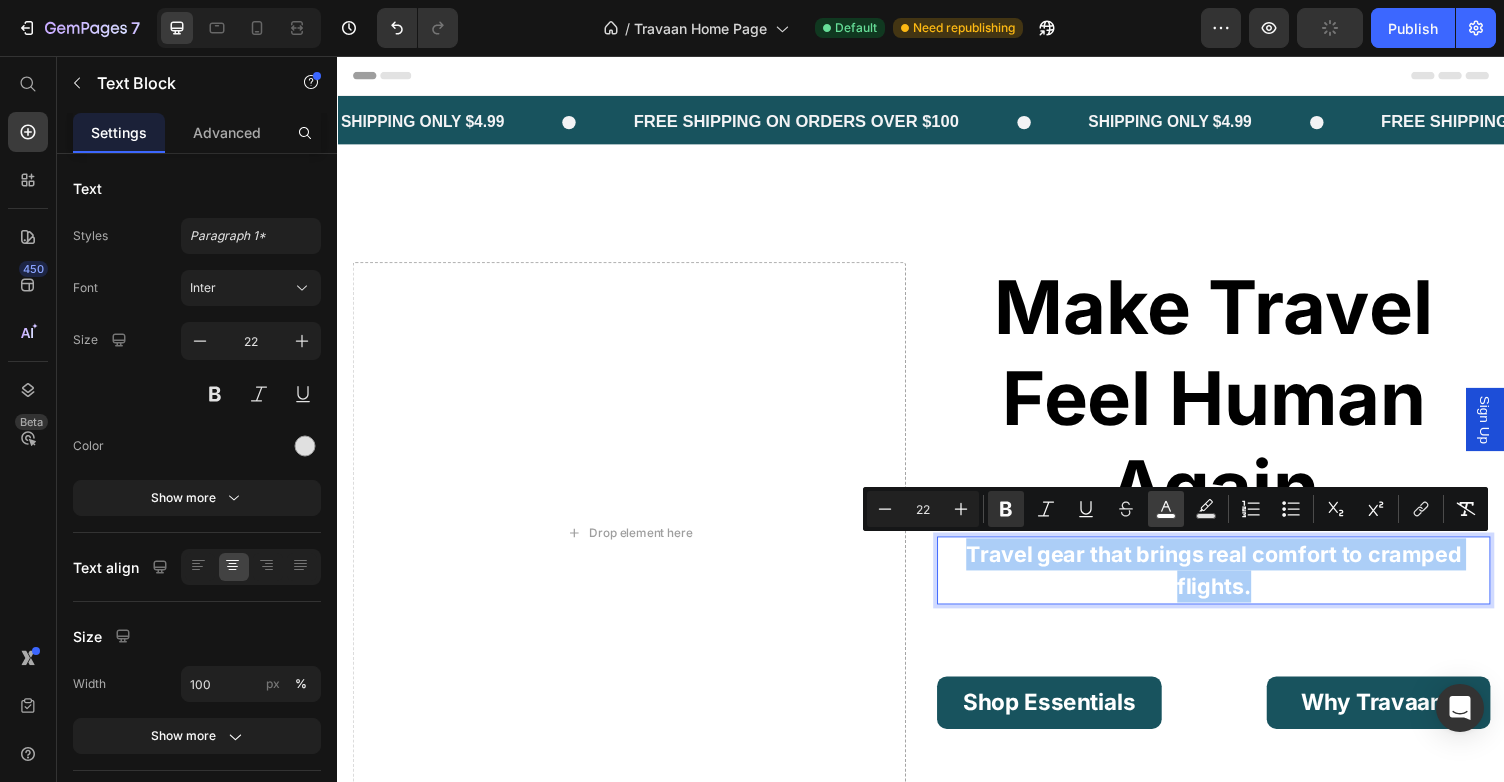 click 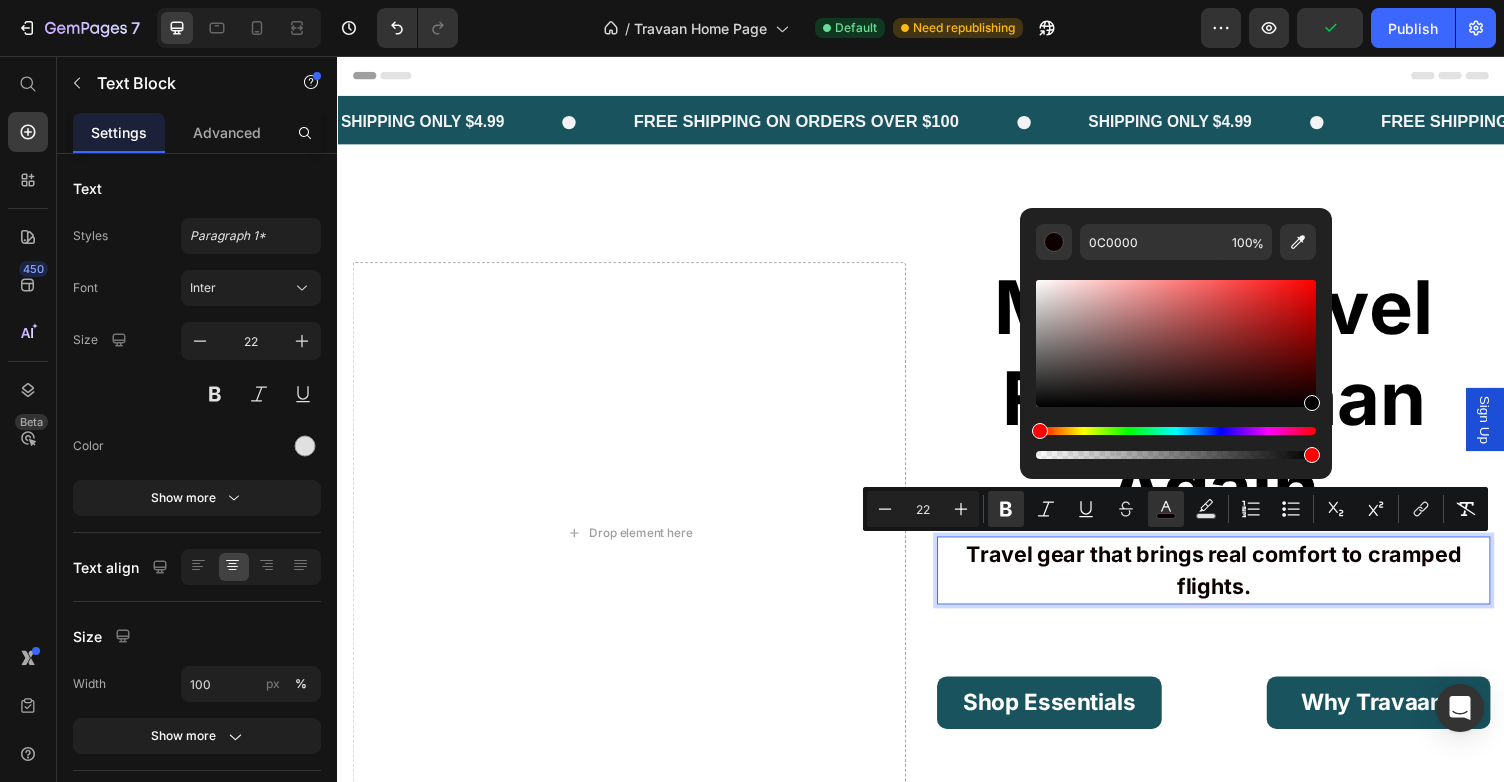 drag, startPoint x: 1309, startPoint y: 400, endPoint x: 1330, endPoint y: 417, distance: 27.018513 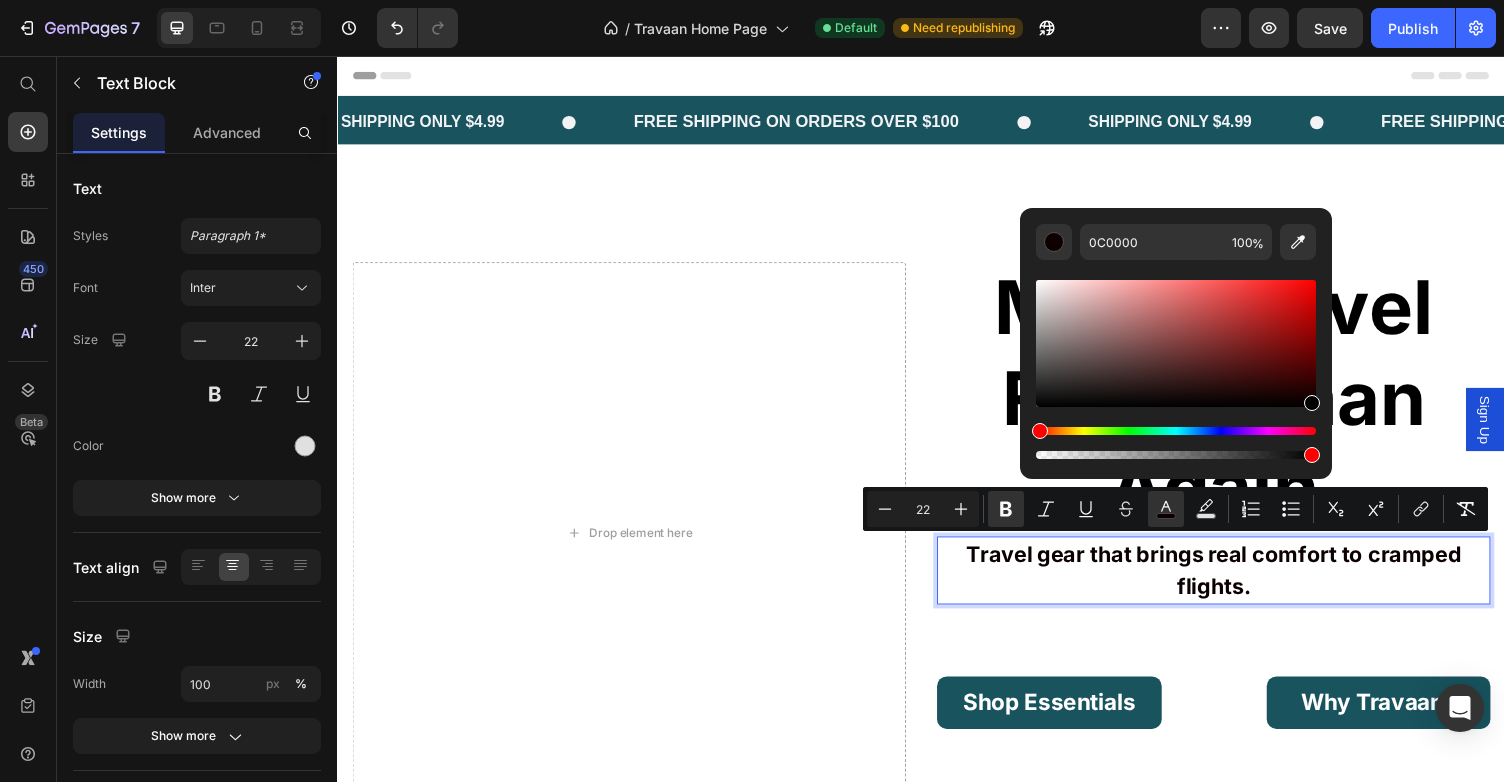 type on "000000" 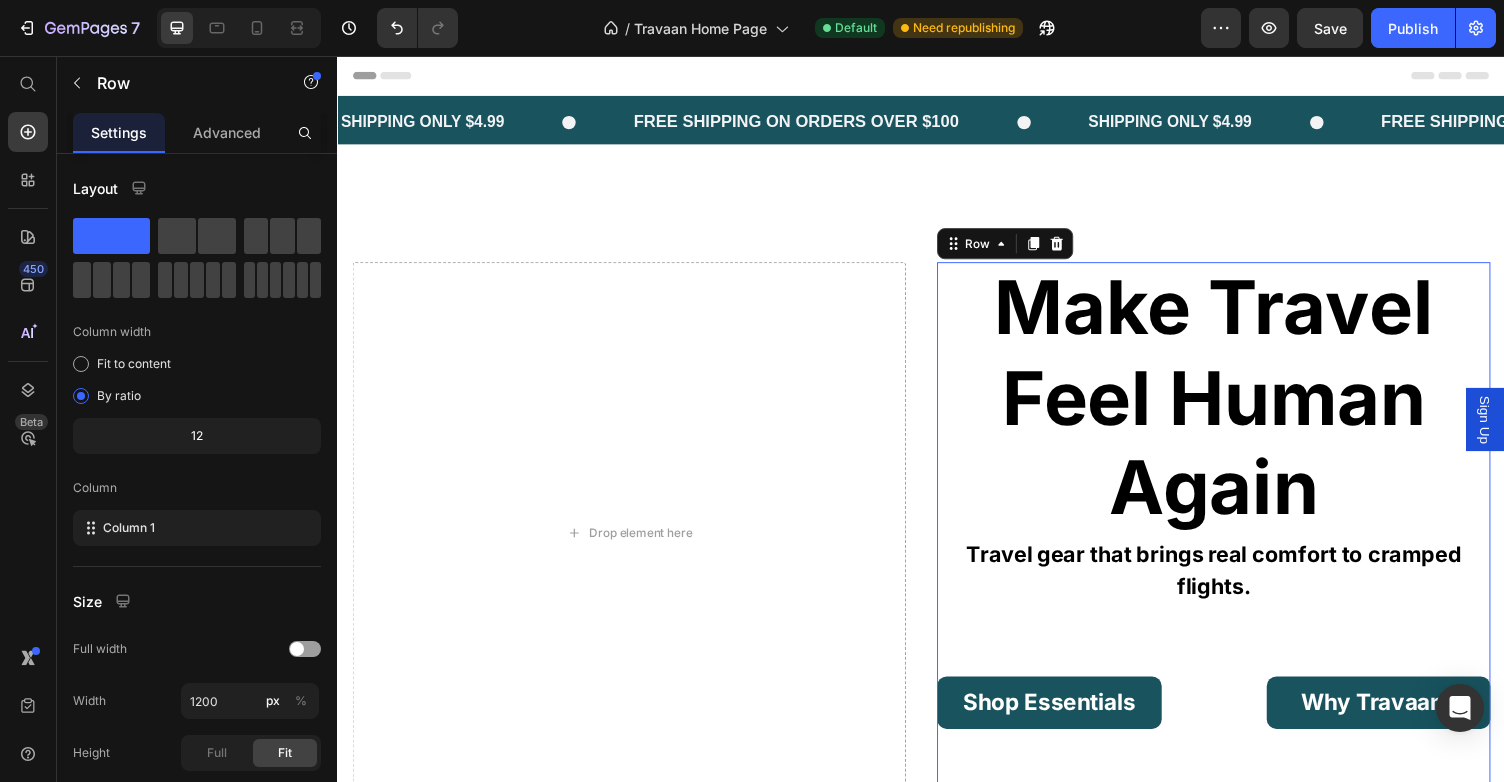 click on "⁠⁠⁠⁠⁠⁠⁠ Make Travel Feel Human Again Heading Travel gear that brings real comfort to cramped flights. Text Block Shop Essentials Button Why Travaan? Button Row
30-day money-back guarantee included  Item List" at bounding box center (1237, 547) 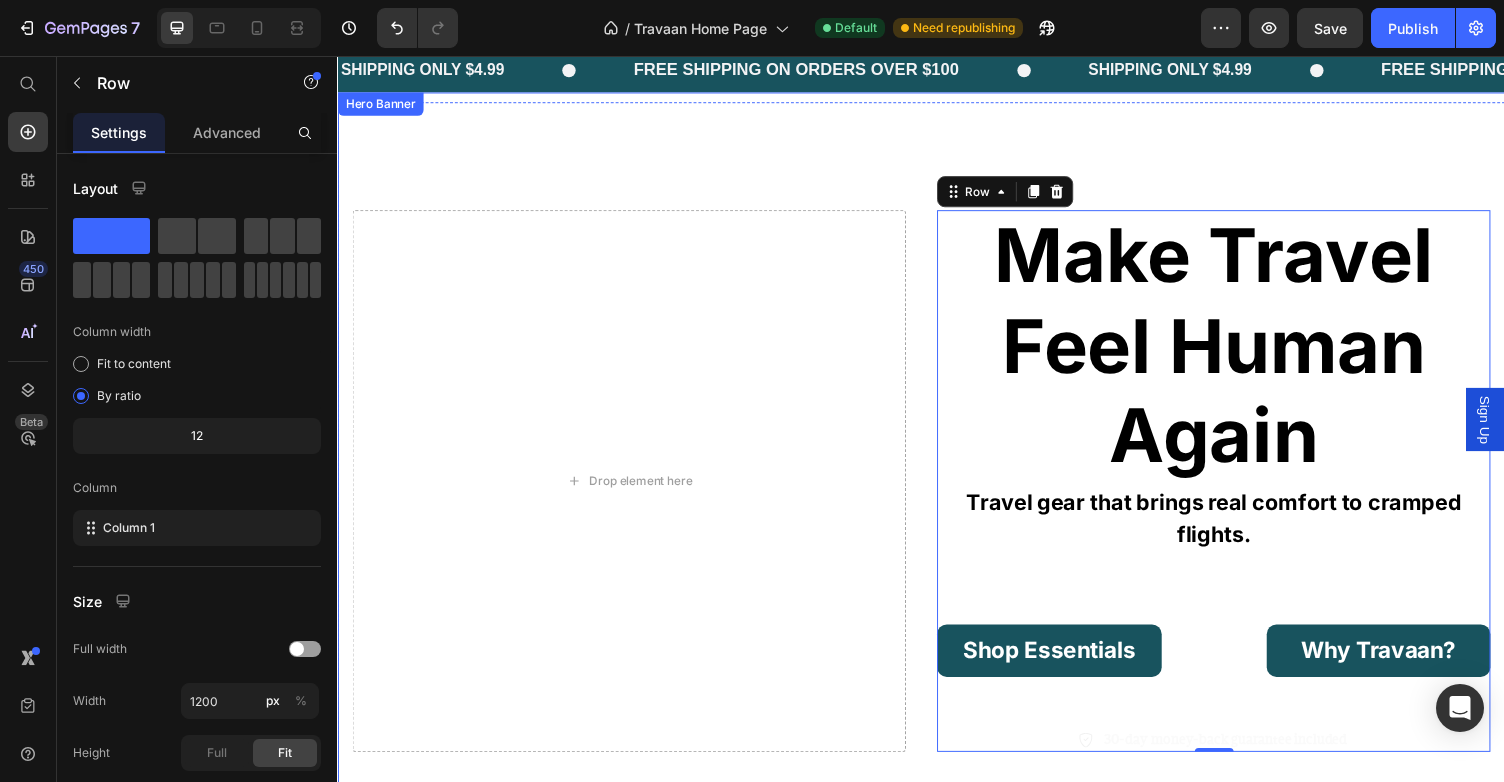 scroll, scrollTop: 34, scrollLeft: 0, axis: vertical 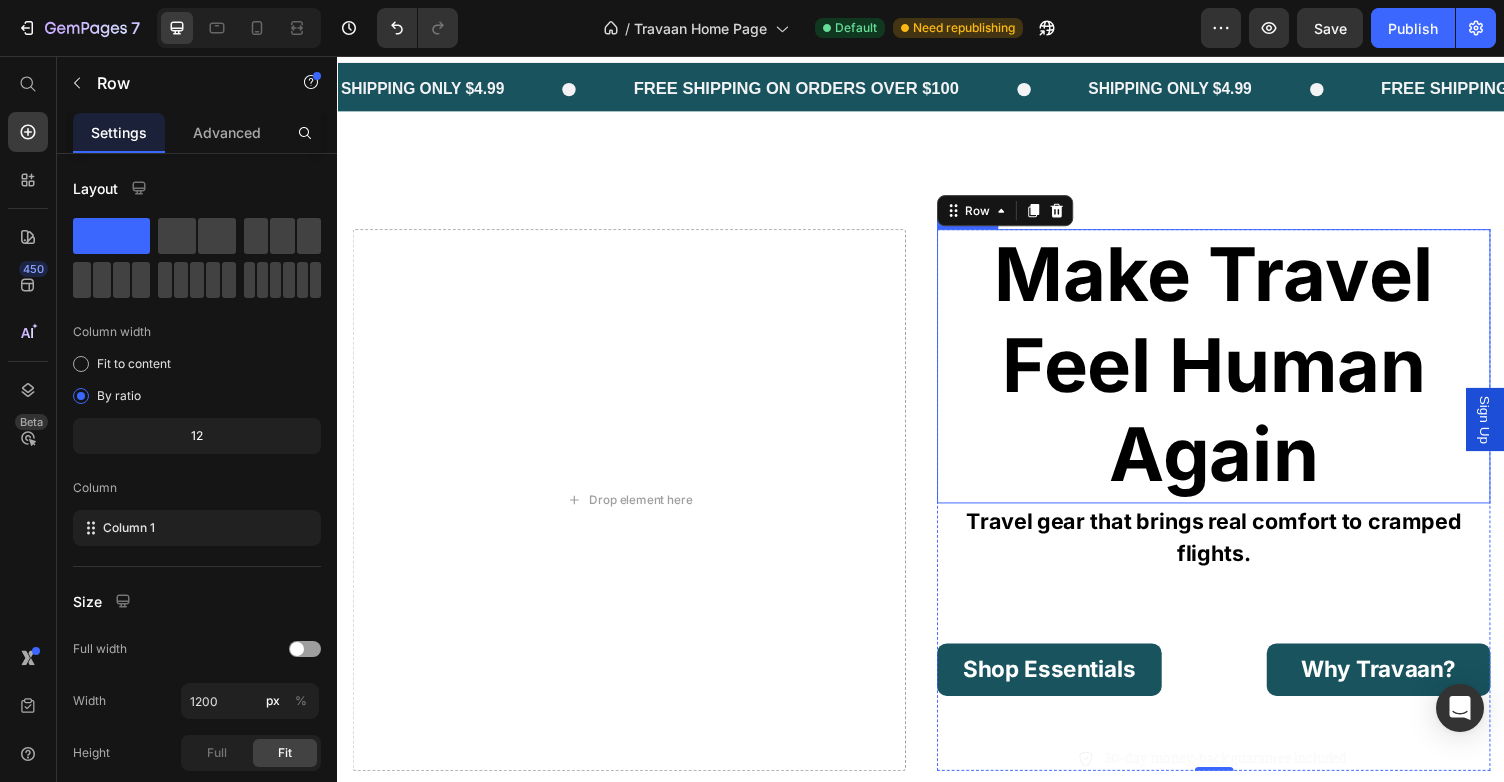 click on "Make Travel Feel Human Again" at bounding box center [1237, 372] 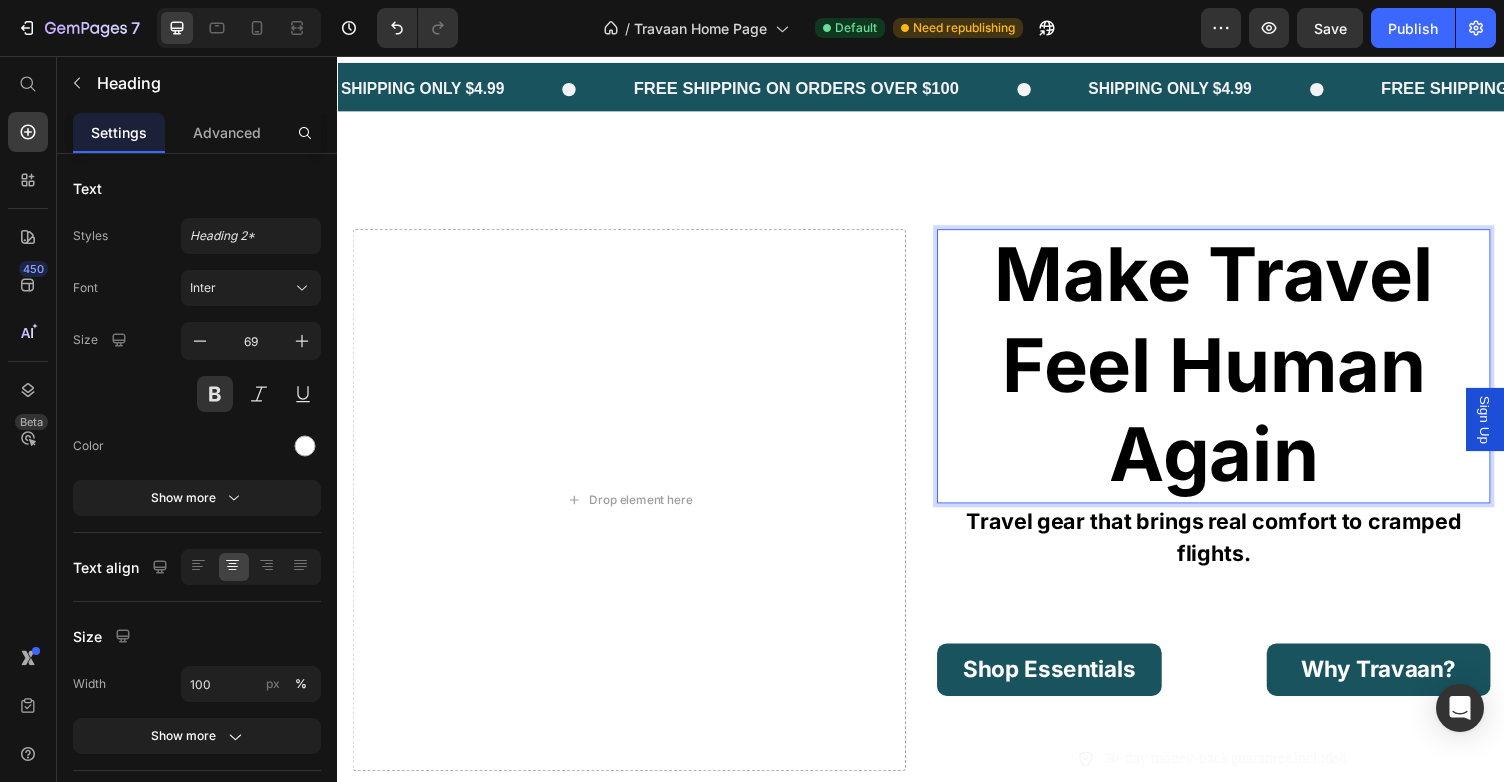 click on "Make Travel Feel Human Again" at bounding box center (1237, 372) 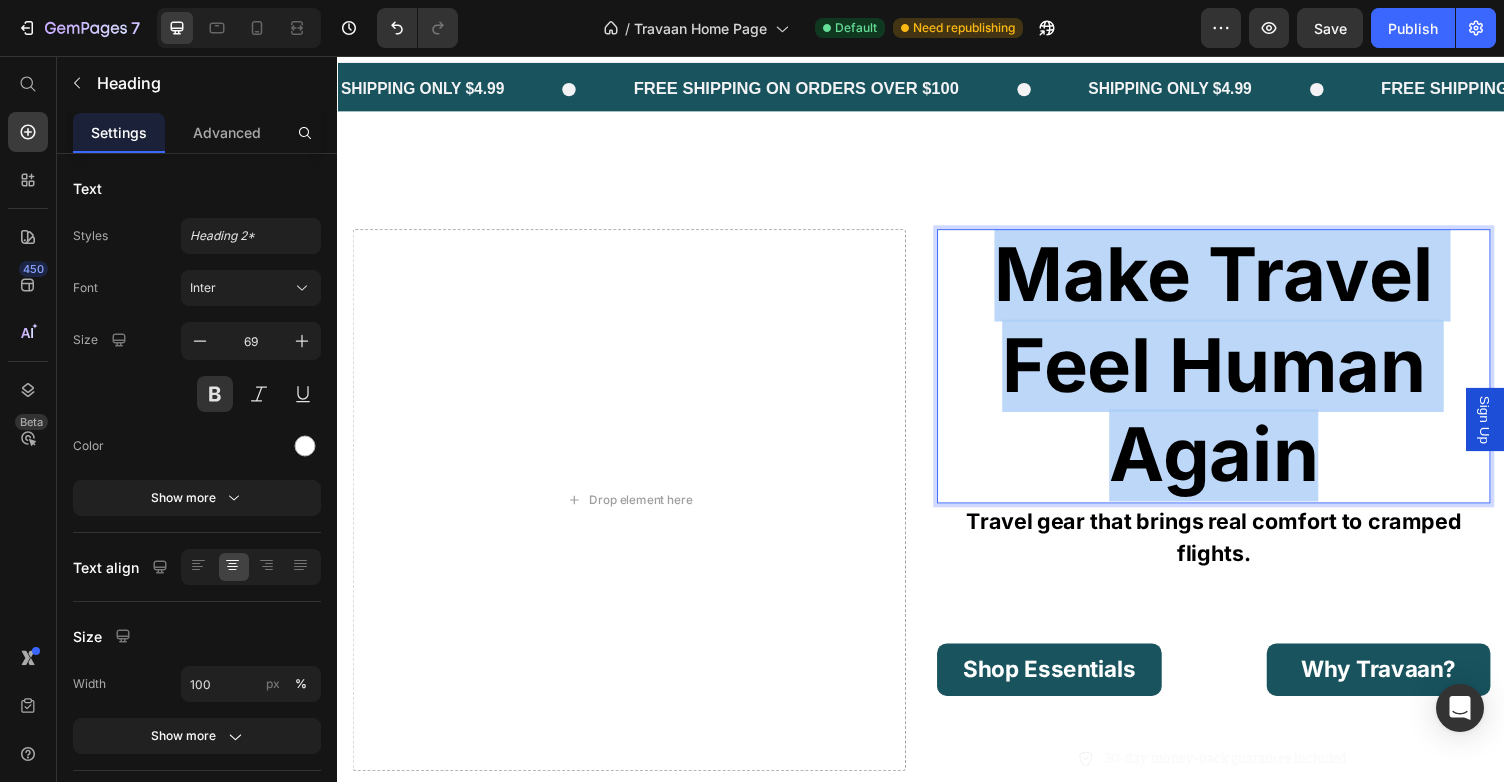 click on "Make Travel Feel Human Again" at bounding box center (1237, 372) 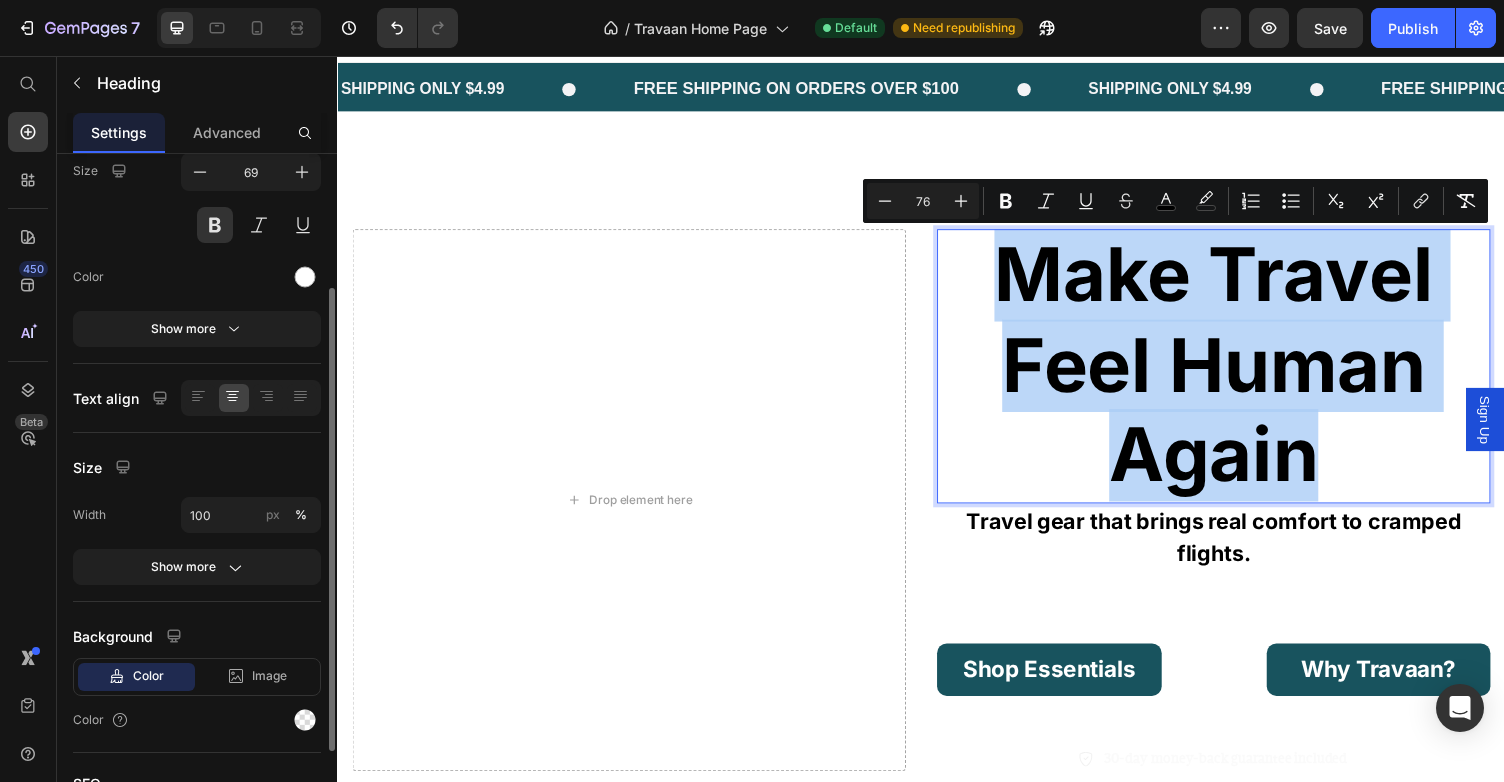 scroll, scrollTop: 181, scrollLeft: 0, axis: vertical 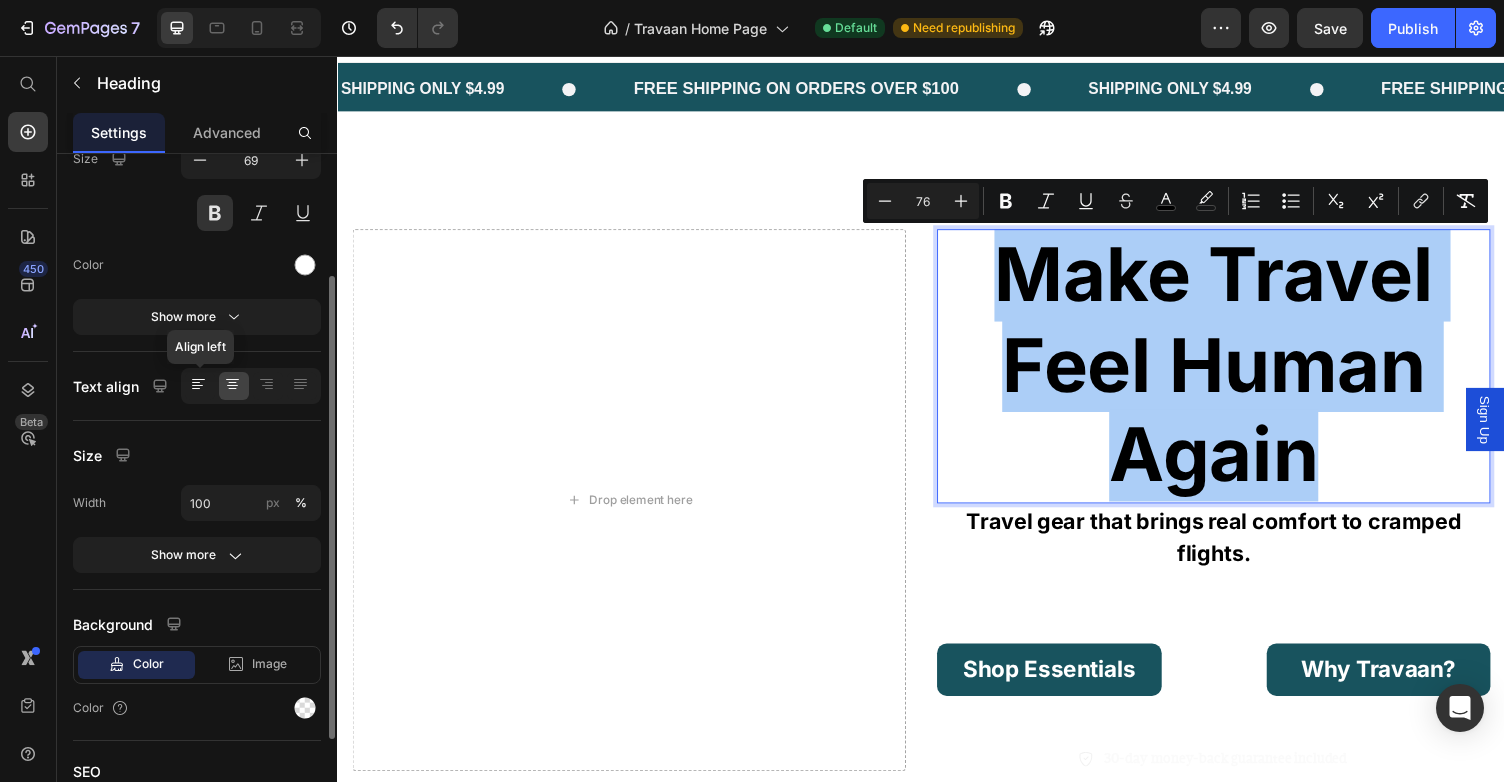 click 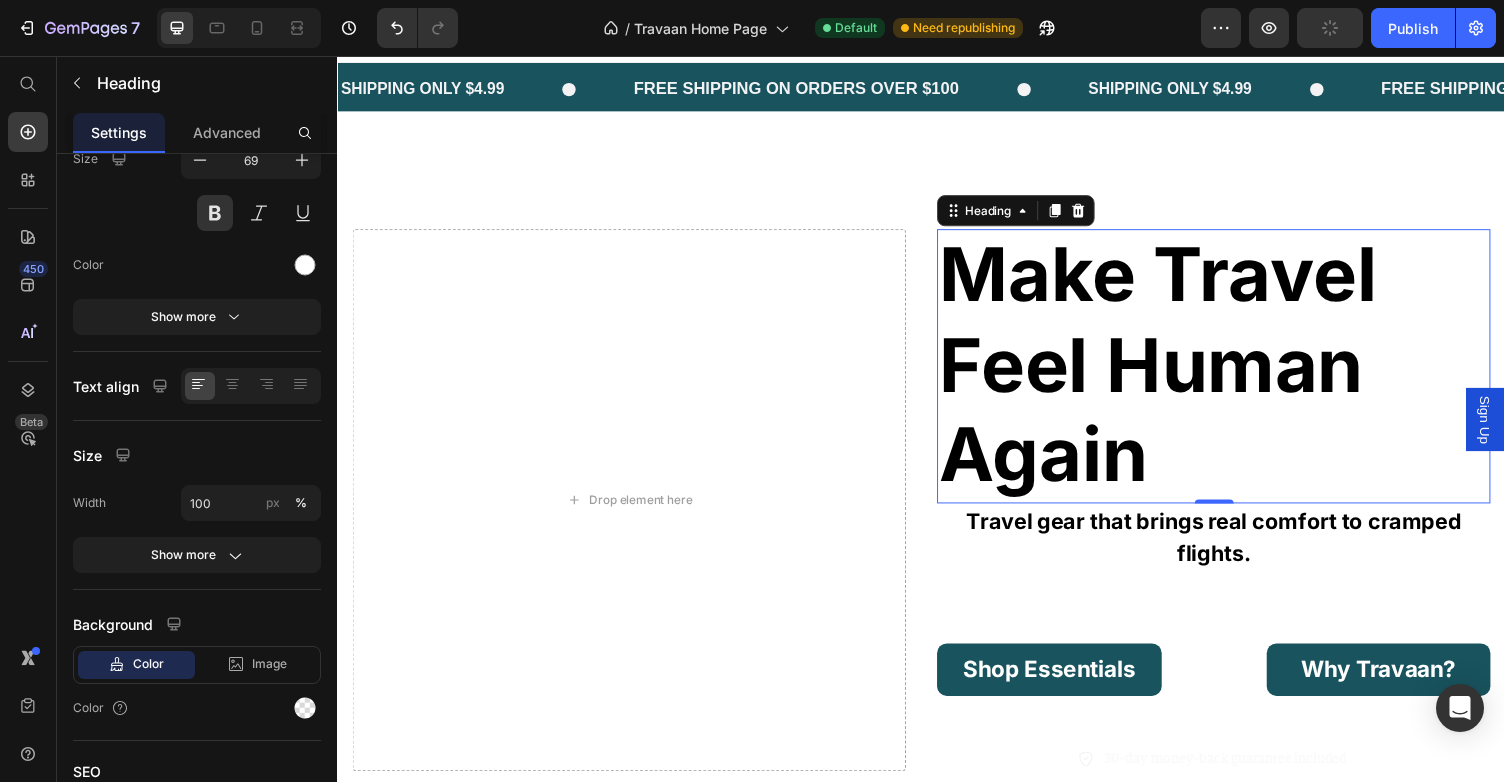 click on "Make Travel Feel Human Again" at bounding box center [1237, 375] 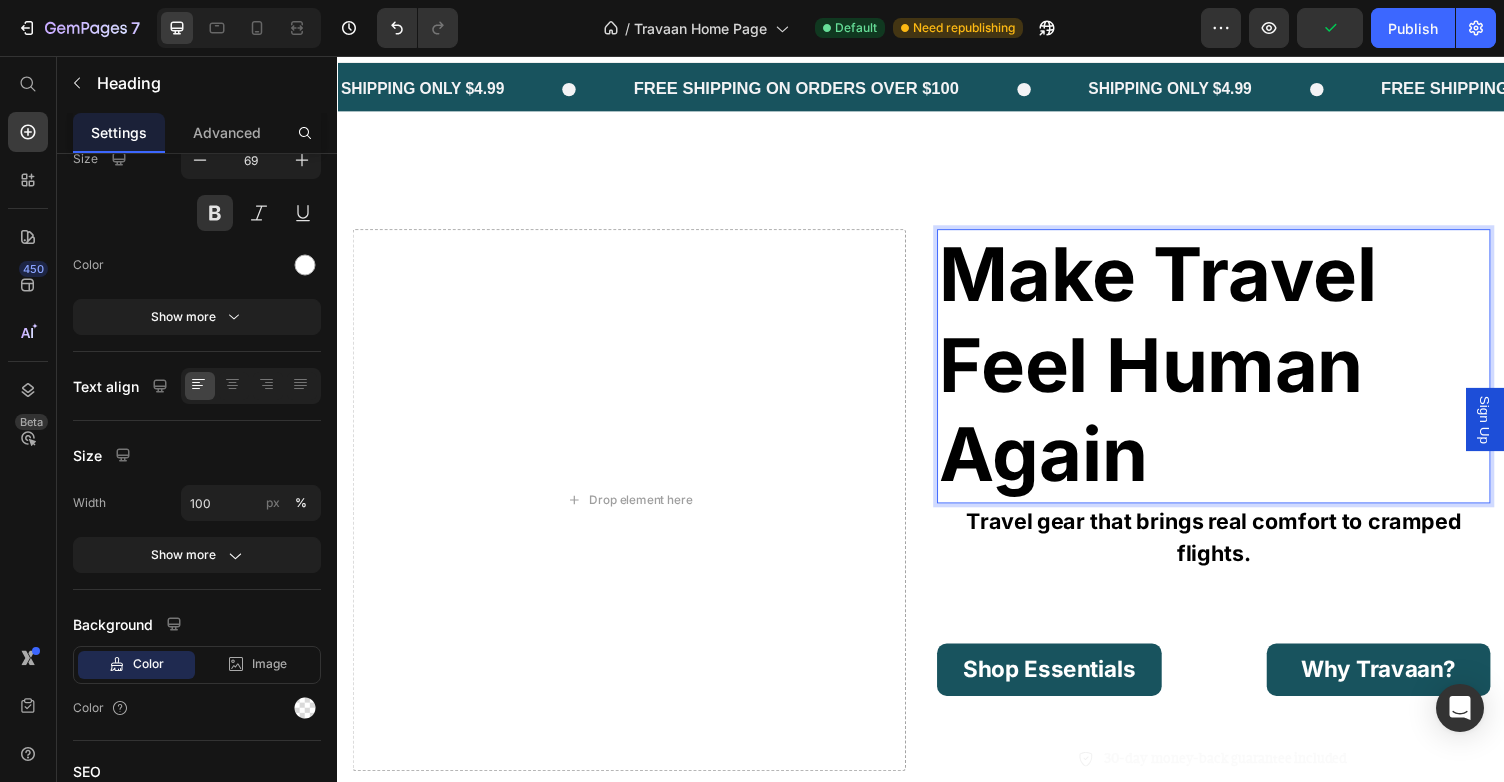 click on "Make Travel Feel Human Again" at bounding box center [1237, 375] 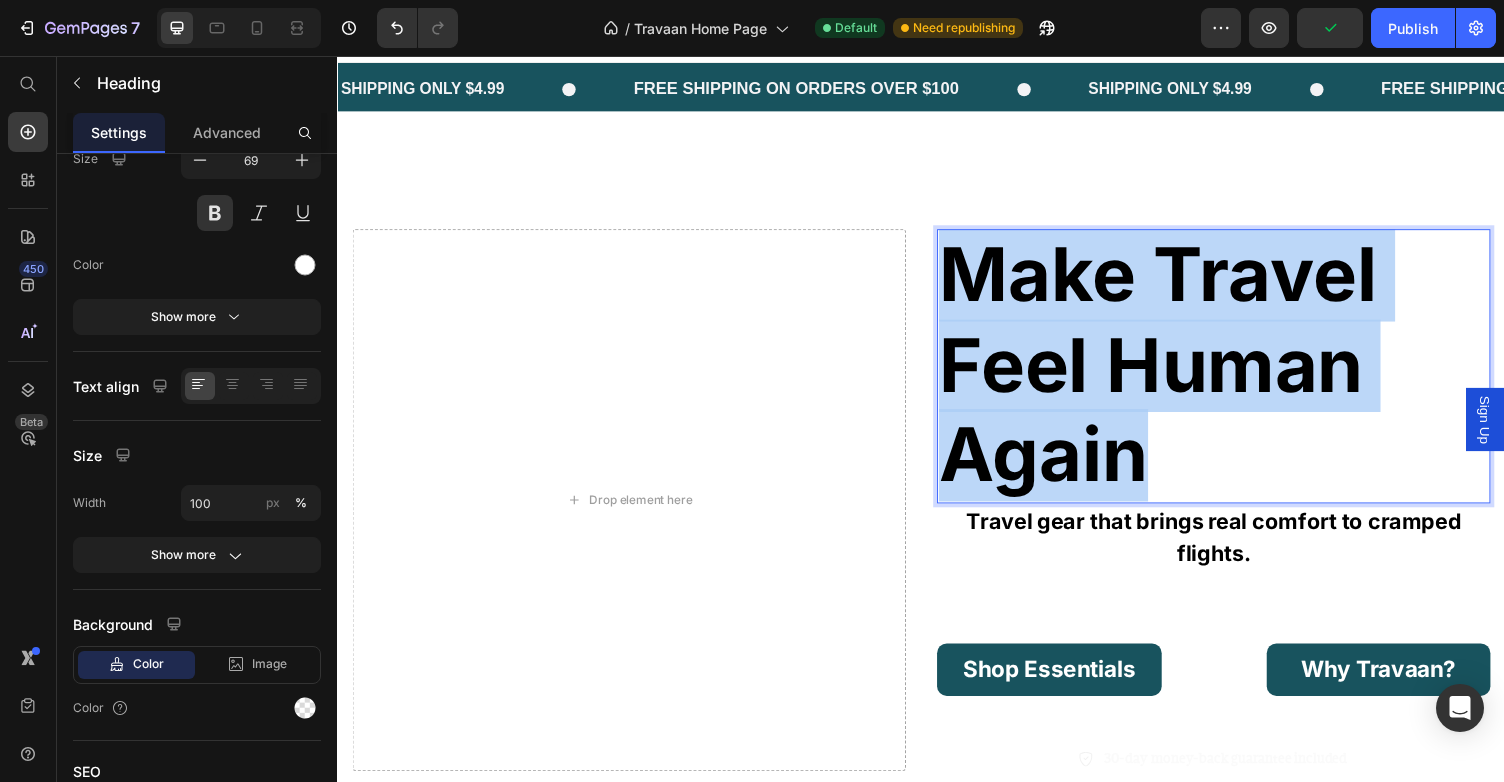 click on "Make Travel Feel Human Again" at bounding box center (1237, 375) 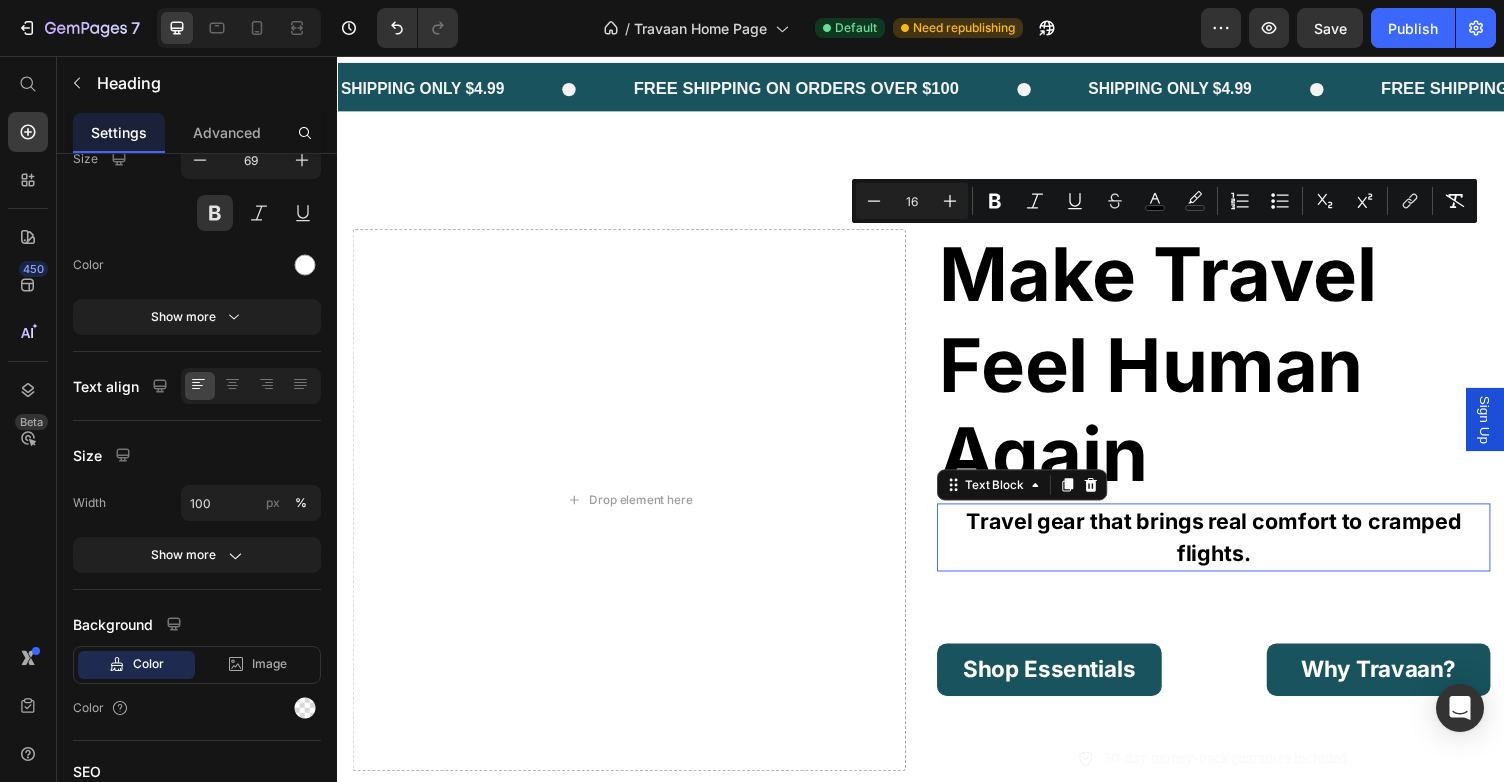 click on "Travel gear that brings real comfort to cramped flights." at bounding box center [1237, 550] 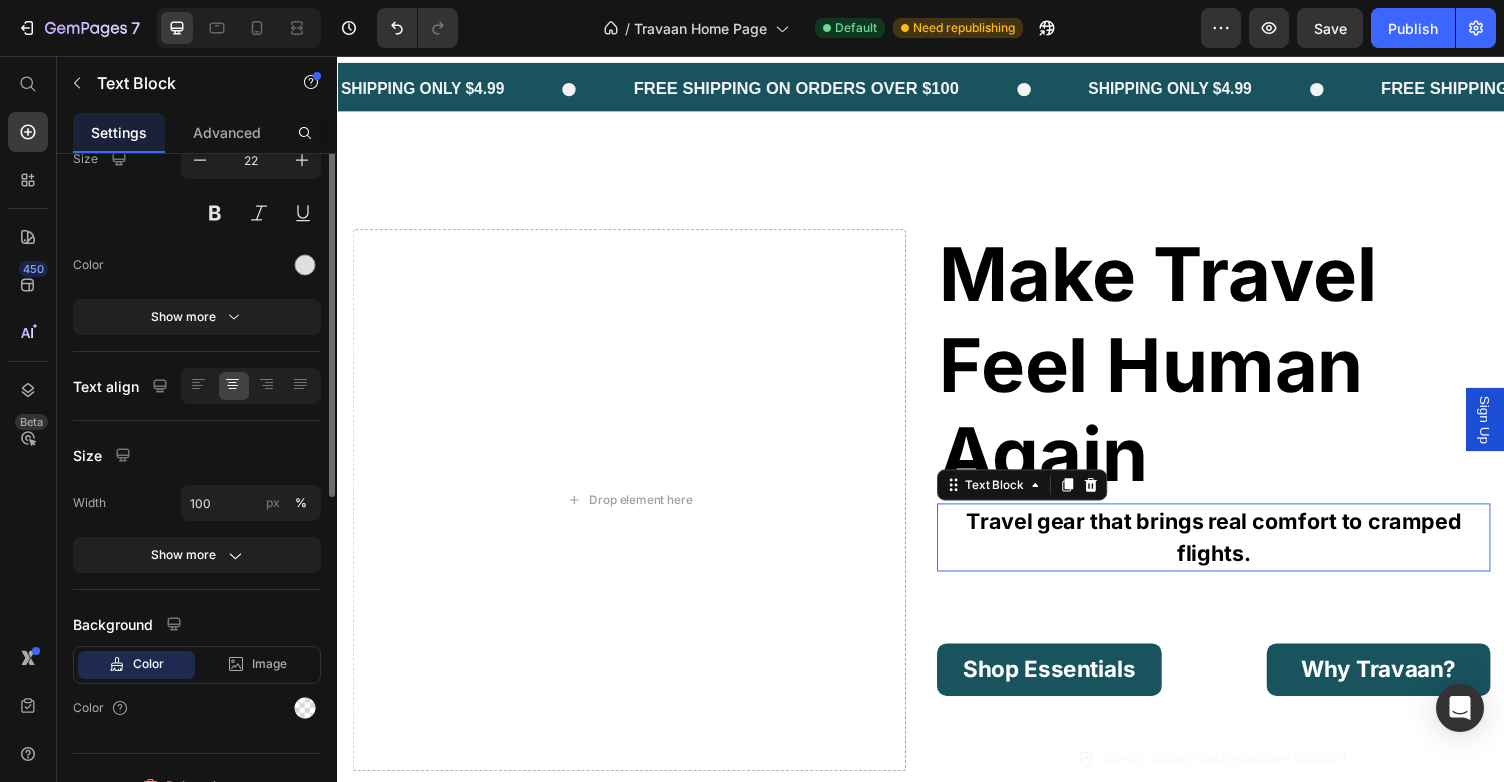 scroll, scrollTop: 0, scrollLeft: 0, axis: both 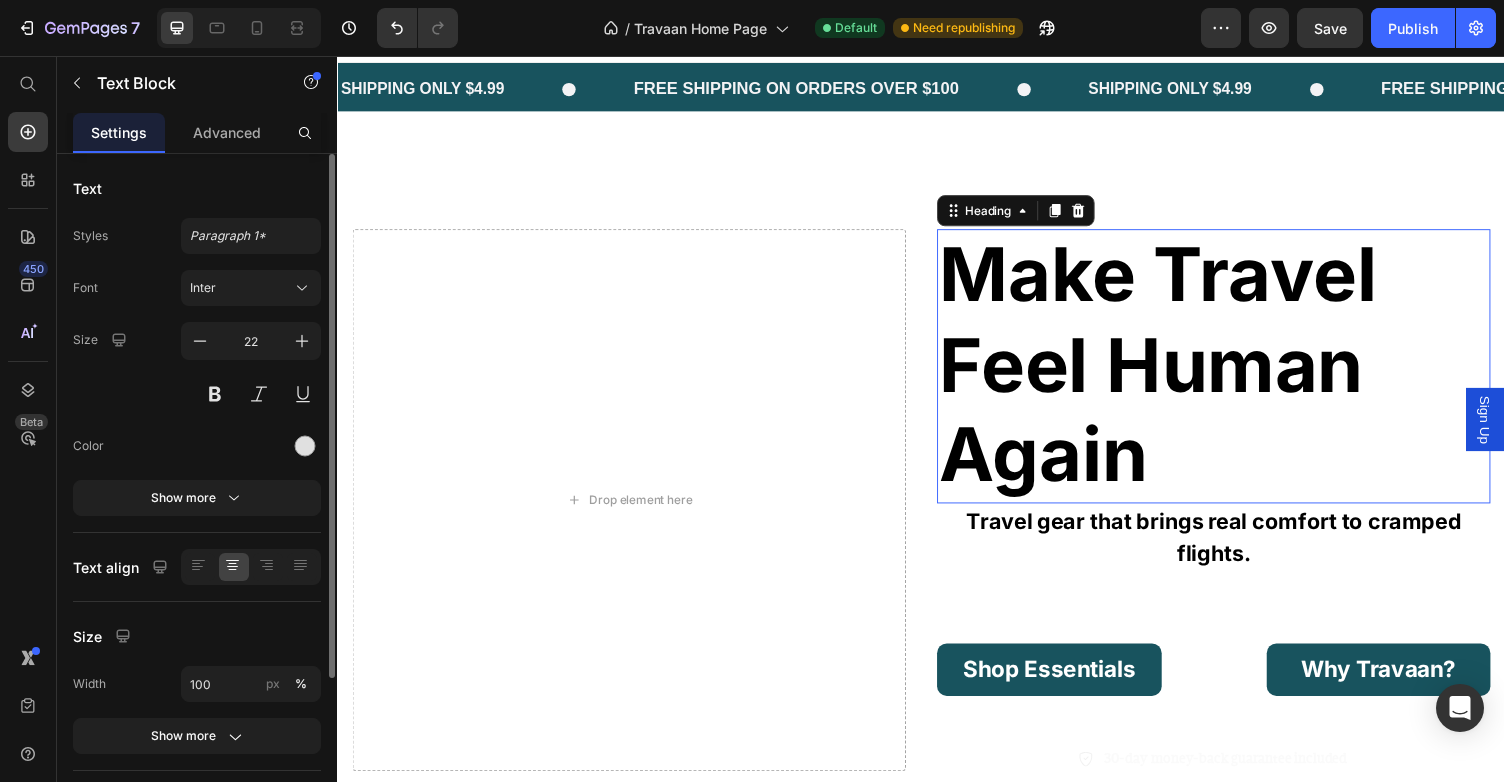 click on "⁠⁠⁠⁠⁠⁠⁠ Make Travel Feel Human Again" at bounding box center [1237, 375] 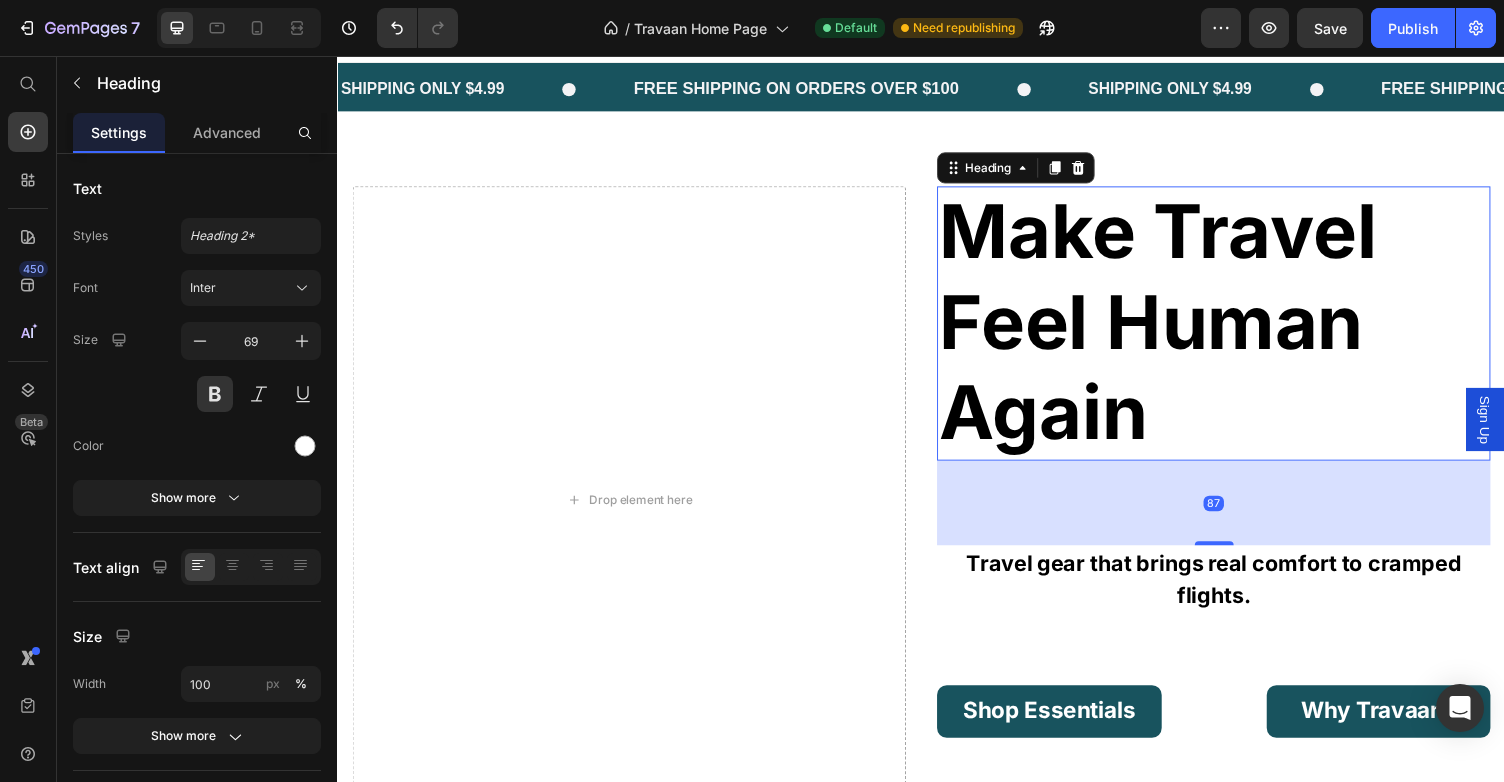 drag, startPoint x: 1230, startPoint y: 511, endPoint x: 1244, endPoint y: 598, distance: 88.11924 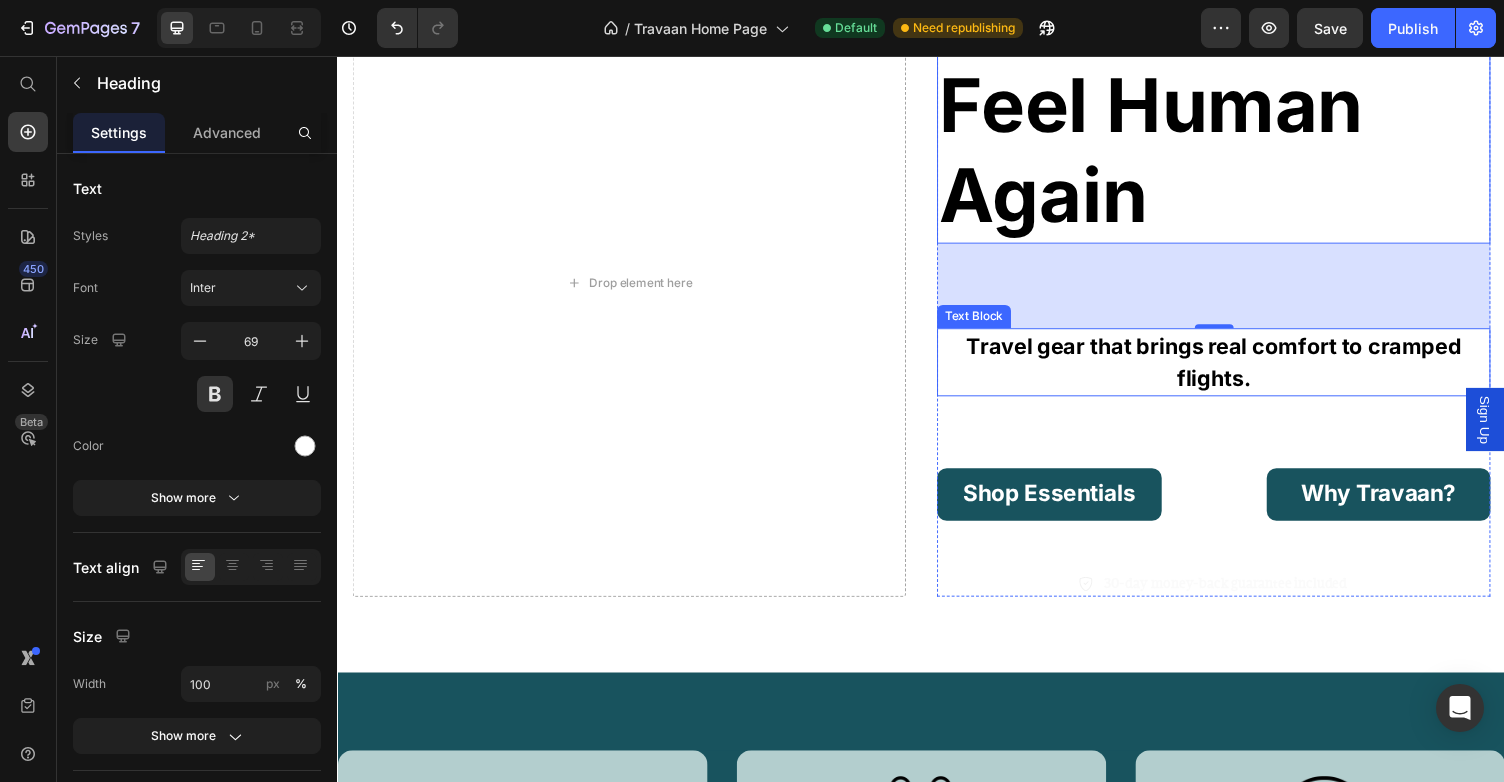 scroll, scrollTop: 264, scrollLeft: 0, axis: vertical 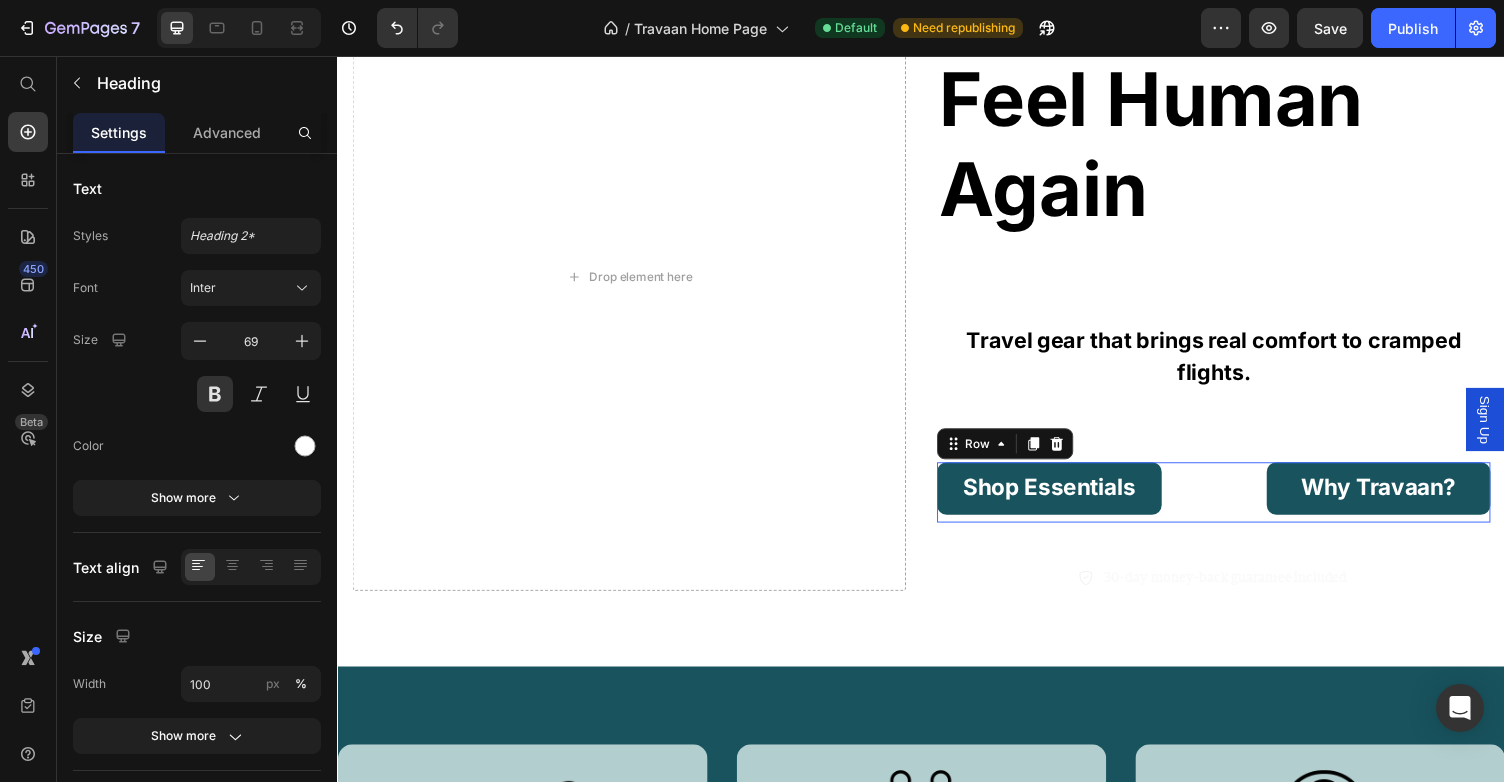 click on "Shop Essentials Button" at bounding box center [1093, 504] 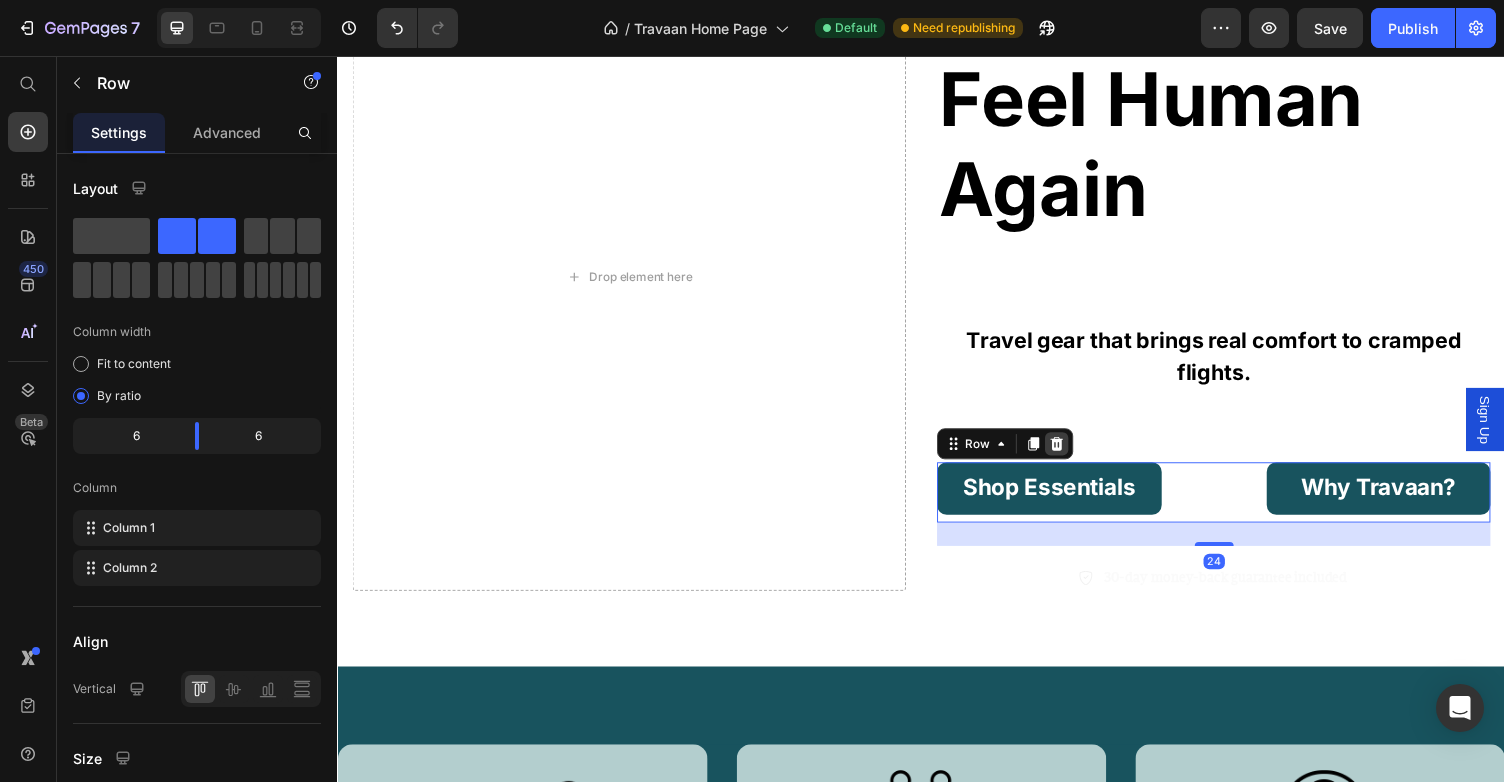 click at bounding box center (1076, 454) 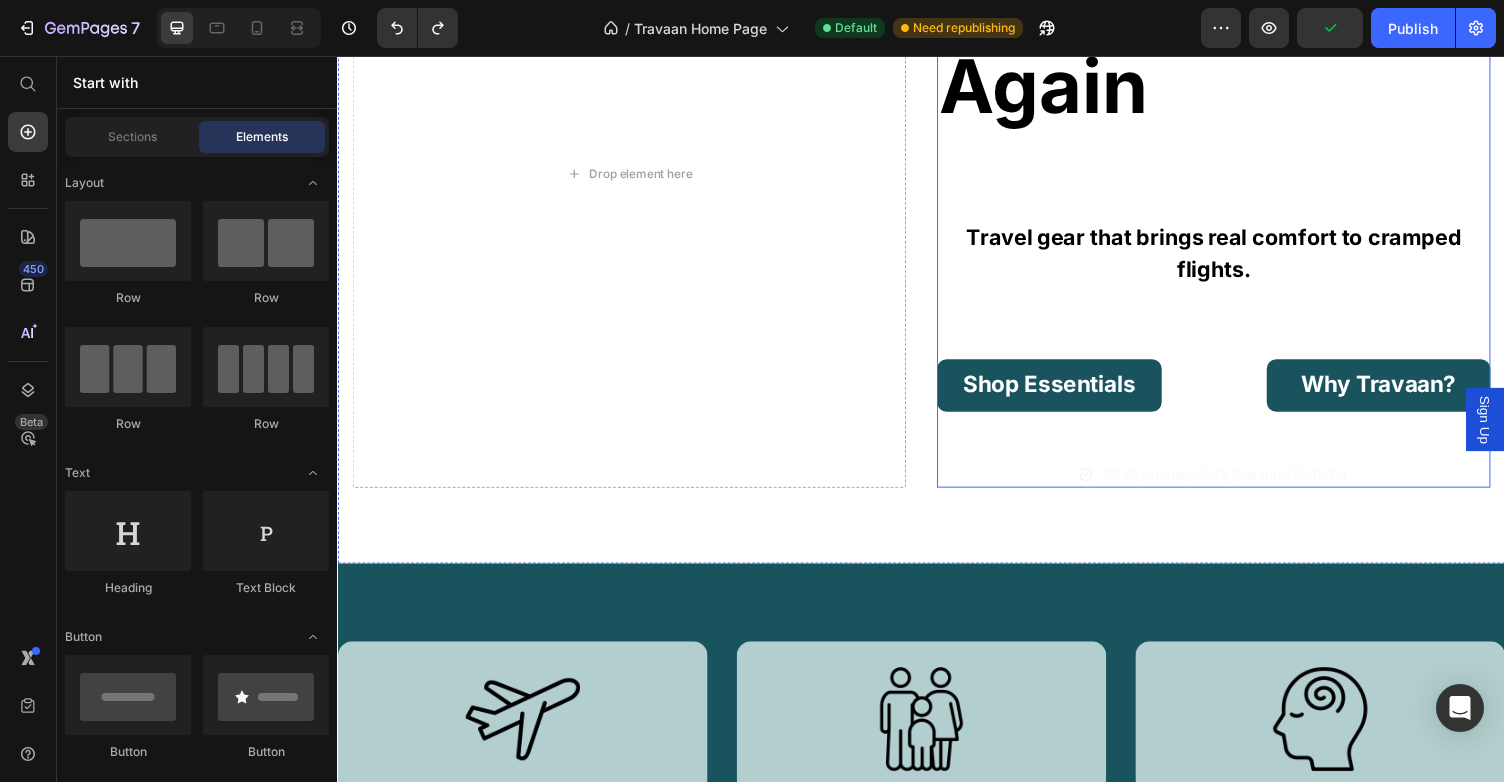 scroll, scrollTop: 403, scrollLeft: 0, axis: vertical 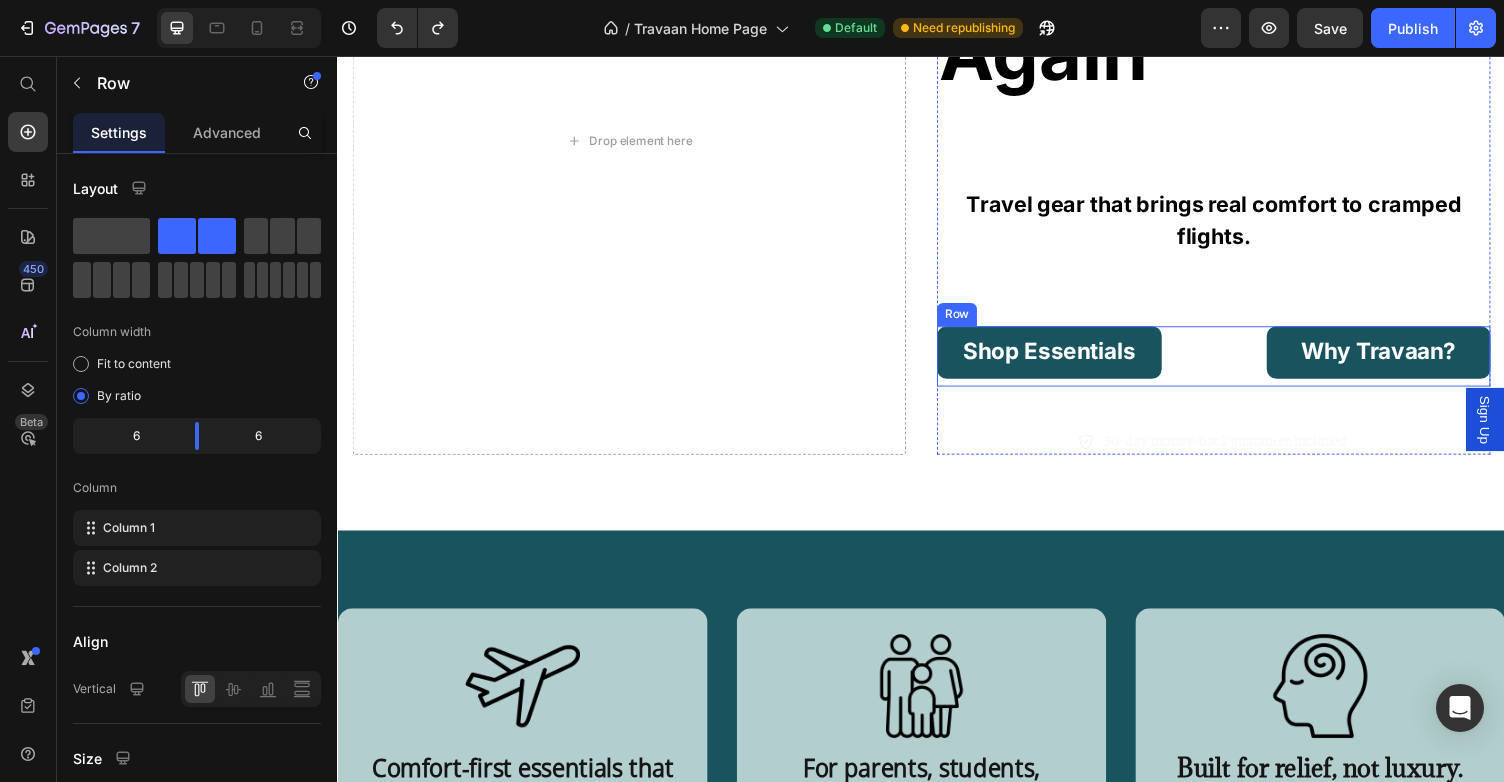 click on "Shop Essentials Button" at bounding box center [1093, 365] 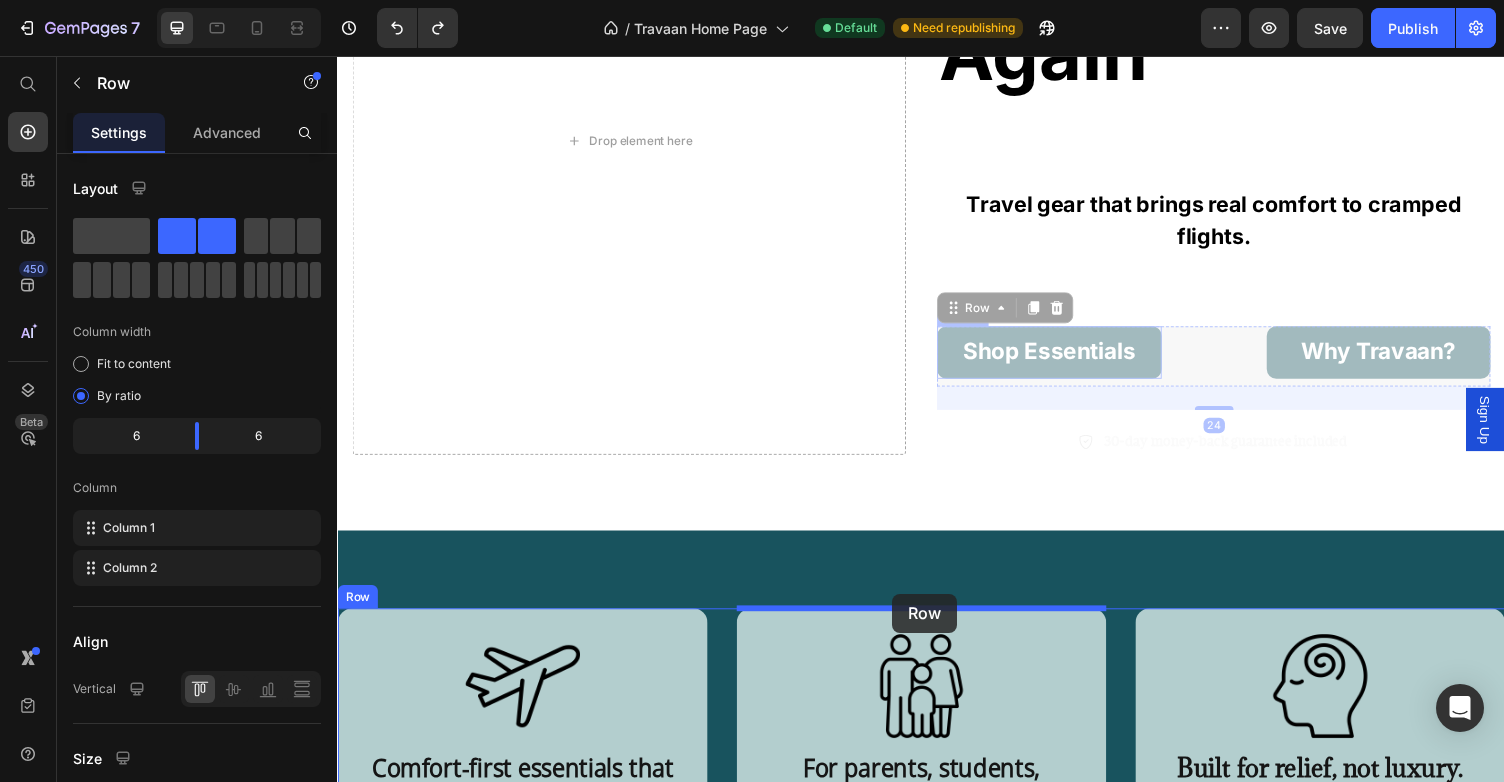 drag, startPoint x: 984, startPoint y: 313, endPoint x: 908, endPoint y: 609, distance: 305.60104 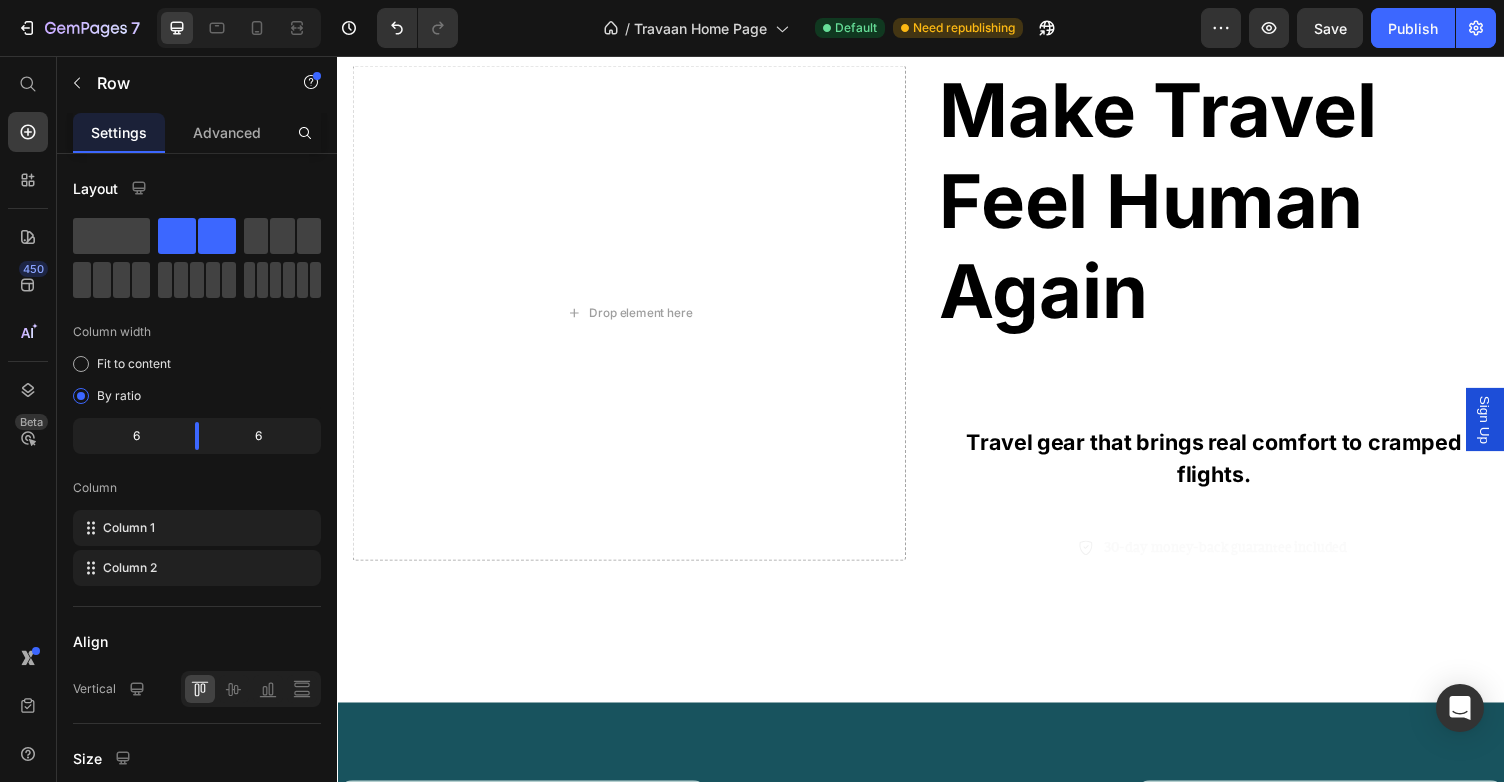 scroll, scrollTop: 205, scrollLeft: 0, axis: vertical 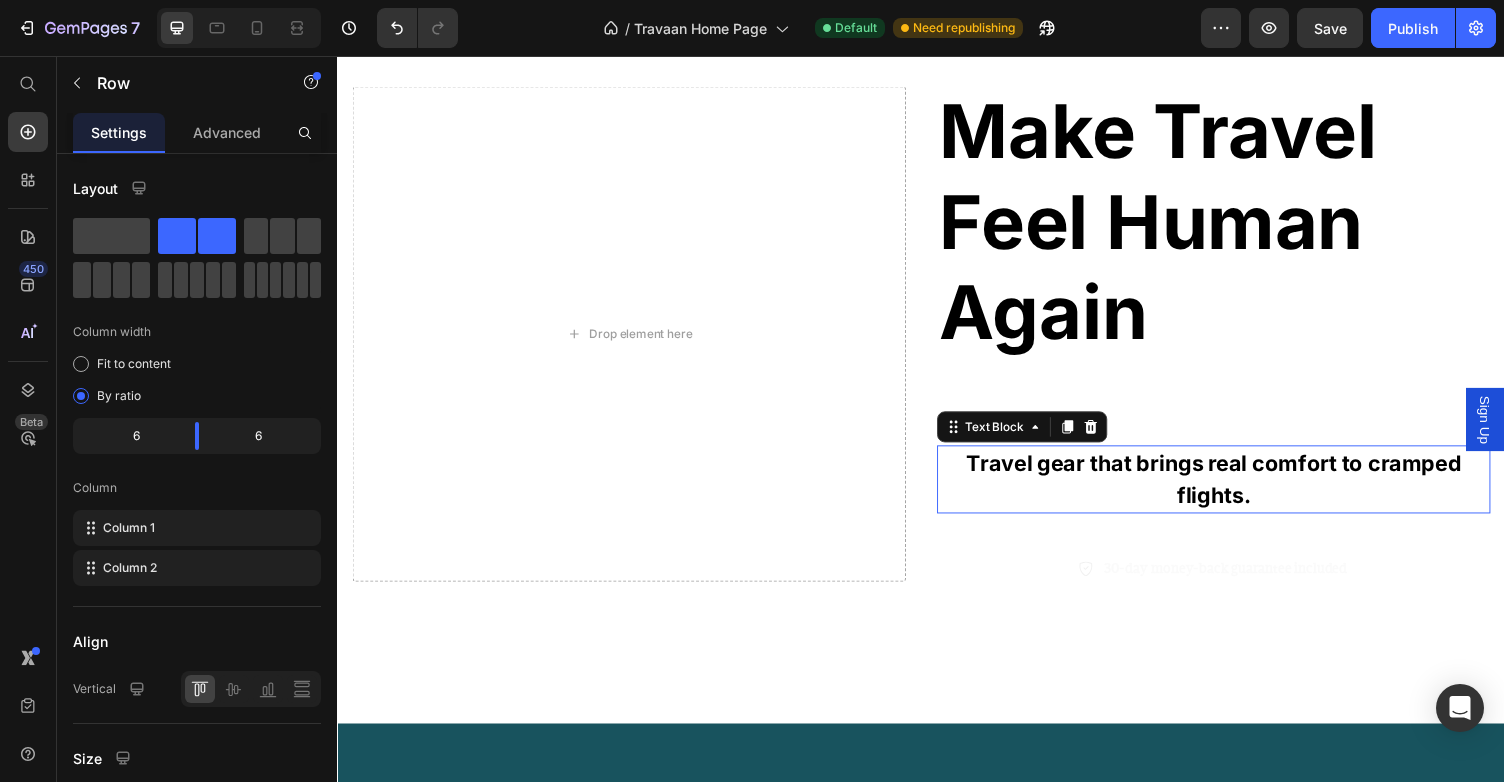 click on "Travel gear that brings real comfort to cramped flights." at bounding box center [1237, 491] 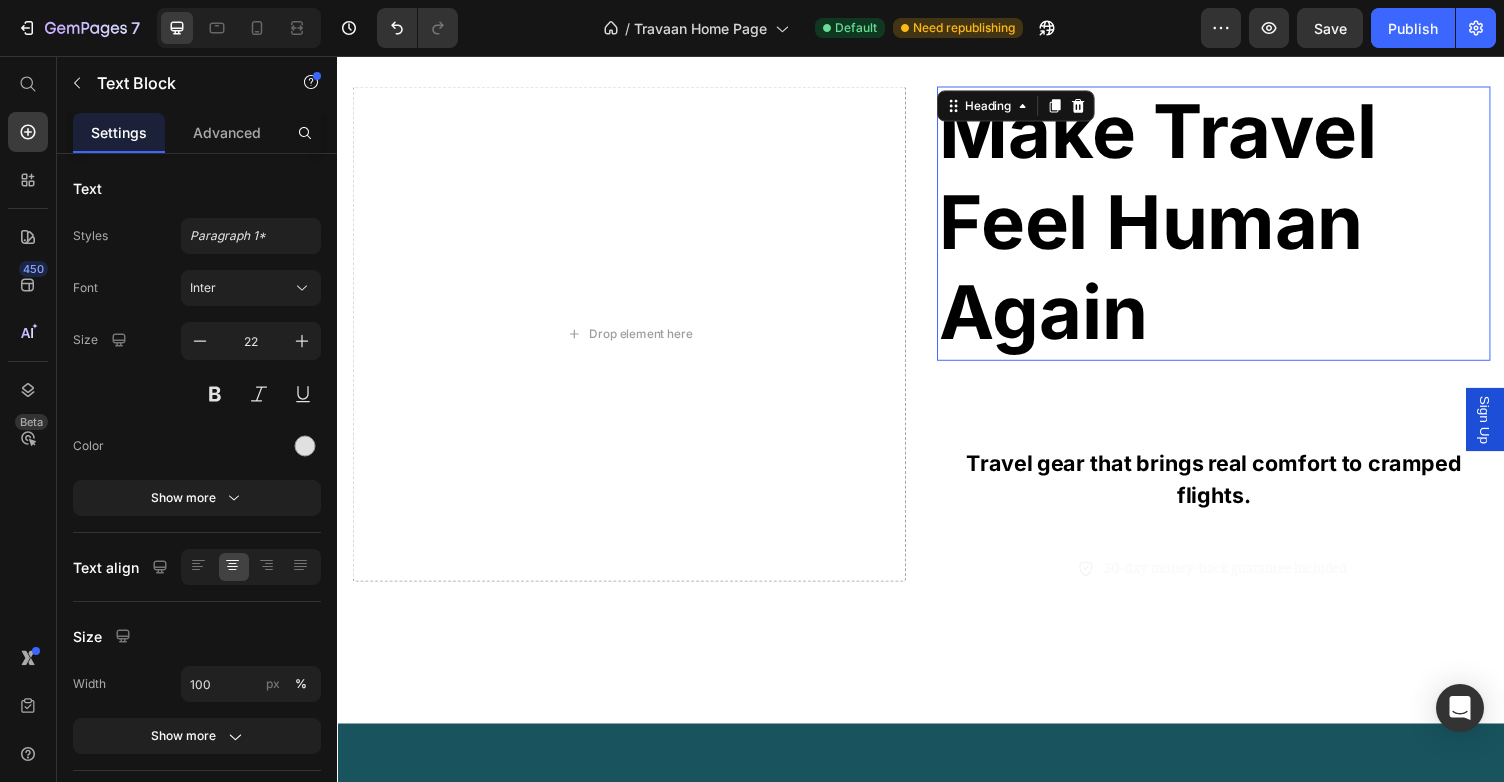 click on "Make Travel Feel Human Again" at bounding box center (1180, 225) 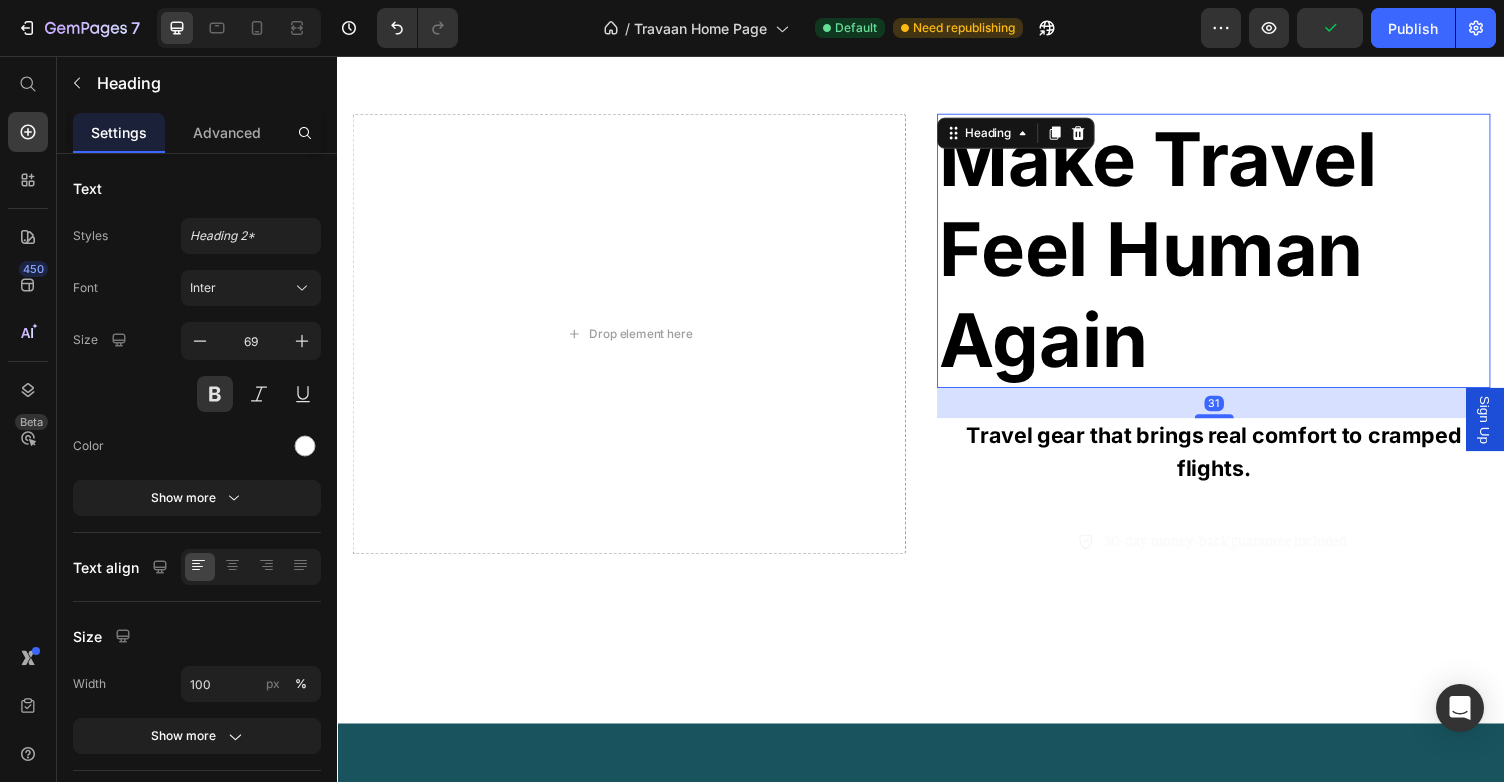 drag, startPoint x: 1239, startPoint y: 452, endPoint x: 1254, endPoint y: 396, distance: 57.974133 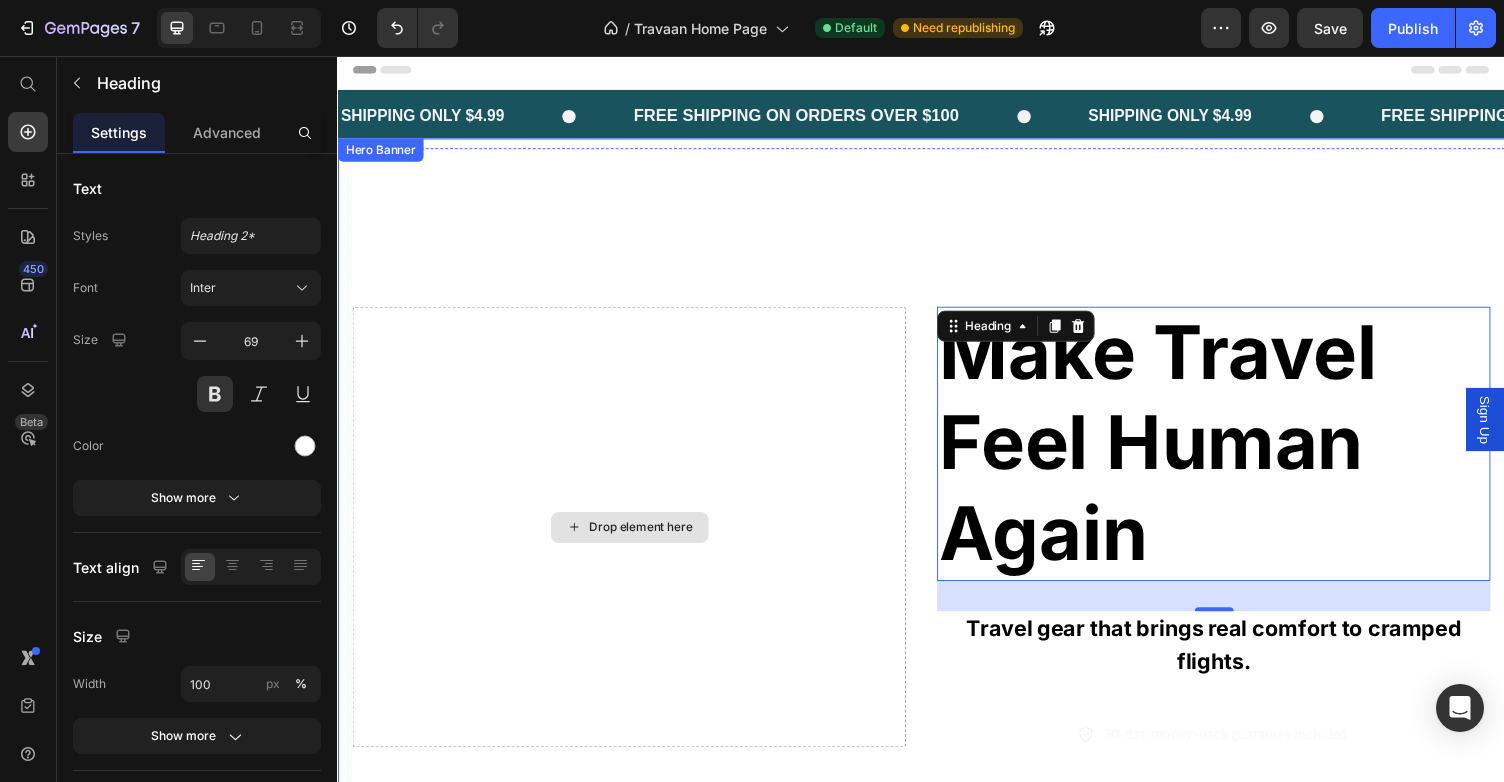 scroll, scrollTop: 0, scrollLeft: 0, axis: both 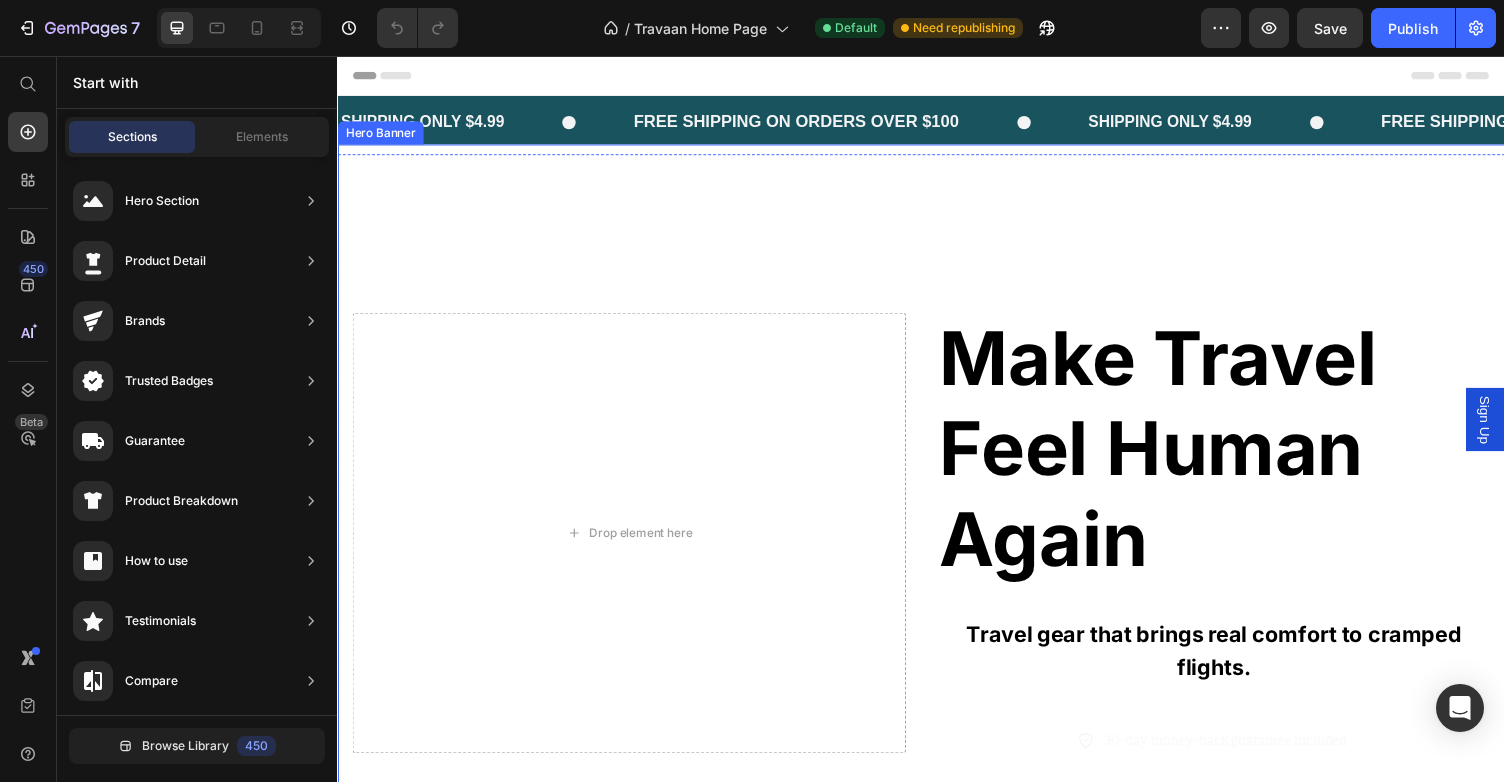 click at bounding box center (937, 547) 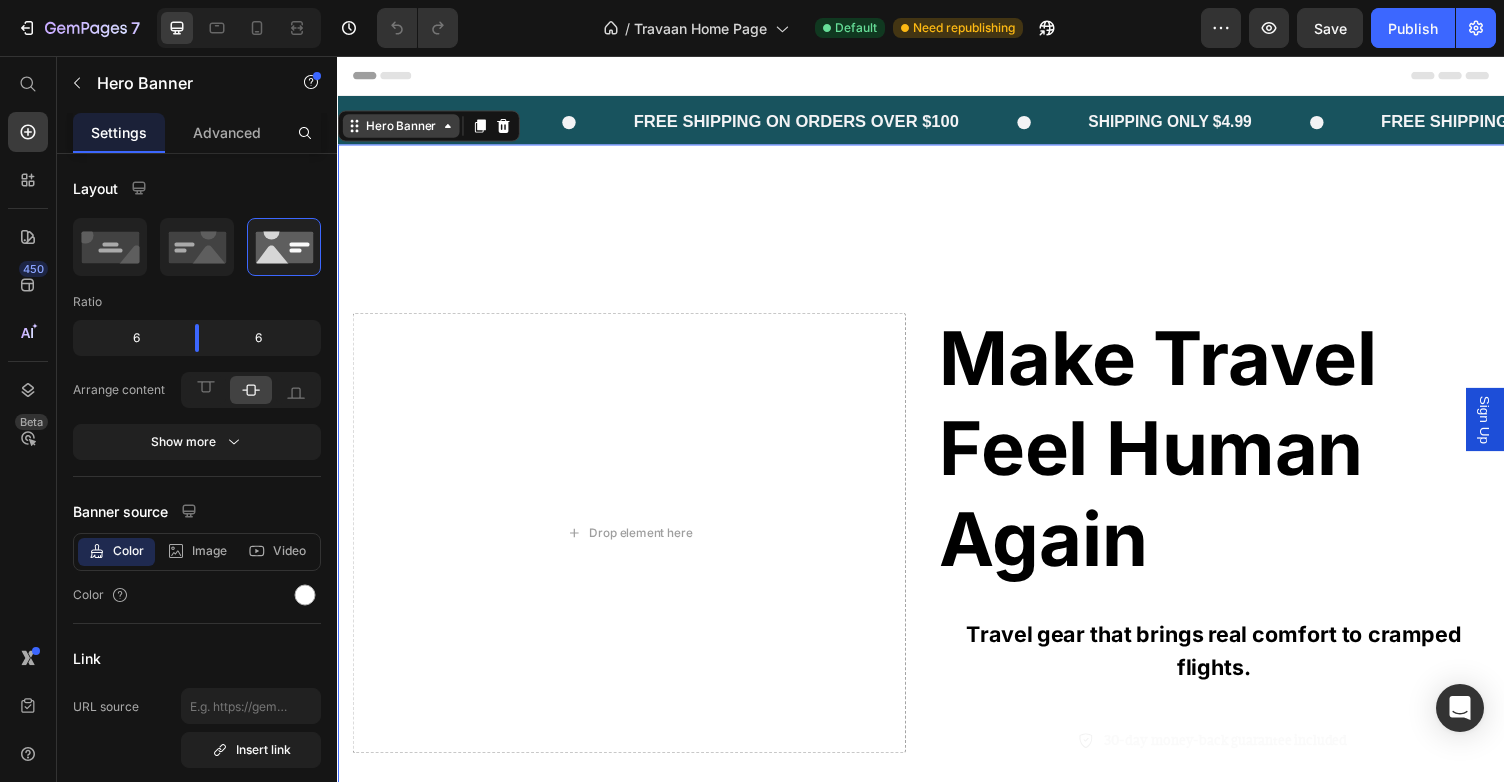 click on "Hero Banner" at bounding box center (402, 128) 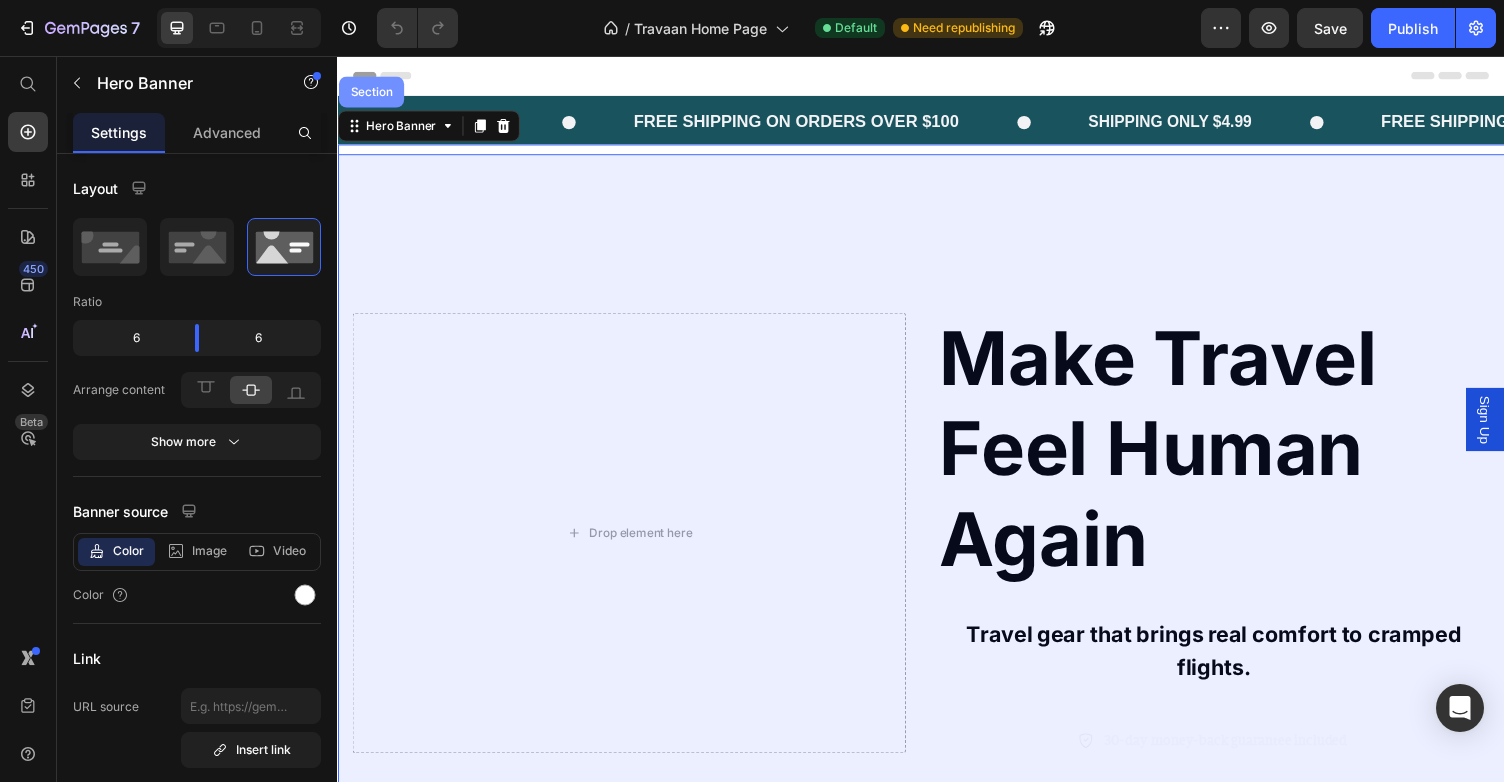 click on "Section" at bounding box center (371, 93) 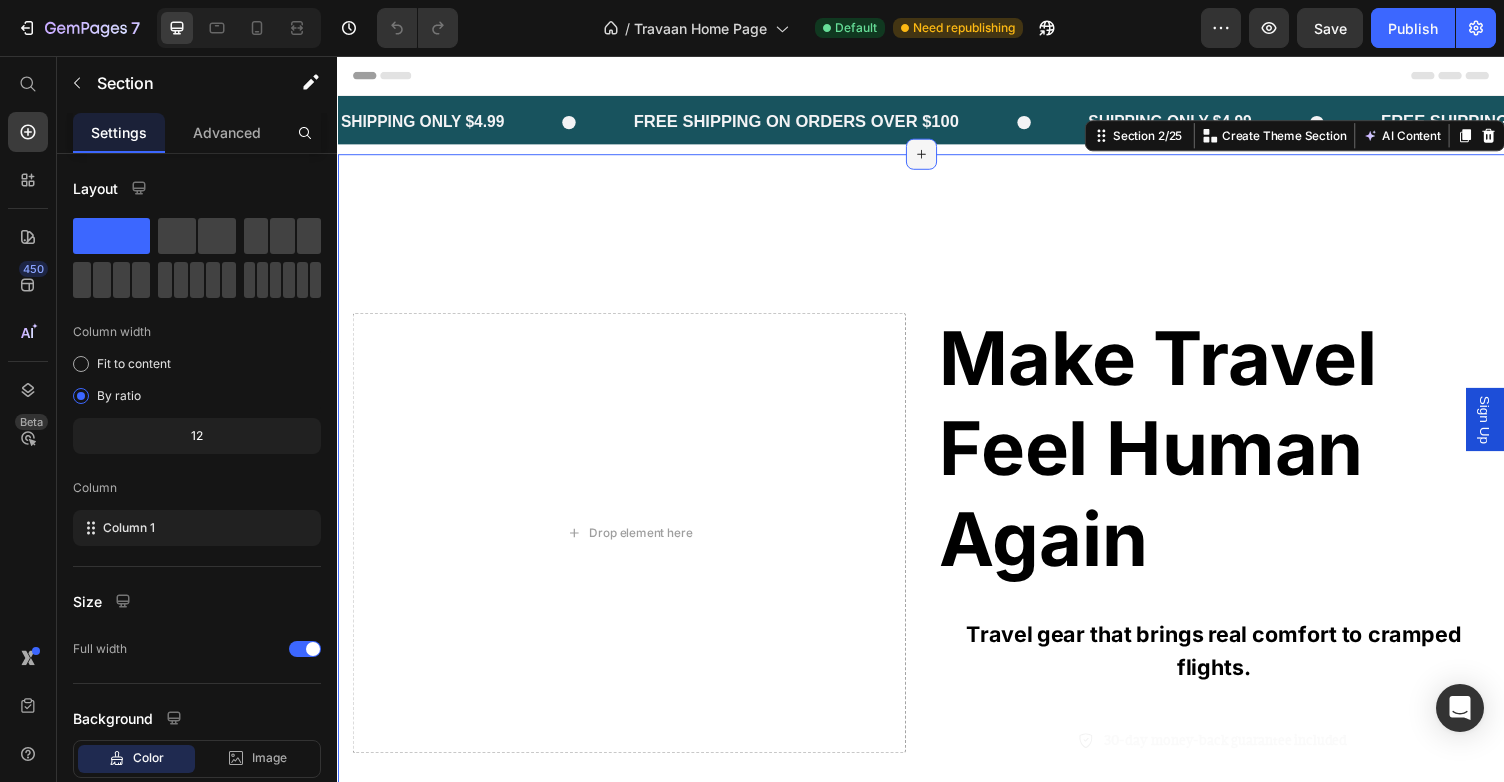 click 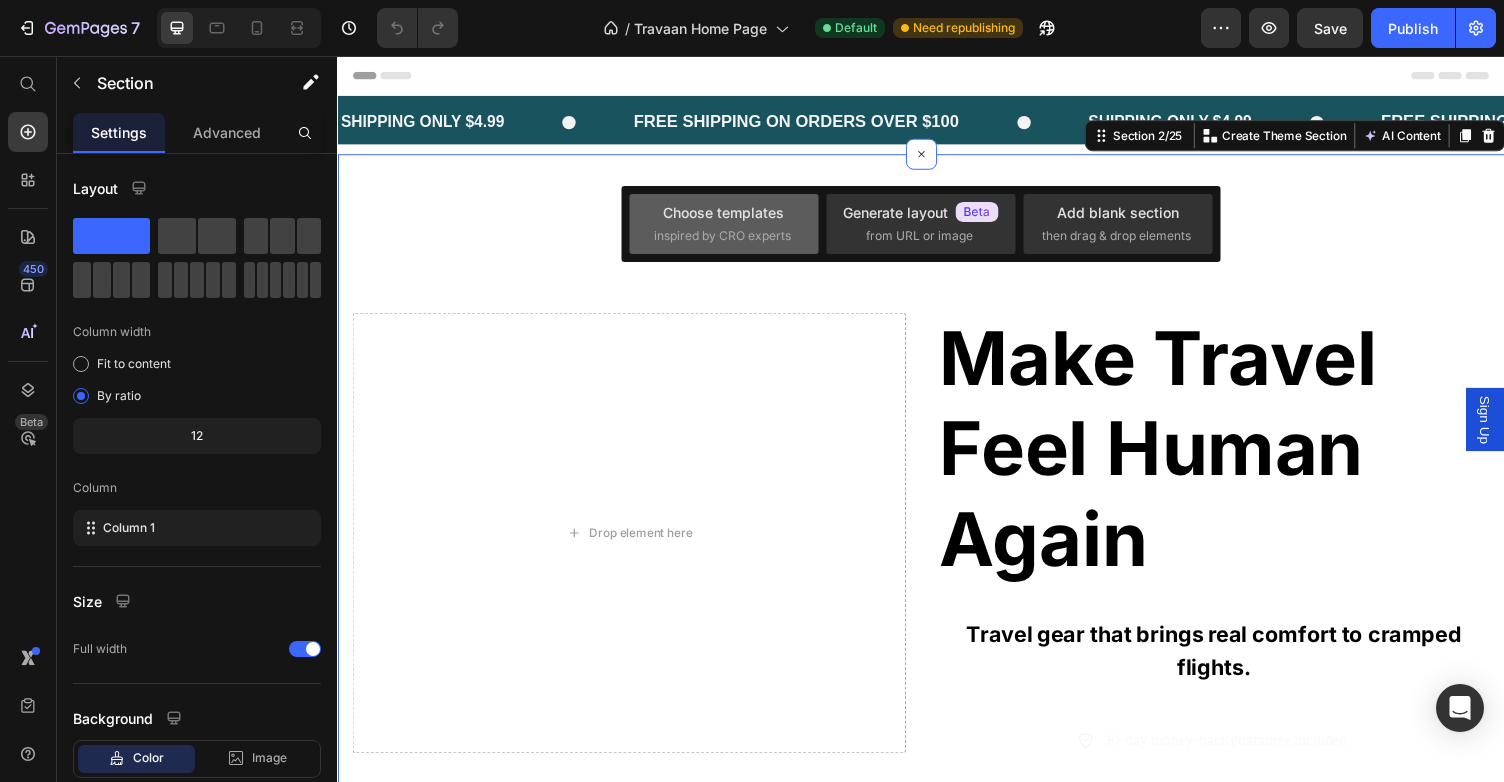 click on "inspired by CRO experts" at bounding box center [722, 236] 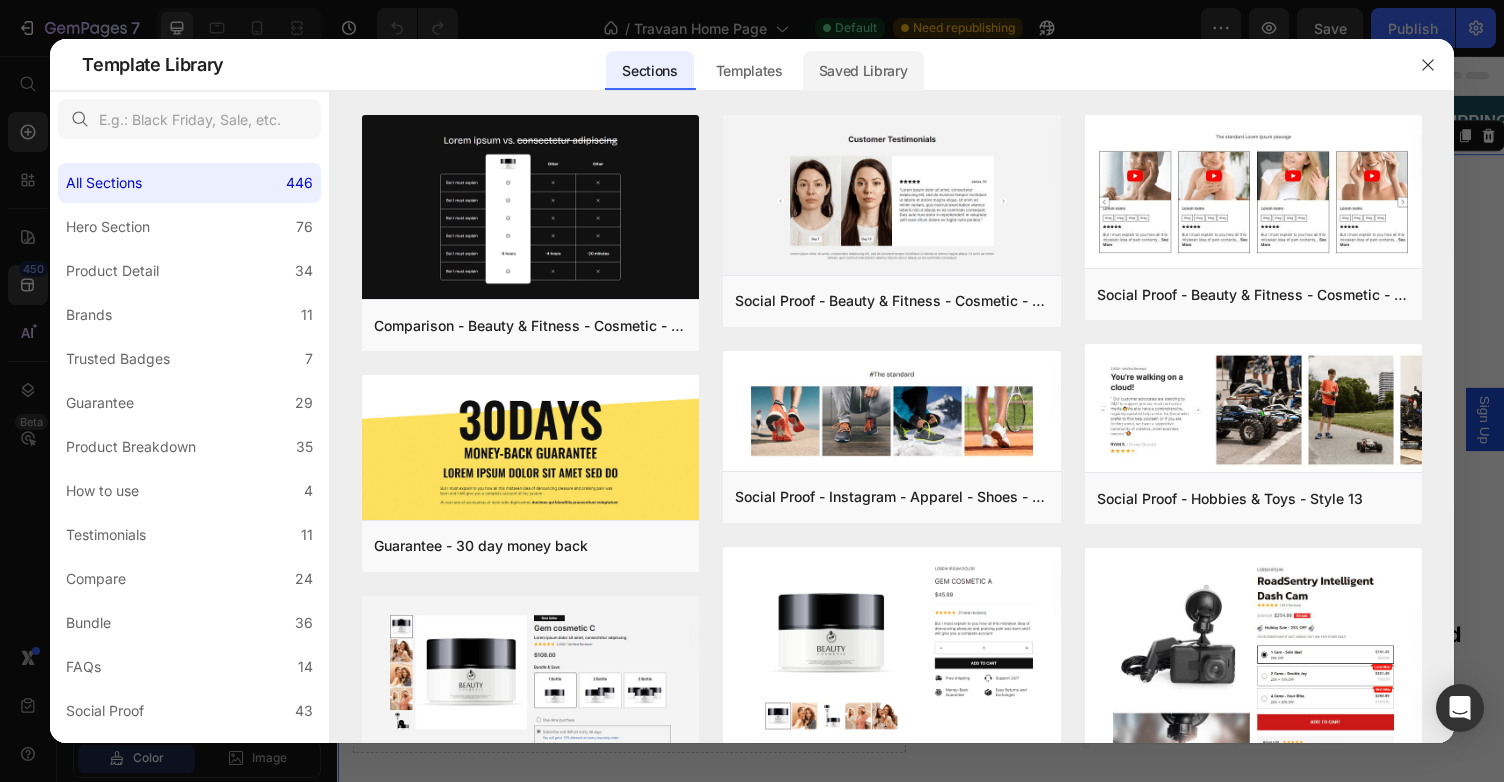 click on "Saved Library" 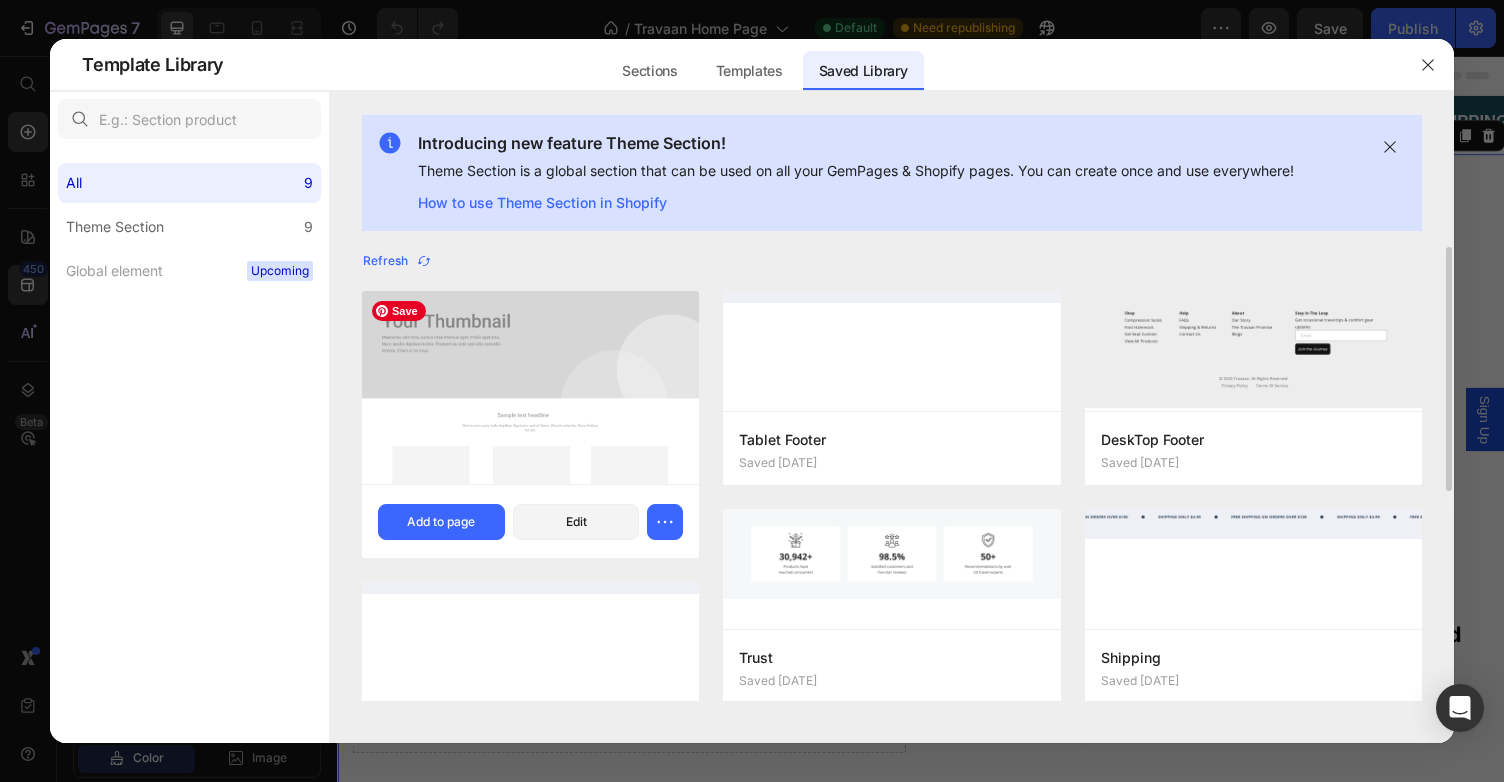 click at bounding box center [530, 387] 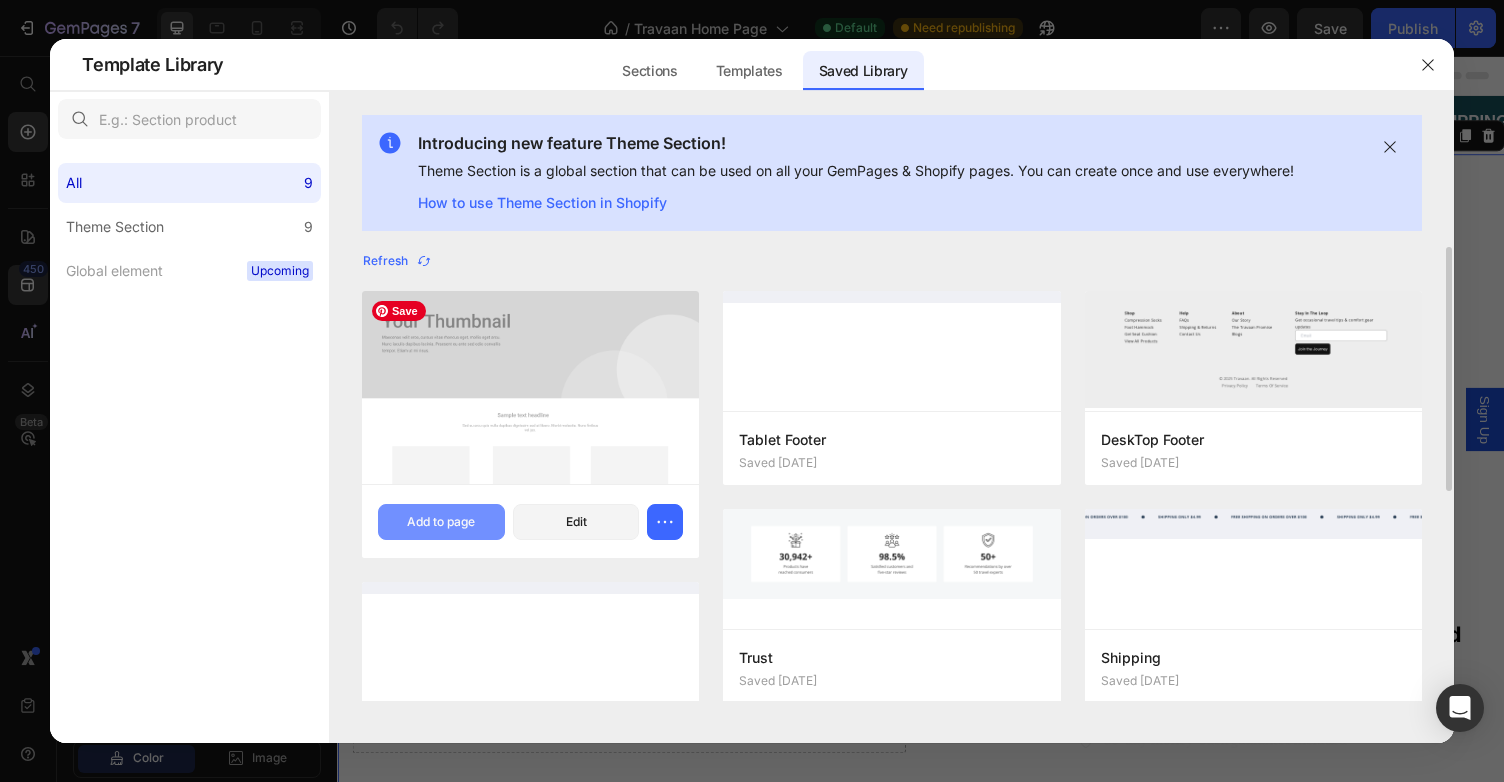 click on "Add to page" at bounding box center (441, 522) 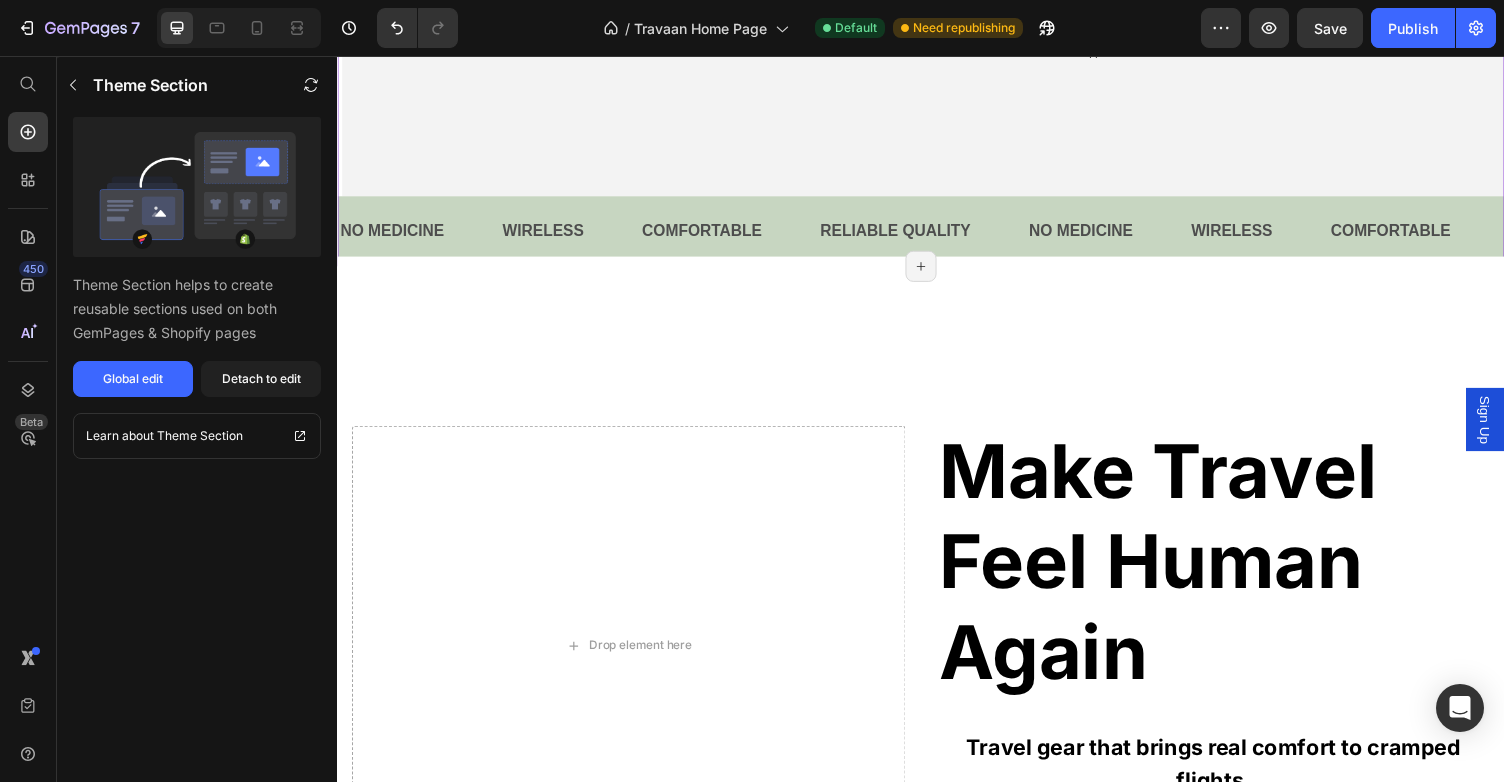 scroll, scrollTop: 598, scrollLeft: 0, axis: vertical 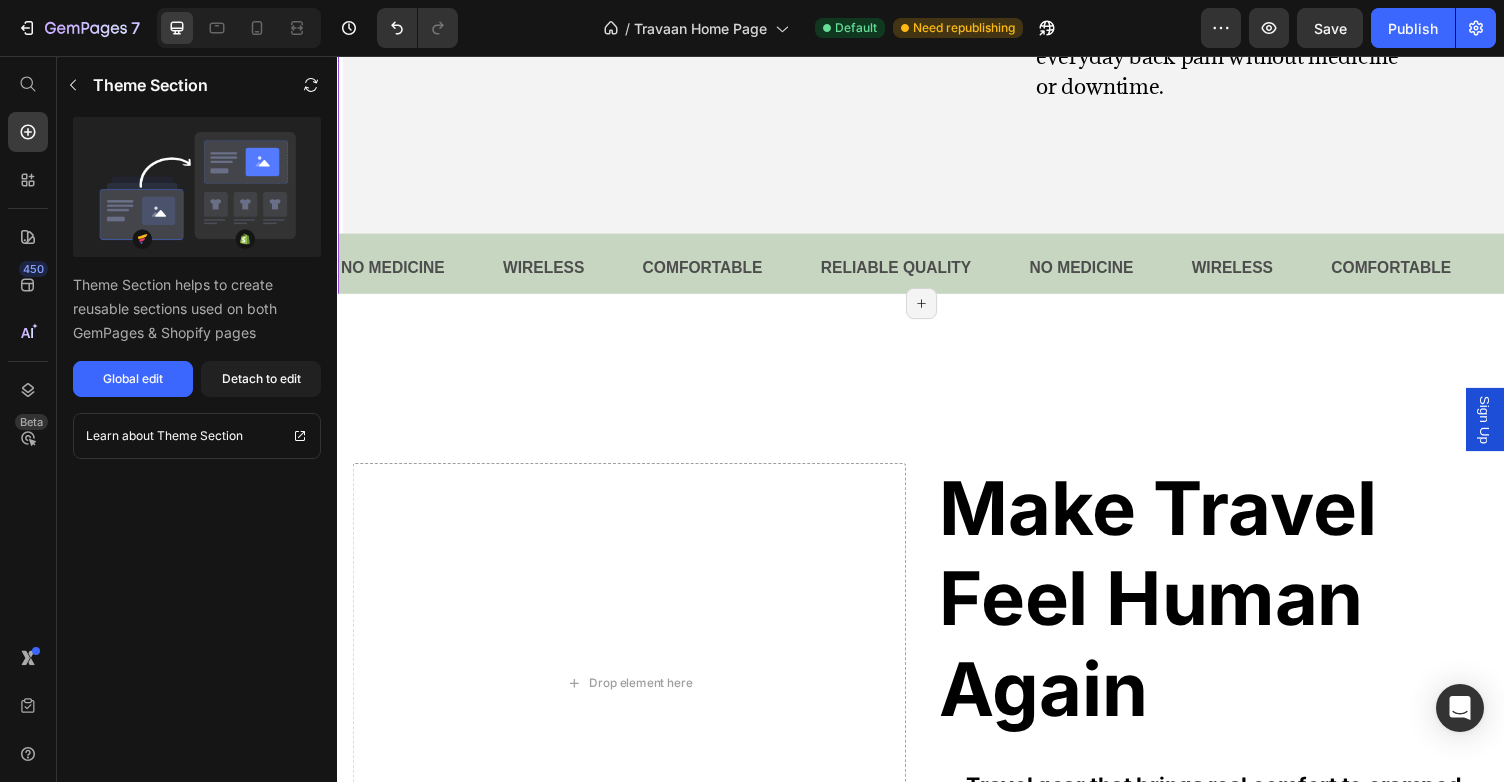 click on "NO MEDICINE Text" at bounding box center (421, 274) 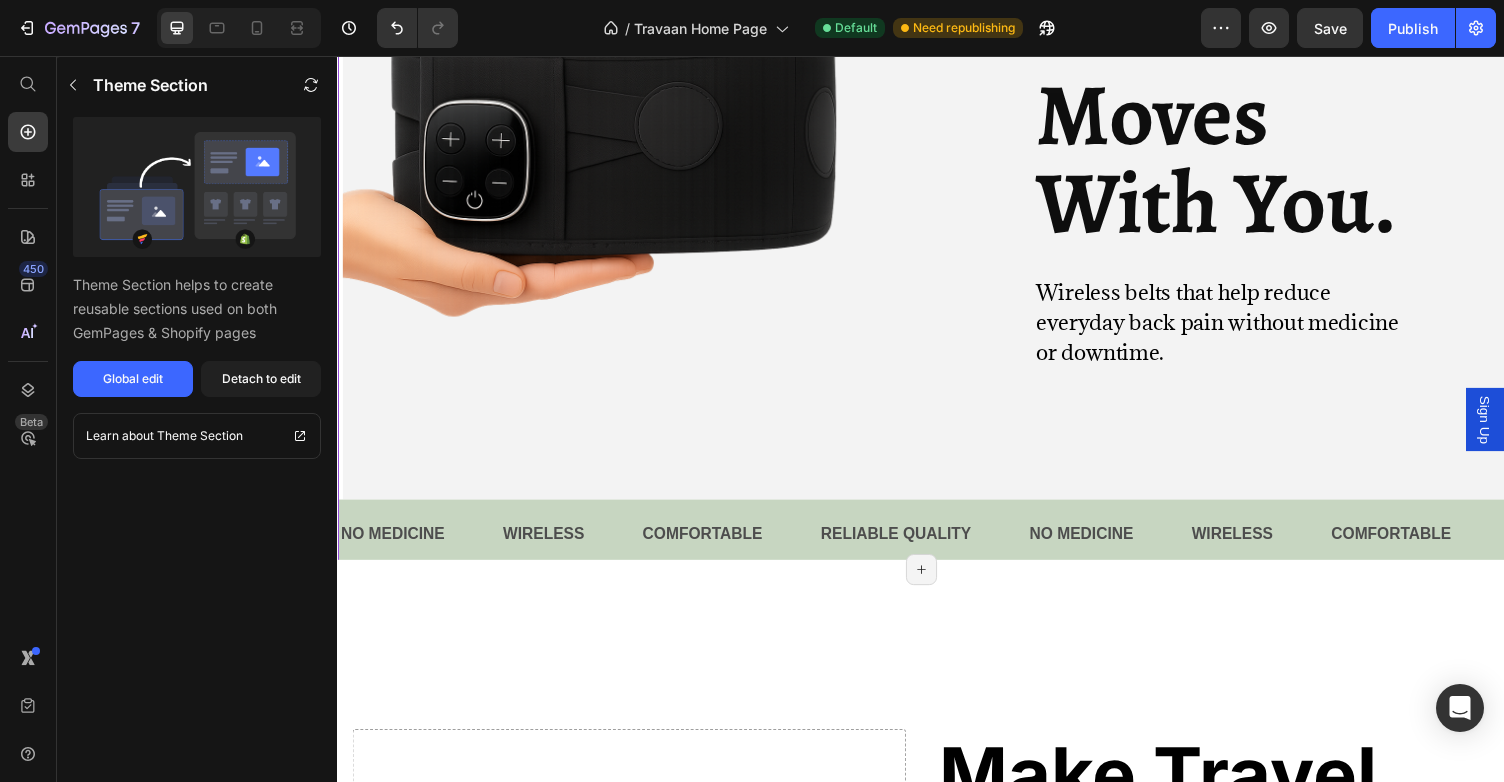scroll, scrollTop: 203, scrollLeft: 0, axis: vertical 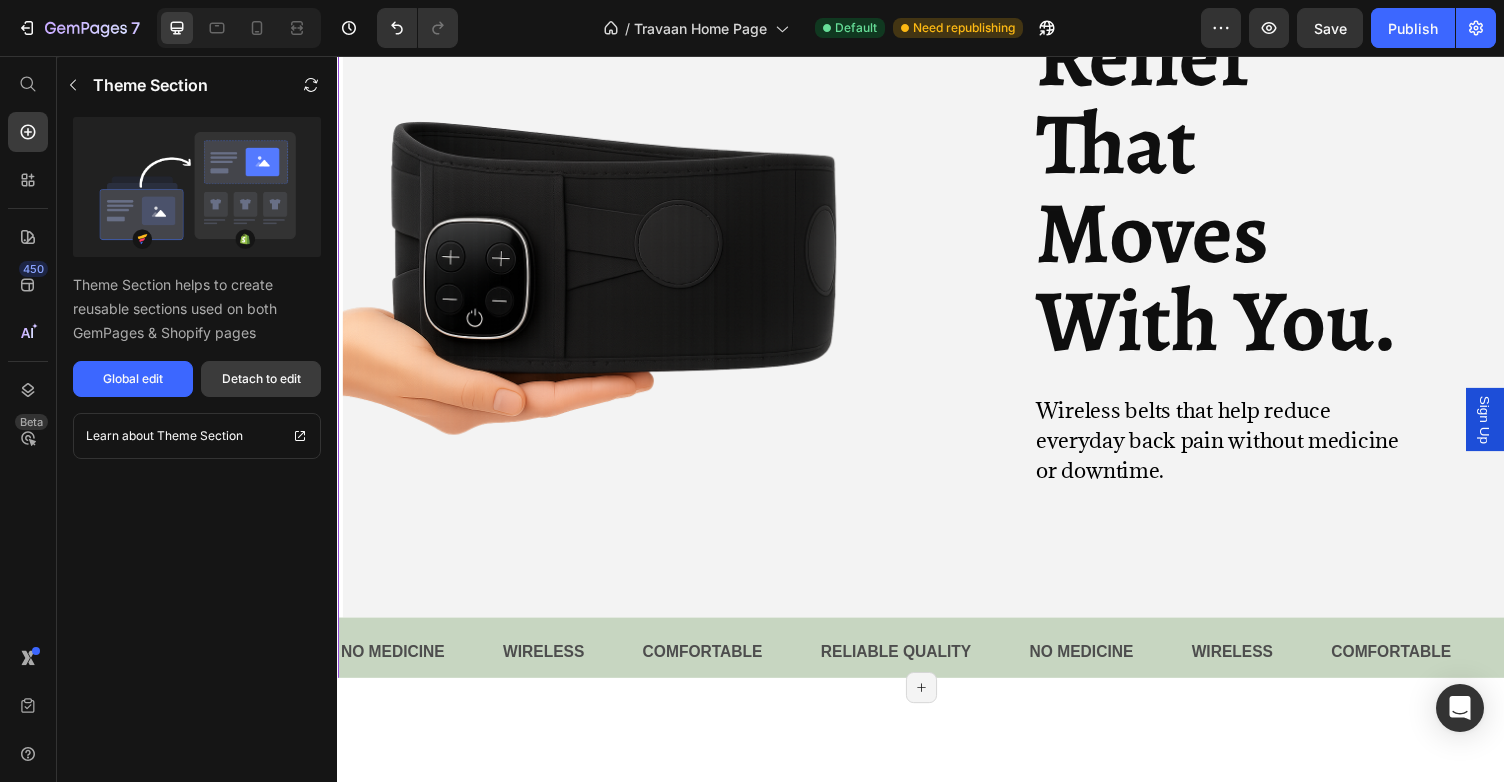click on "Detach to edit" at bounding box center [261, 379] 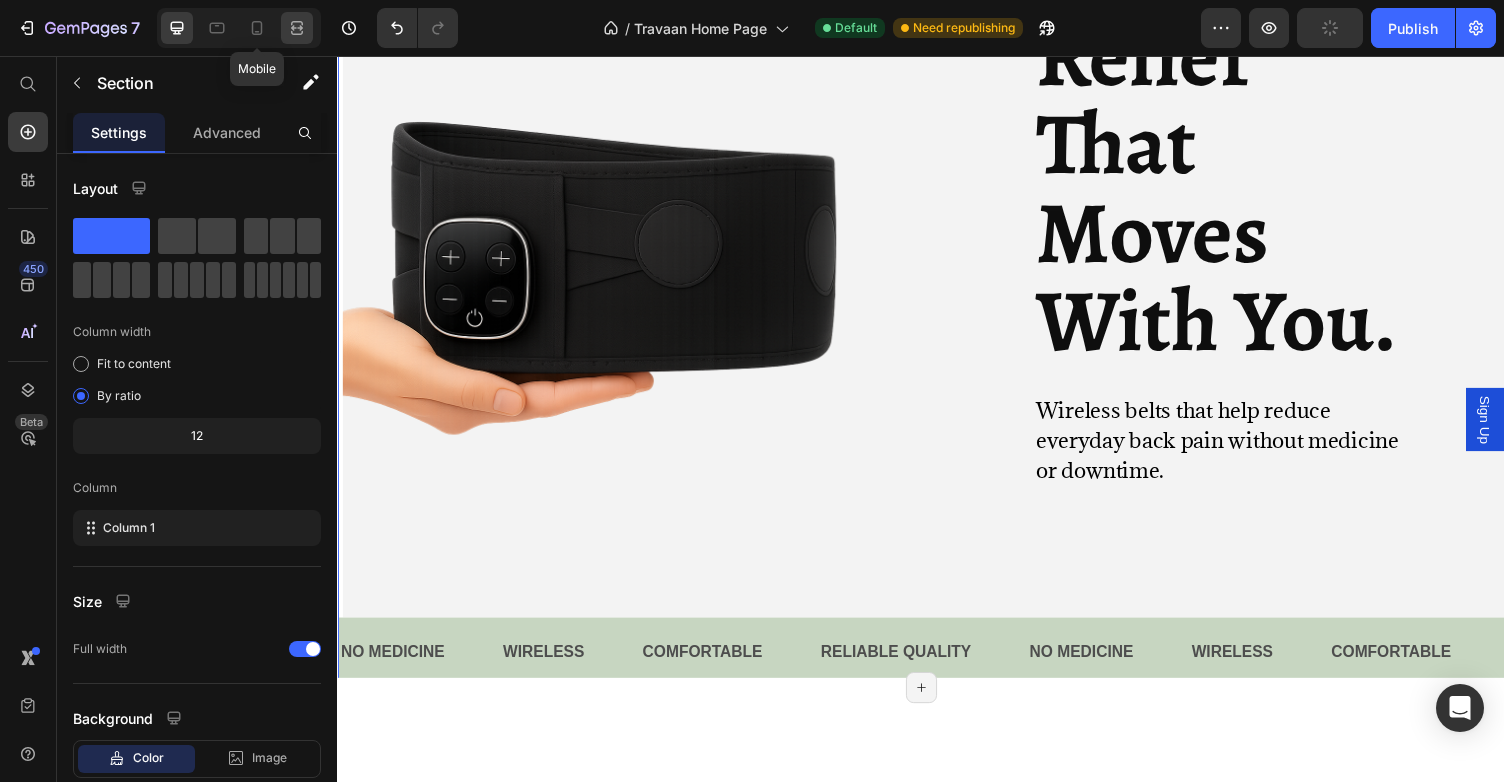click 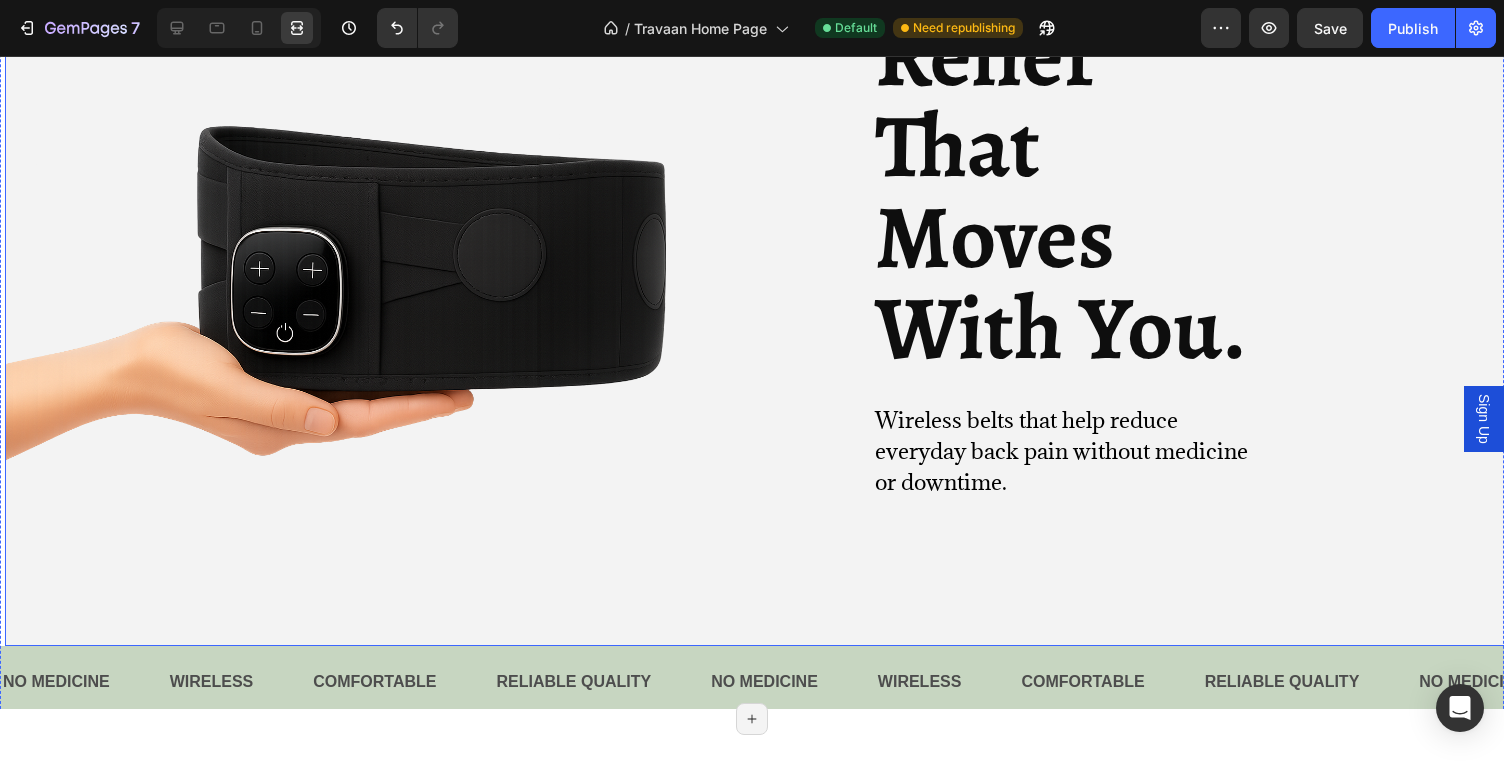 click at bounding box center (757, 300) 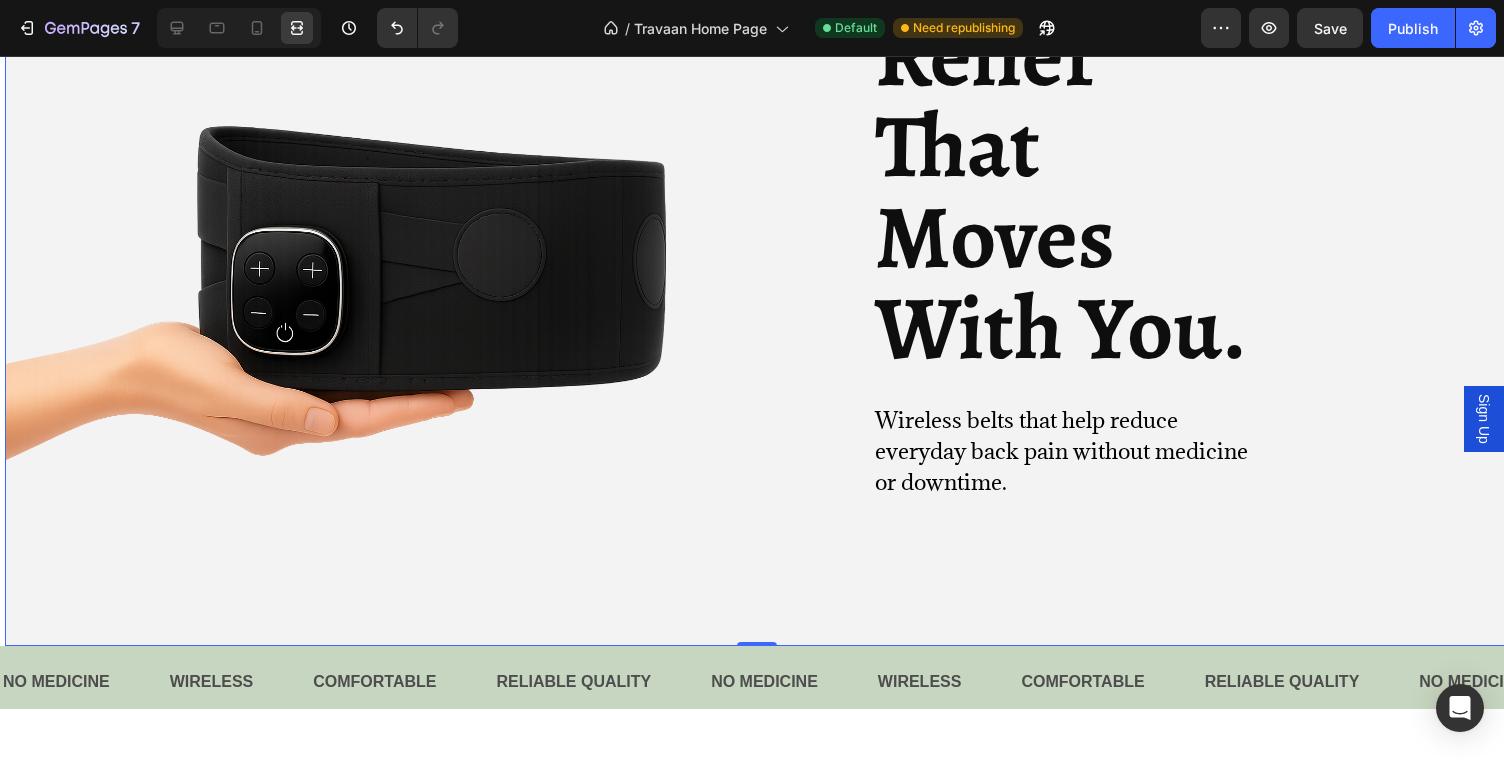 click at bounding box center (757, 300) 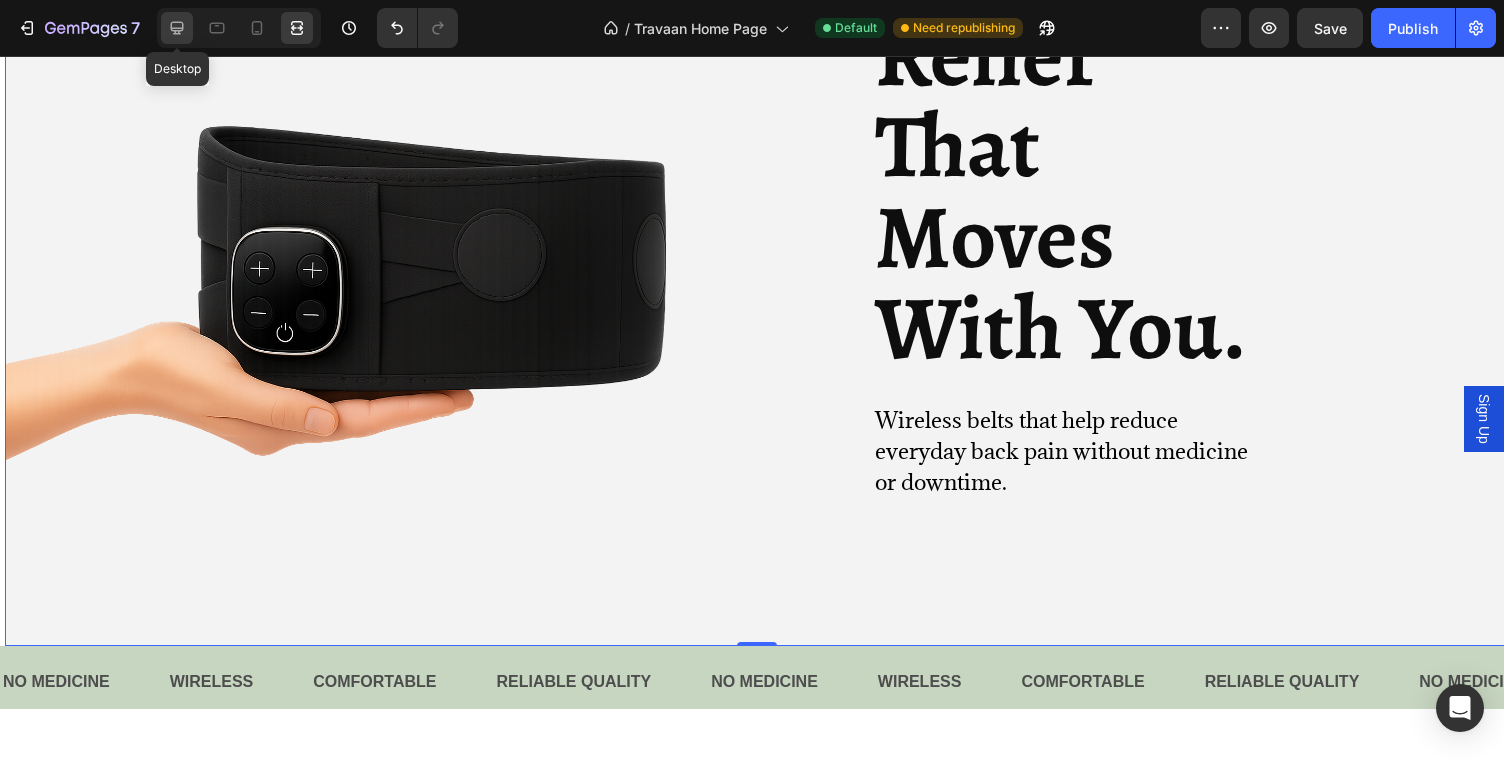 click 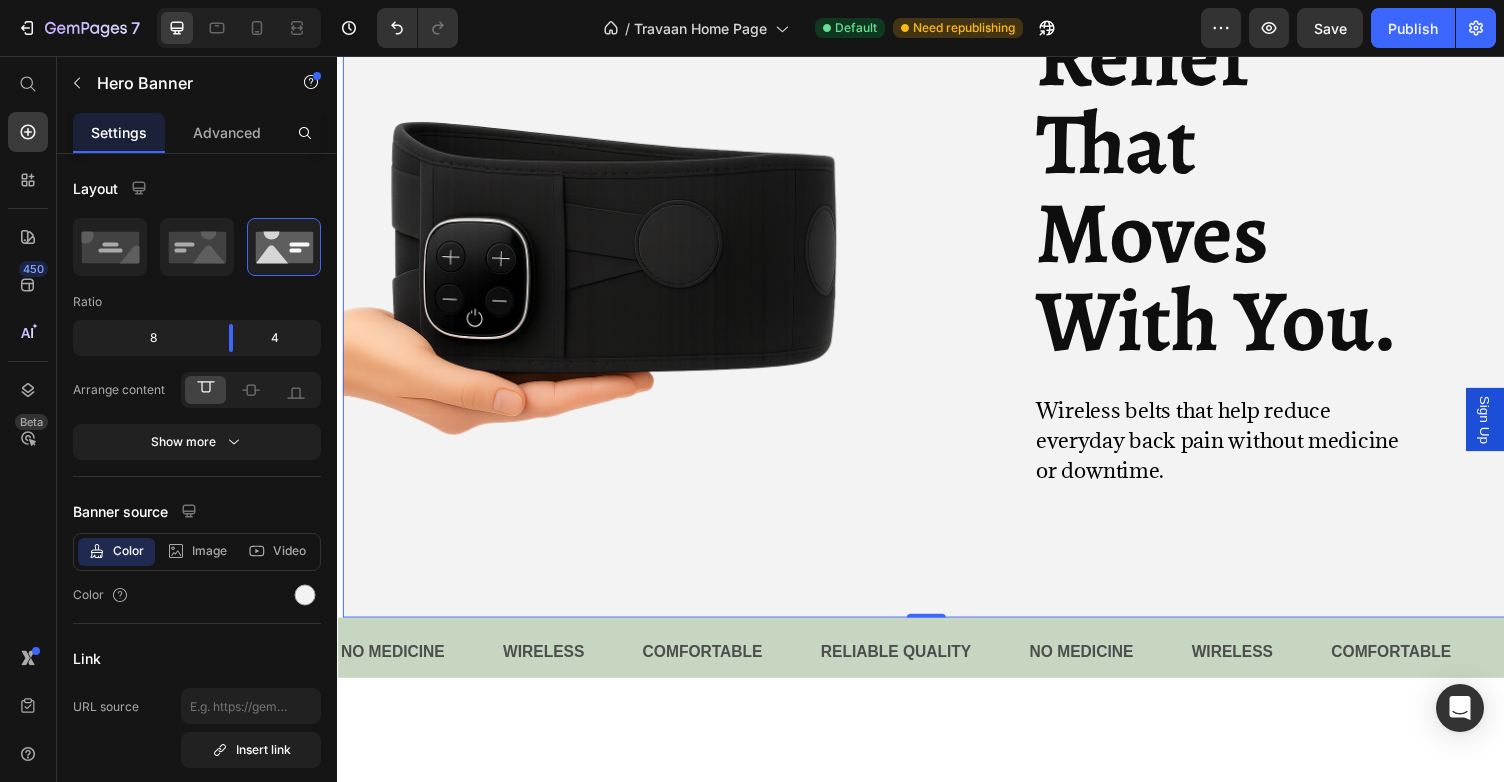 click on "Relief That Moves With You. Heading Wireless belts that help reduce everyday back pain without medicine or downtime. Text Block Row Image" at bounding box center [942, 293] 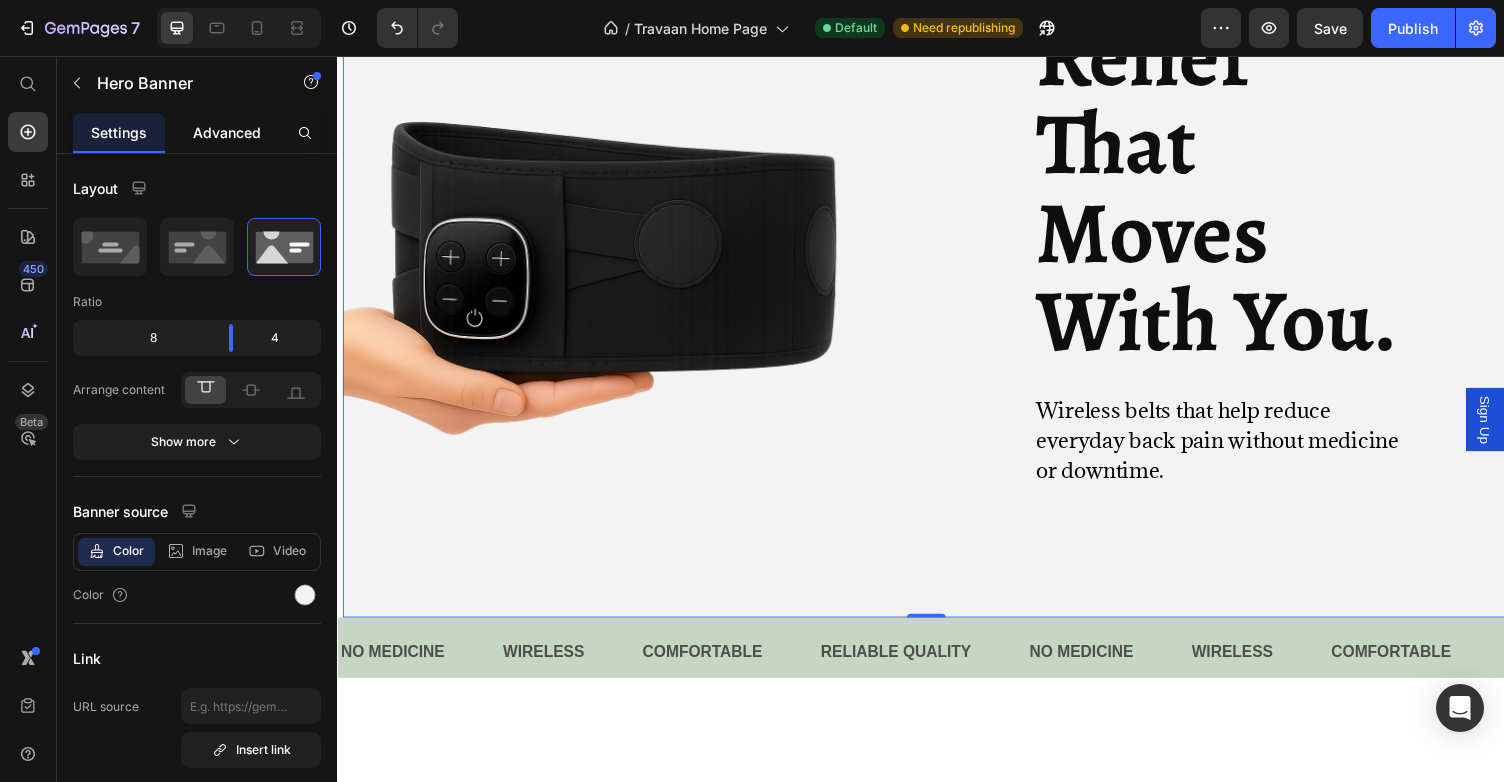 click on "Advanced" at bounding box center (227, 132) 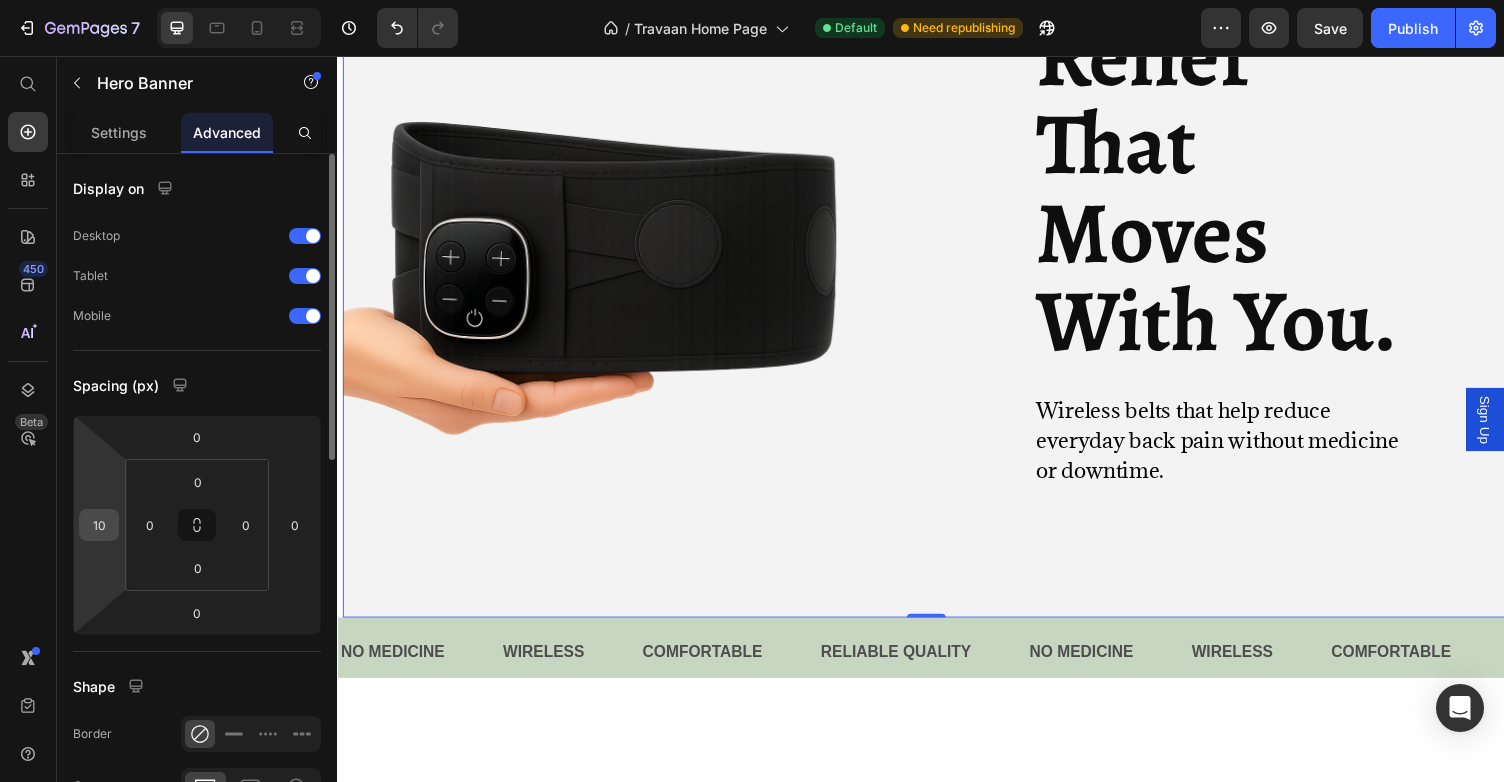 click on "10" at bounding box center [99, 525] 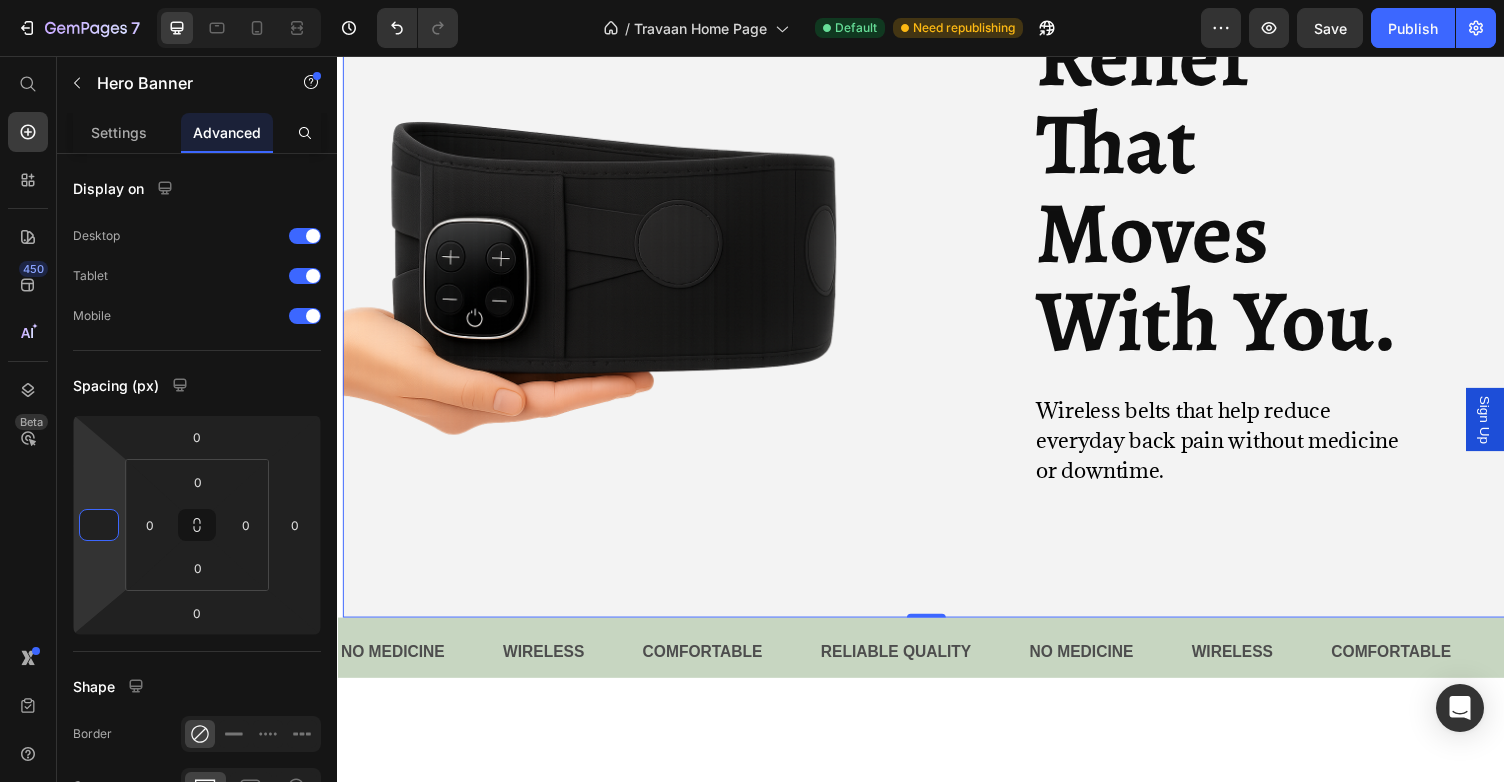 click on "Relief That Moves With You. Heading Wireless belts that help reduce everyday back pain without medicine or downtime. Text Block Row Image" at bounding box center (942, 293) 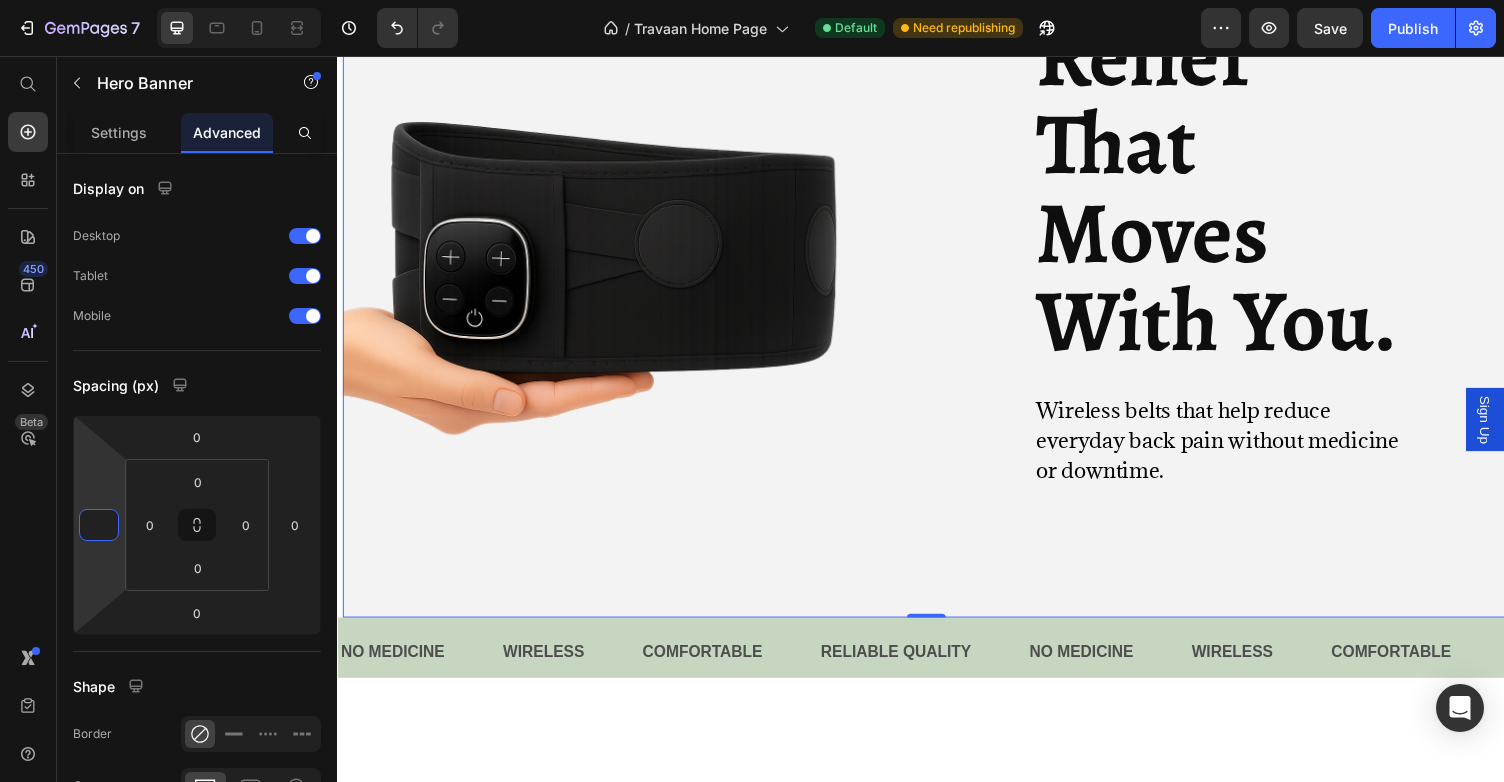 type on "0" 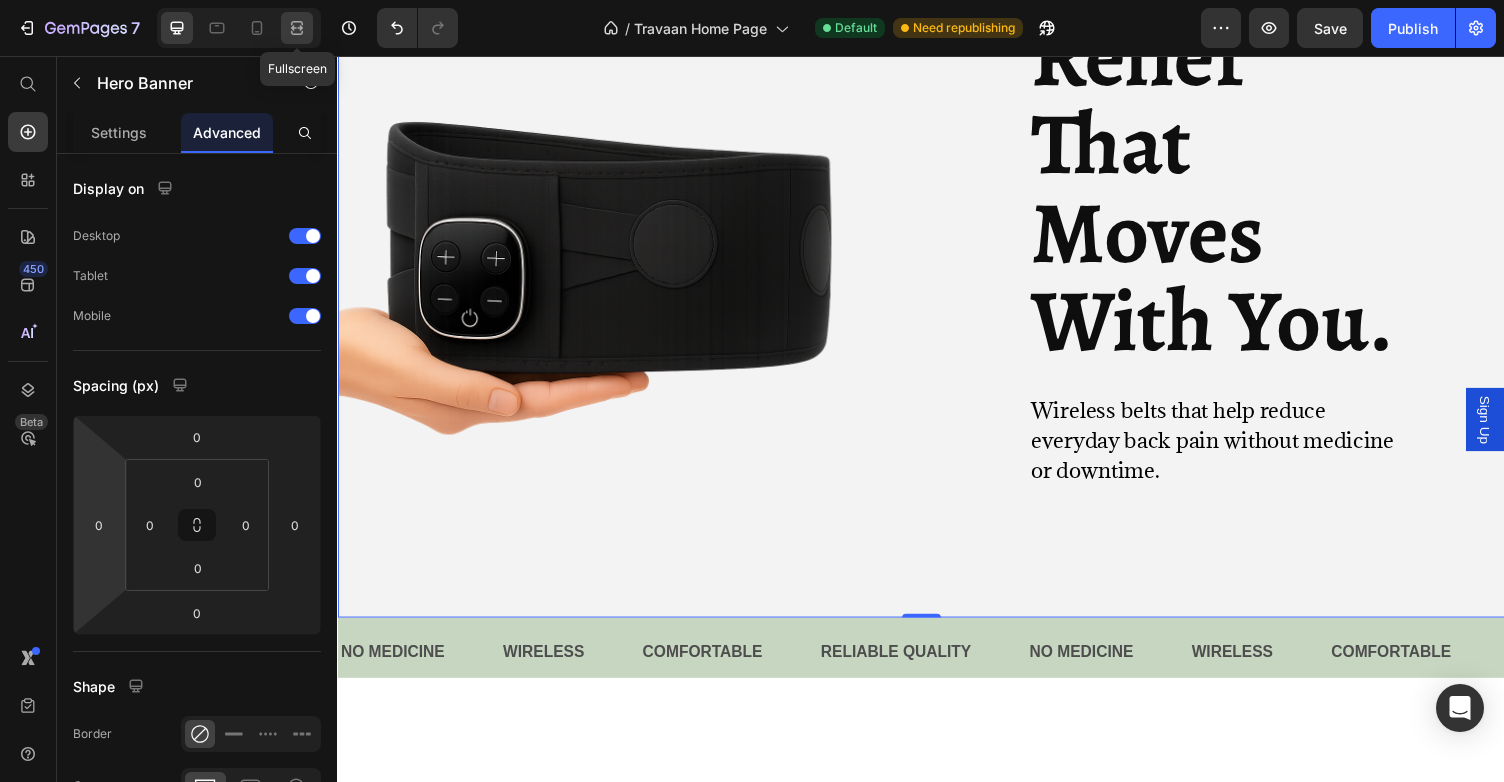 click 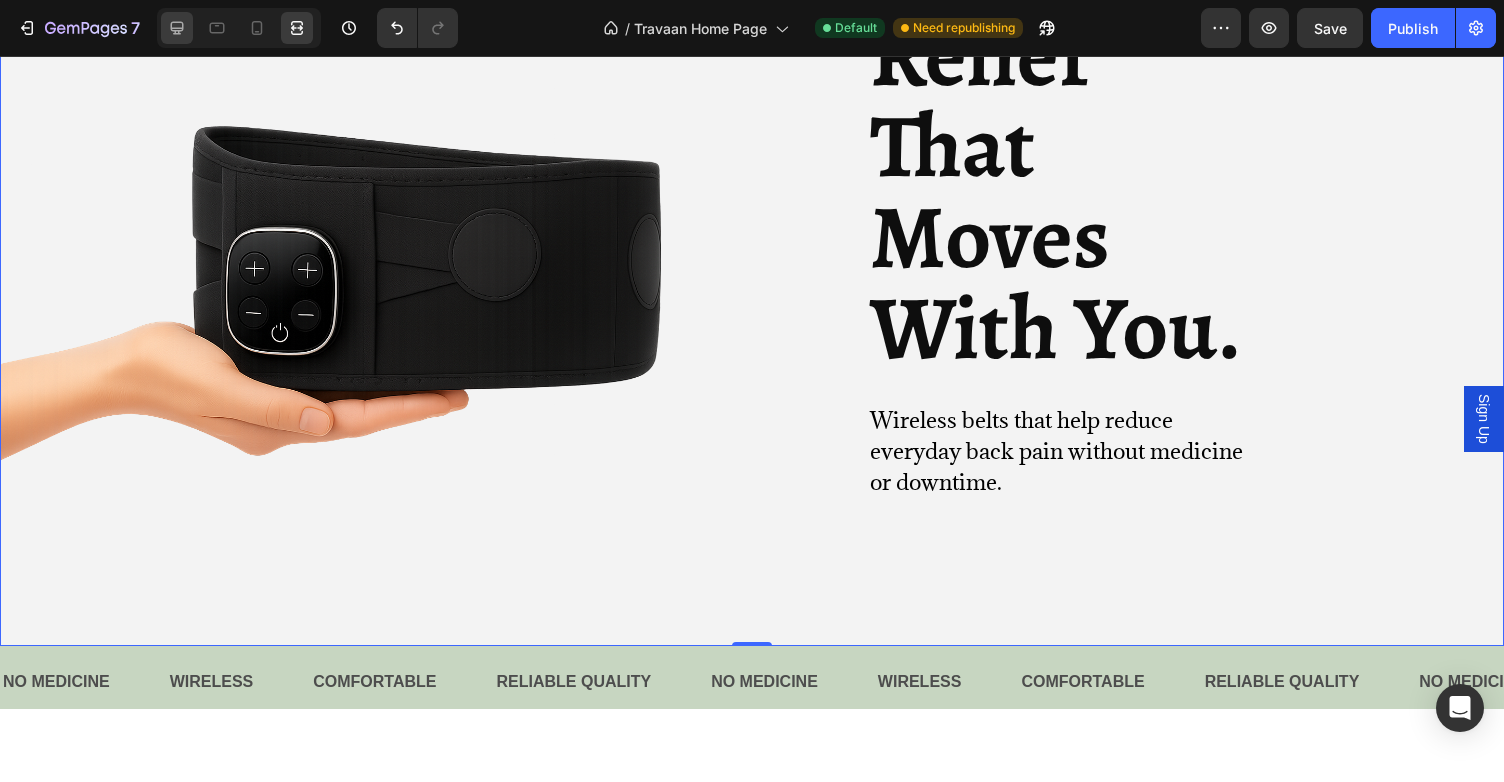 click 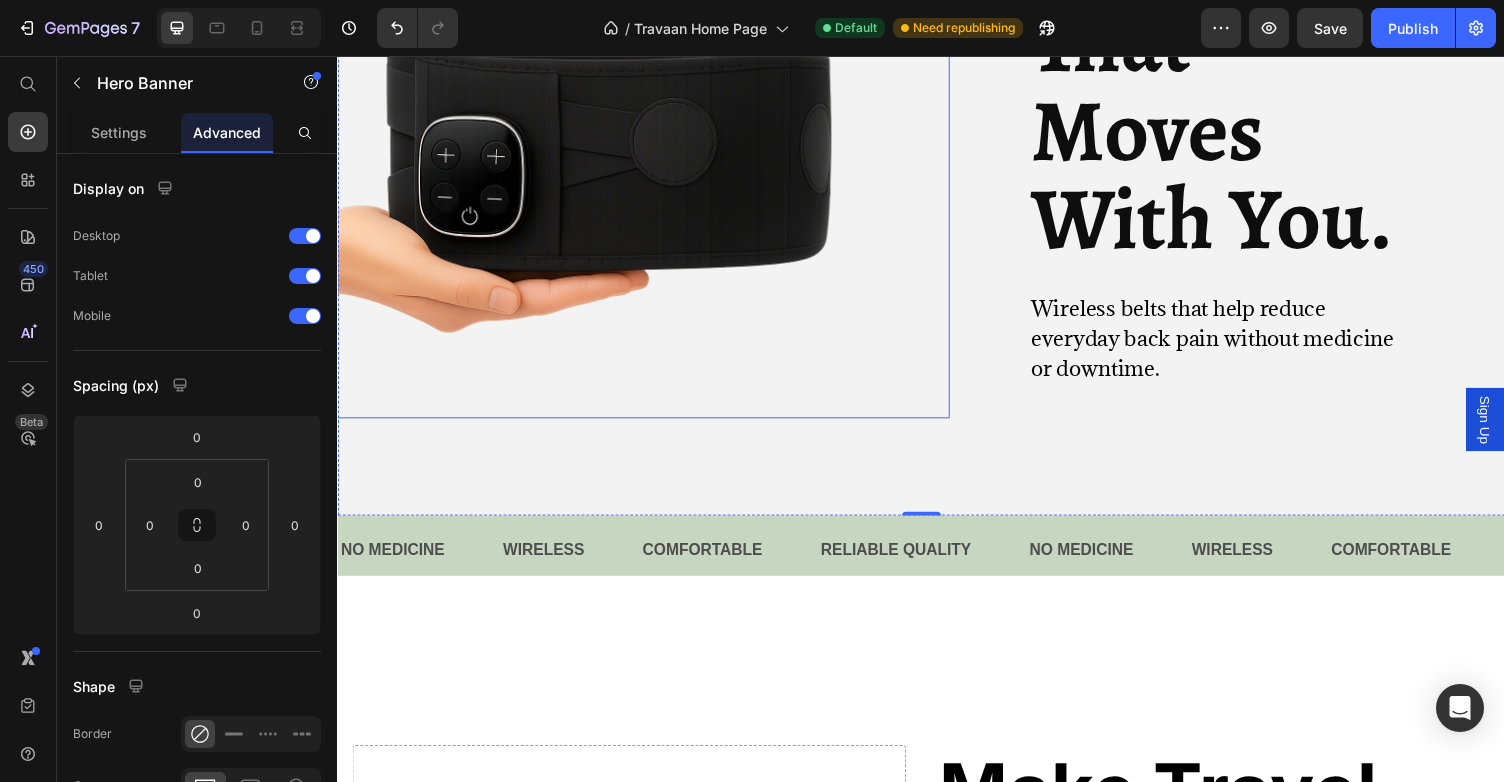 scroll, scrollTop: 345, scrollLeft: 0, axis: vertical 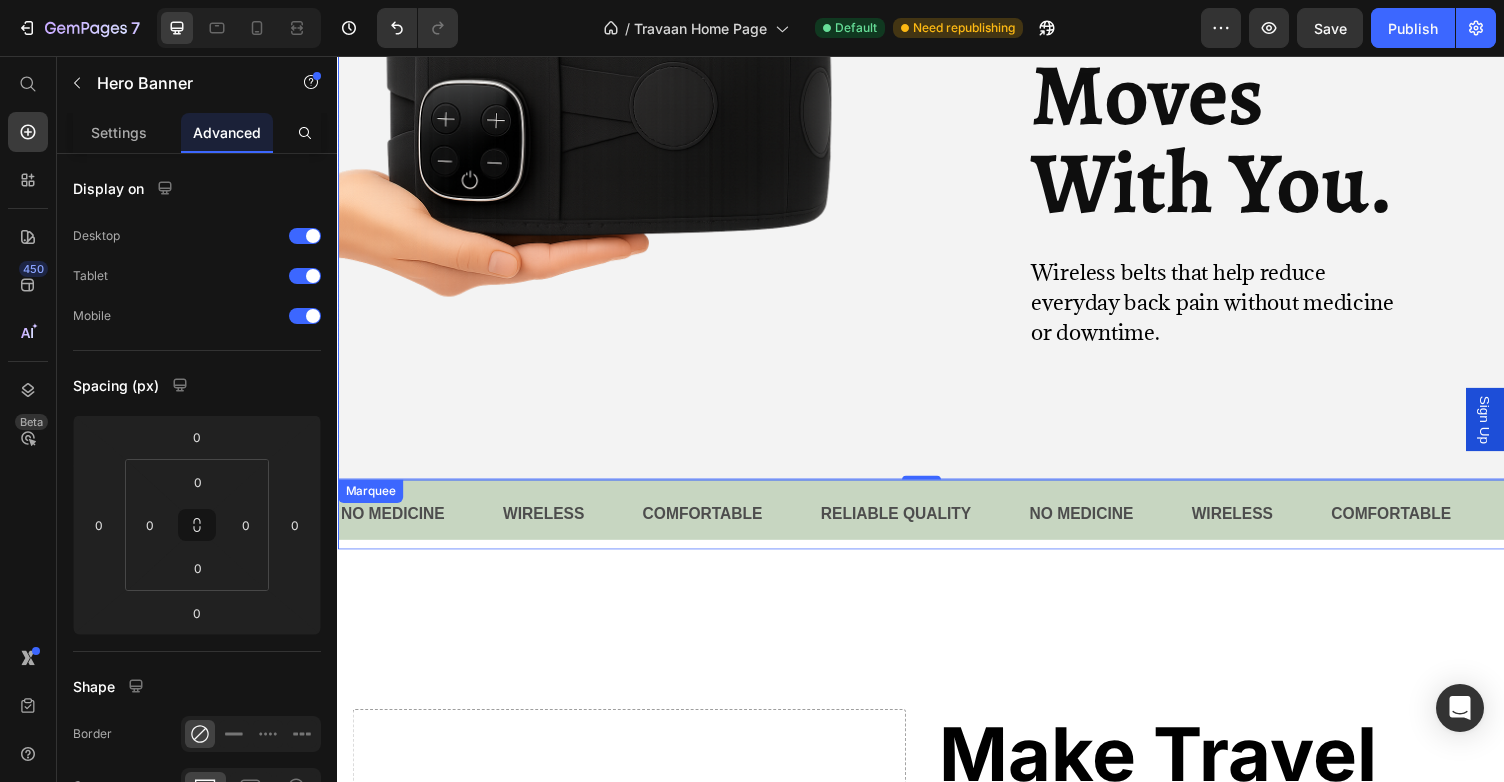 click on "NO MEDICINE Text" at bounding box center [421, 527] 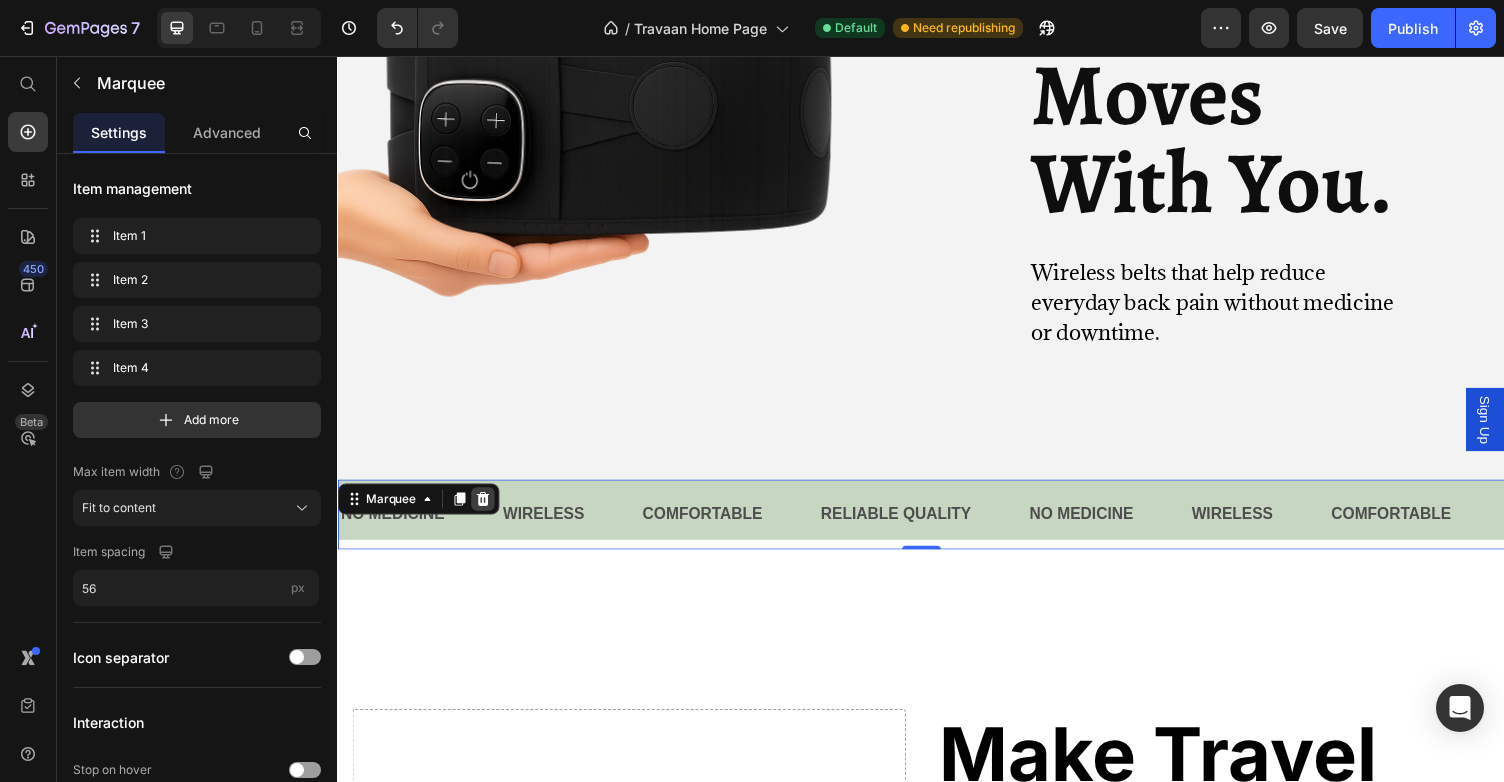 click 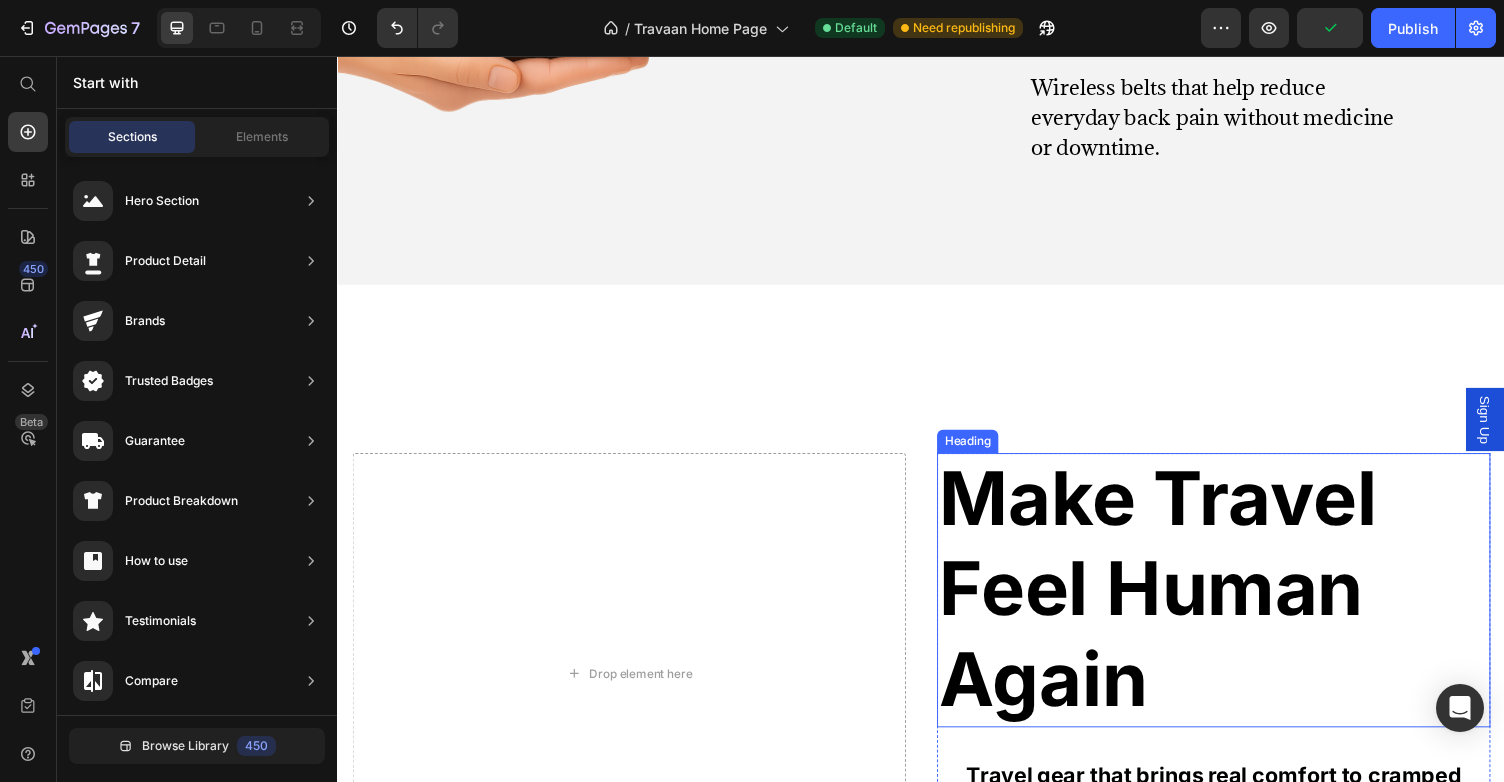 scroll, scrollTop: 550, scrollLeft: 0, axis: vertical 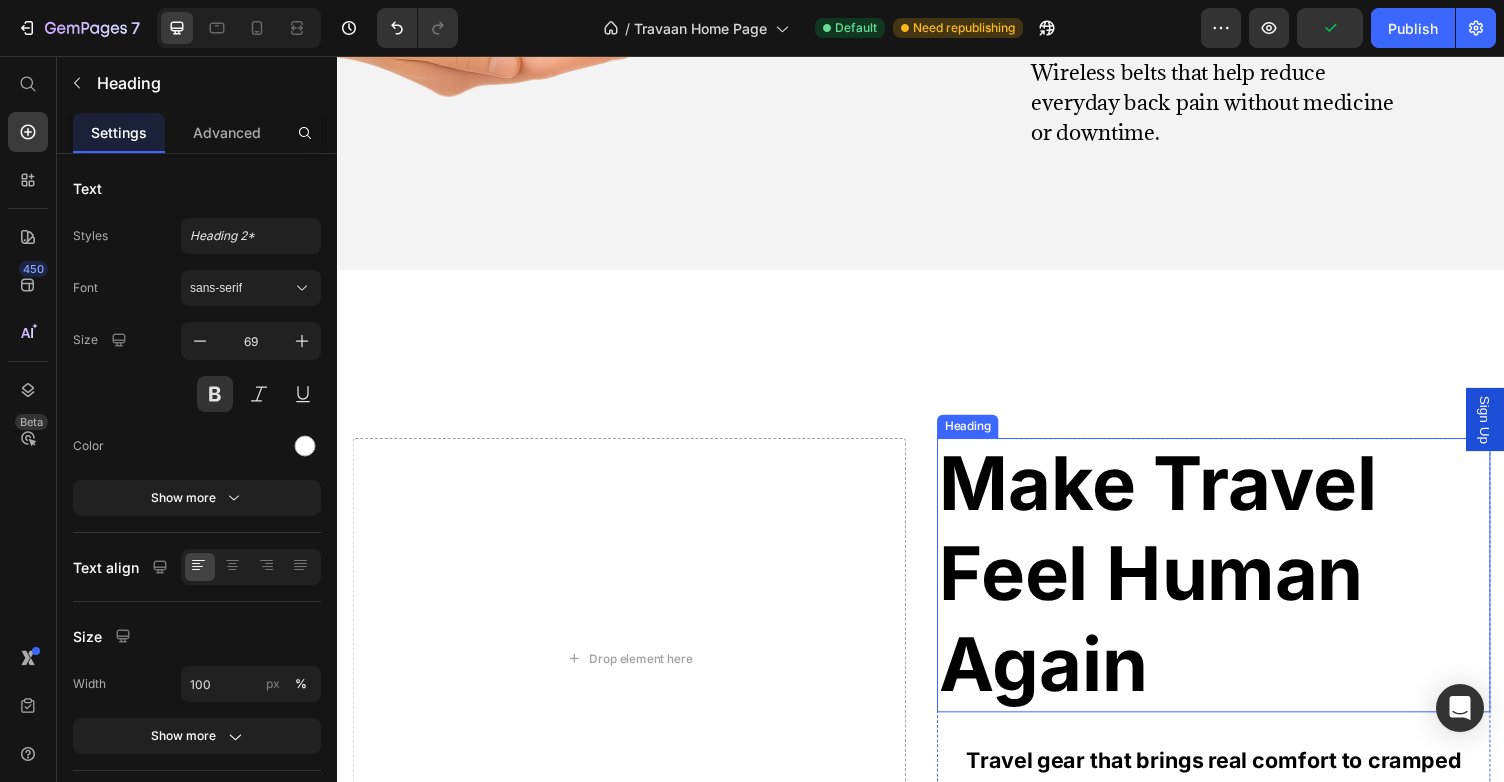 click on "Make Travel Feel Human Again" at bounding box center [1180, 587] 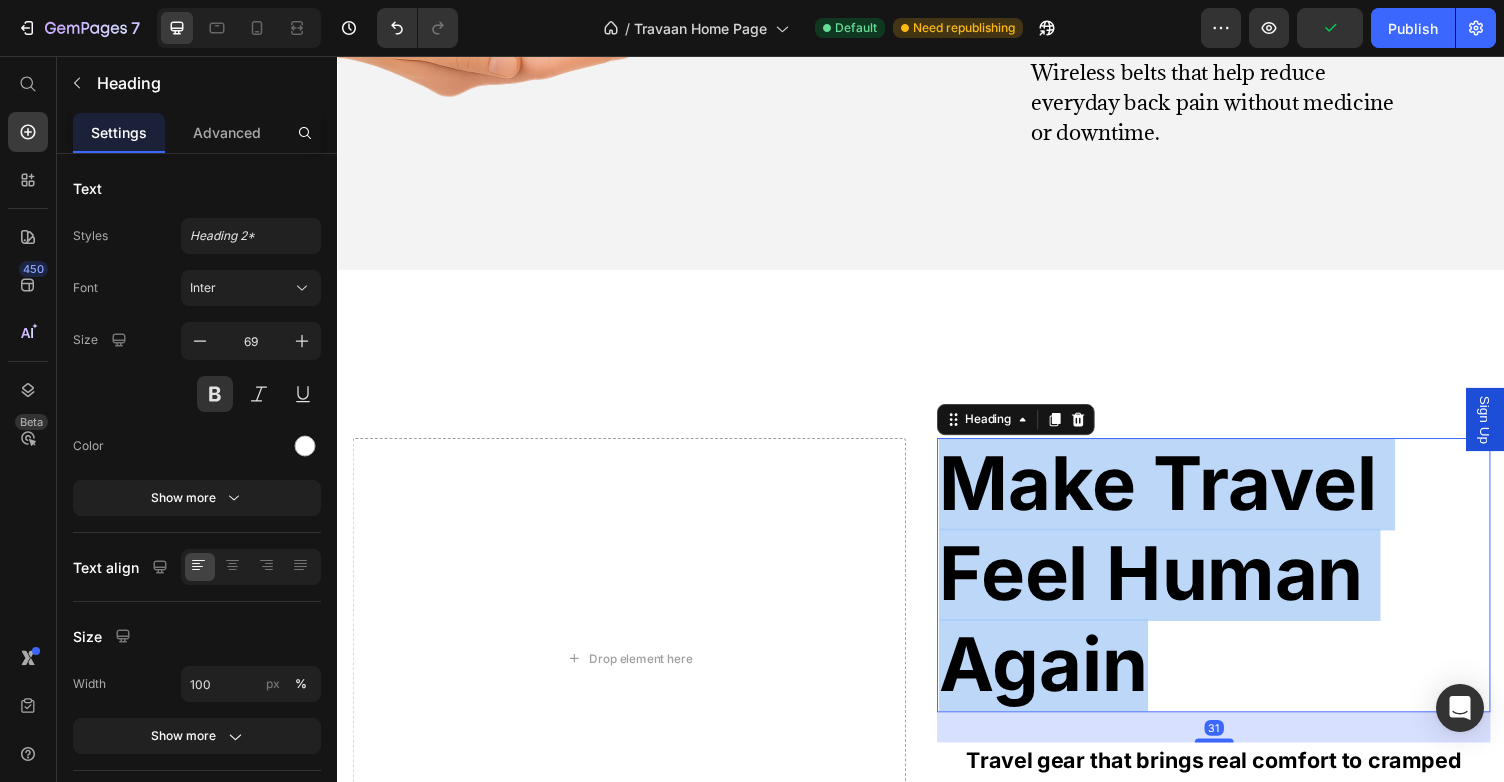 click on "Make Travel Feel Human Again" at bounding box center (1180, 587) 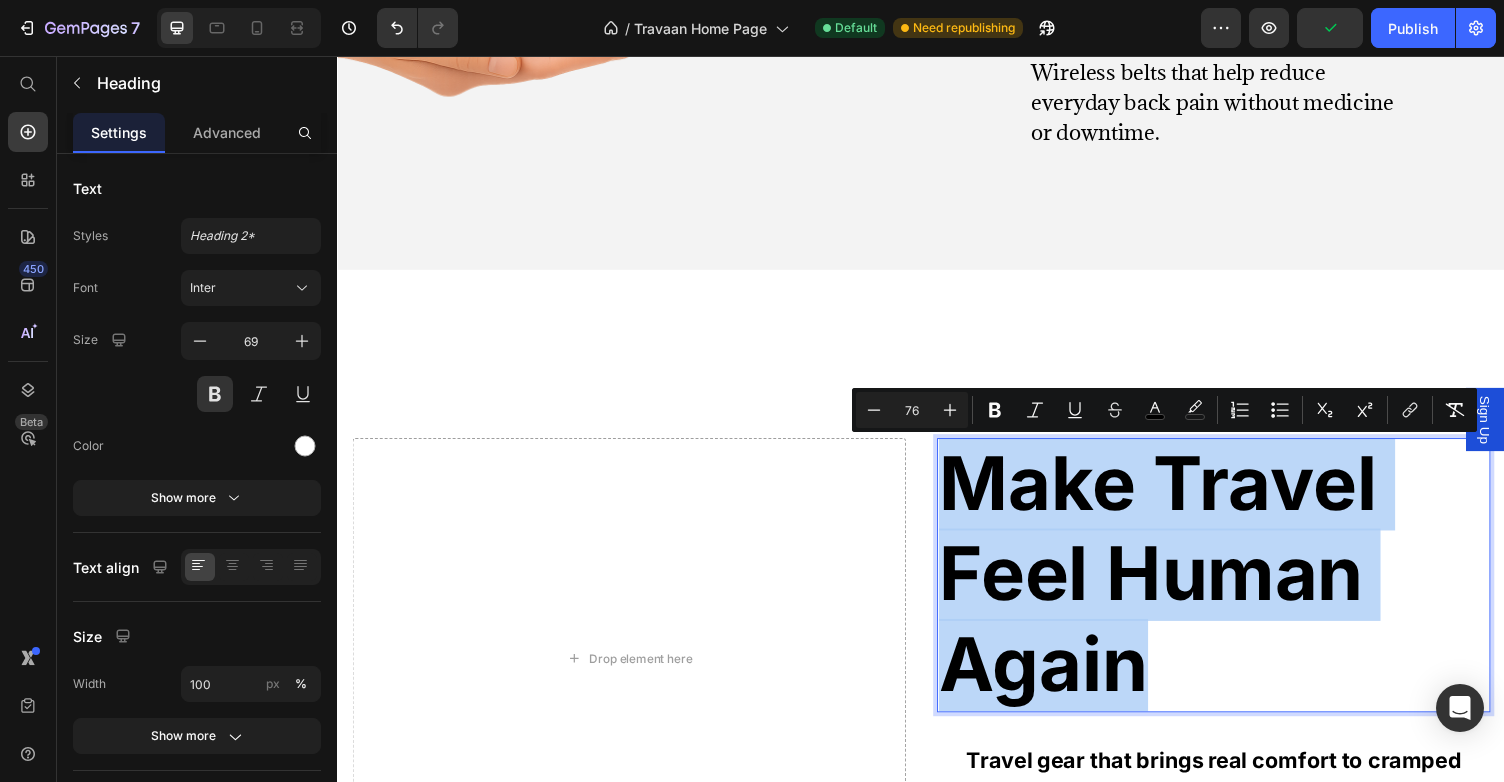 copy on "Make Travel Feel Human Again" 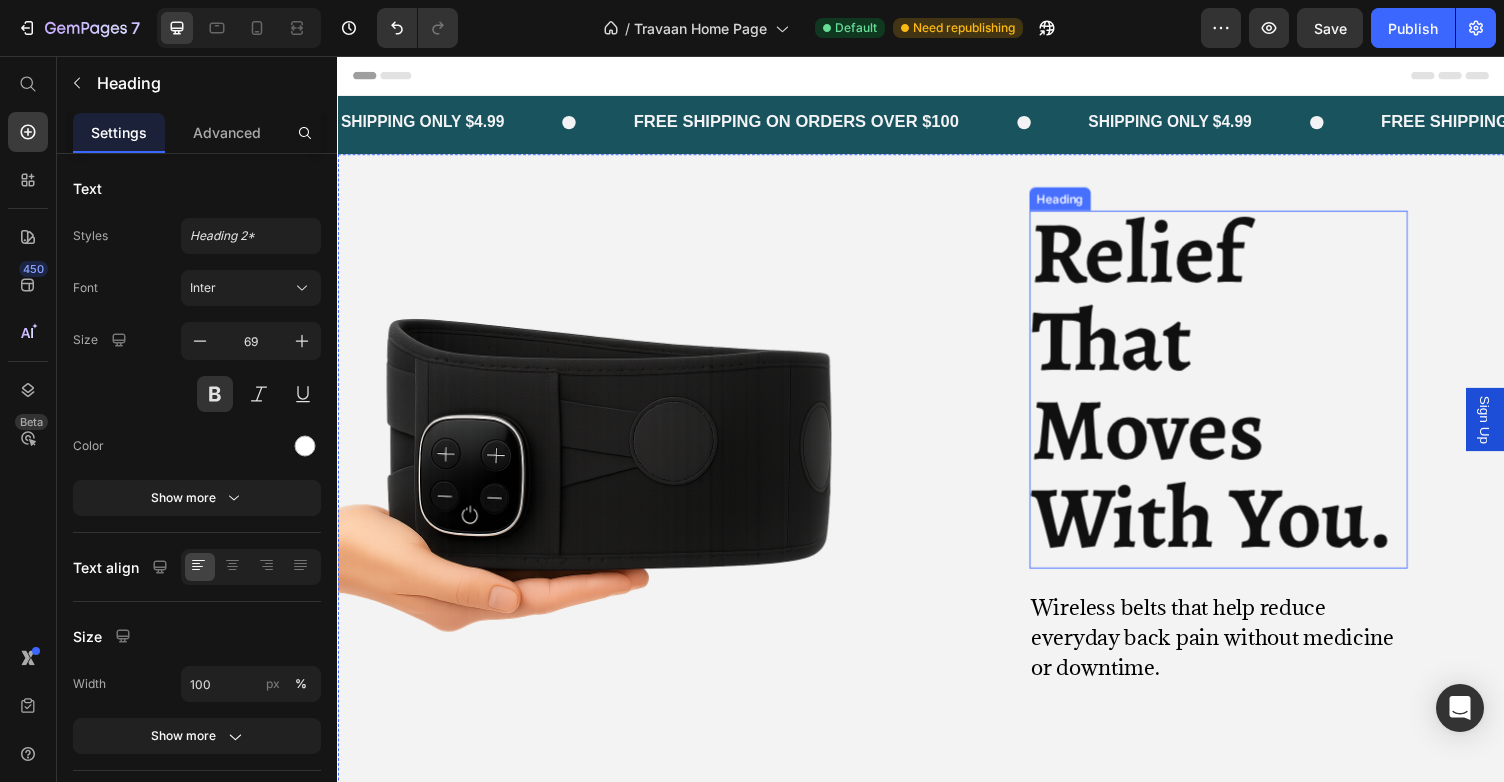 click on "Relief That Moves With You." at bounding box center [1236, 395] 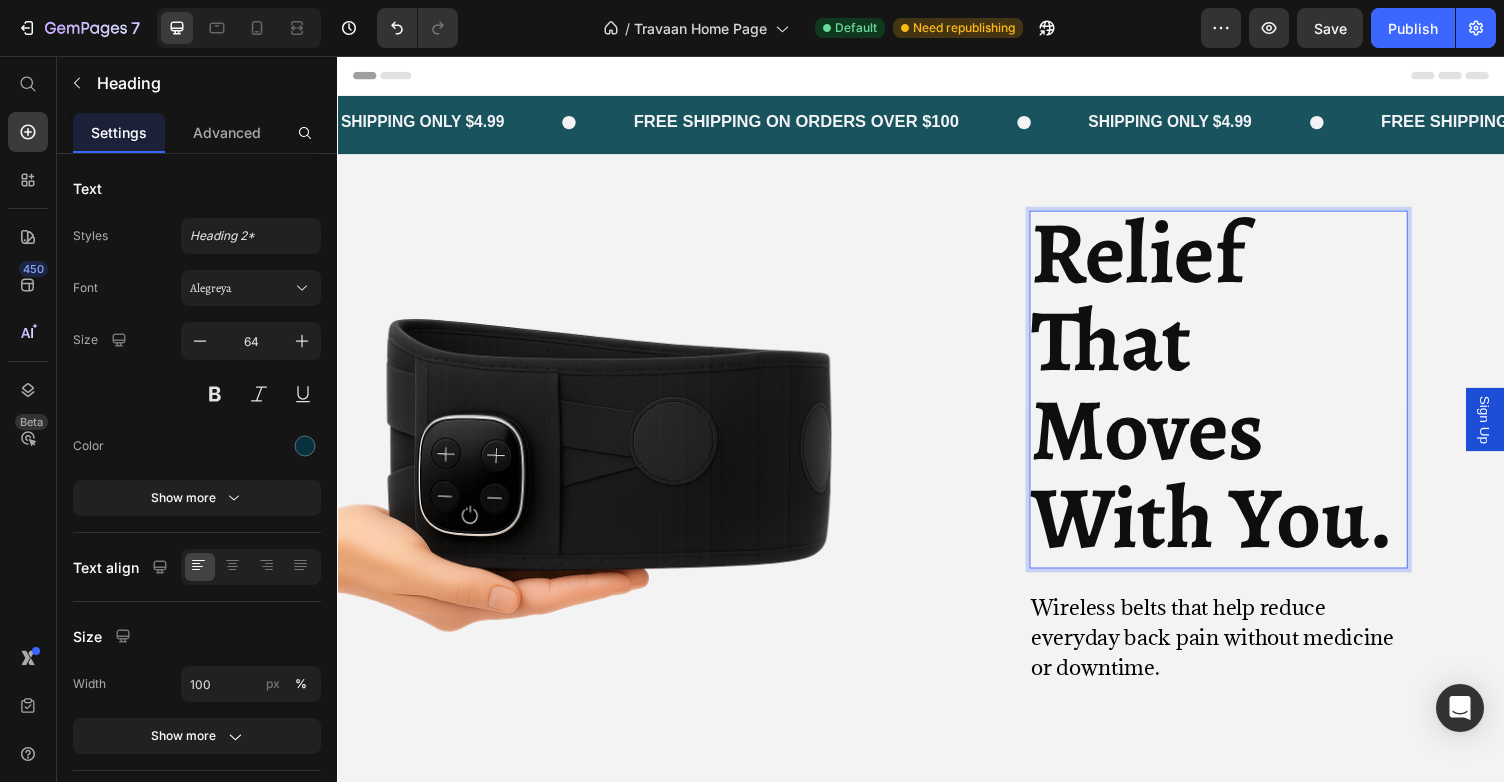 scroll, scrollTop: 4, scrollLeft: 0, axis: vertical 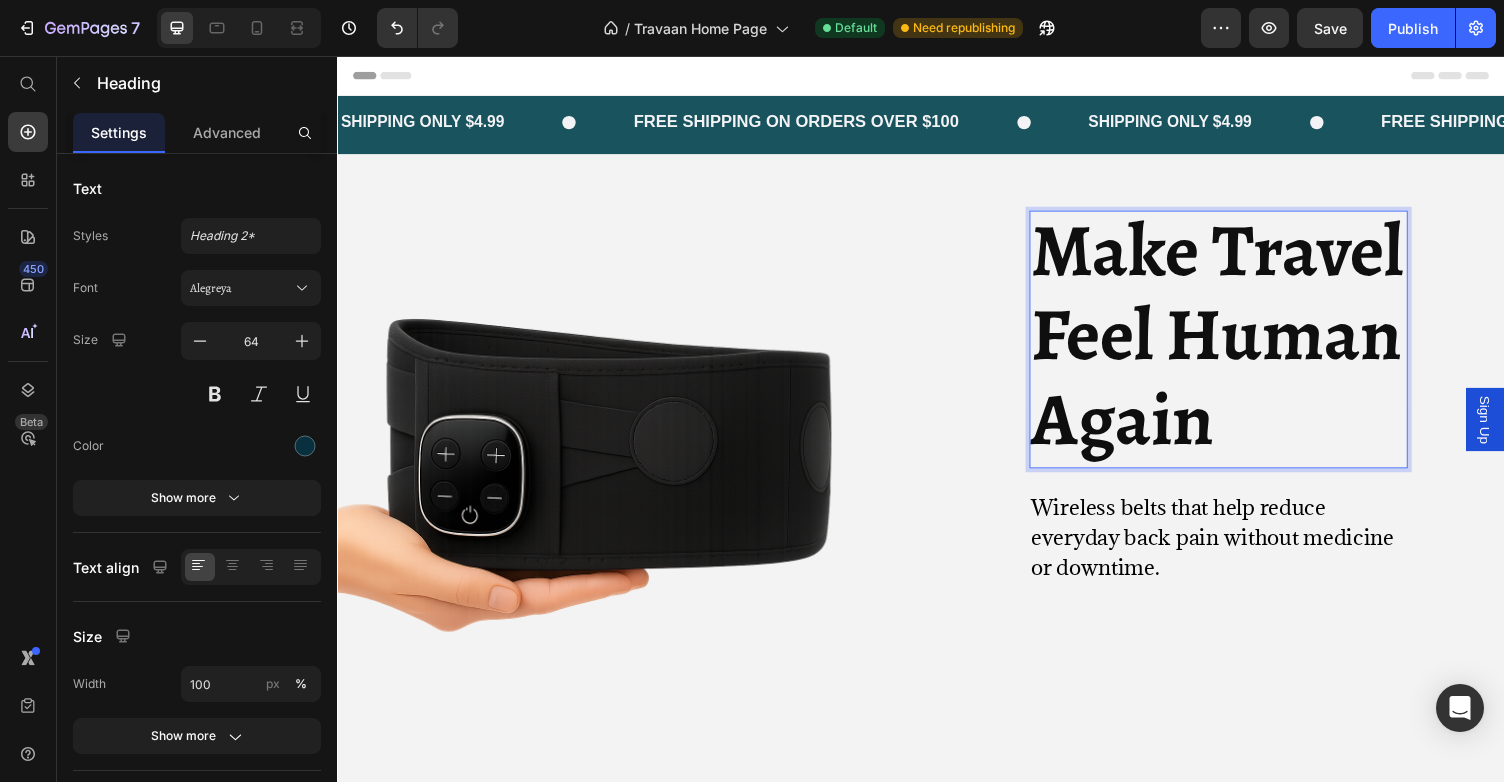 click on "Make Travel Feel Human Again" at bounding box center (1241, 342) 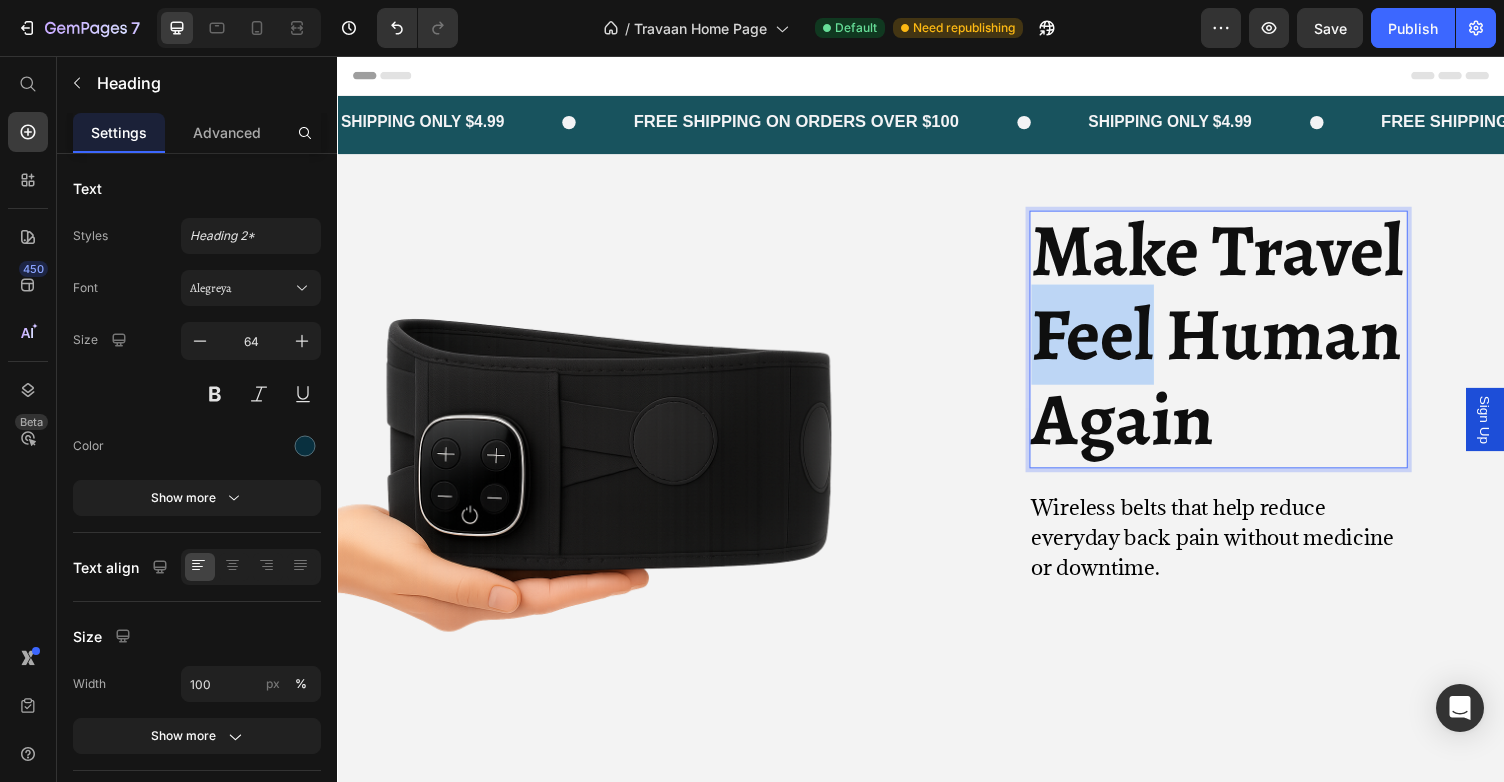 click on "Make Travel Feel Human Again" at bounding box center (1241, 342) 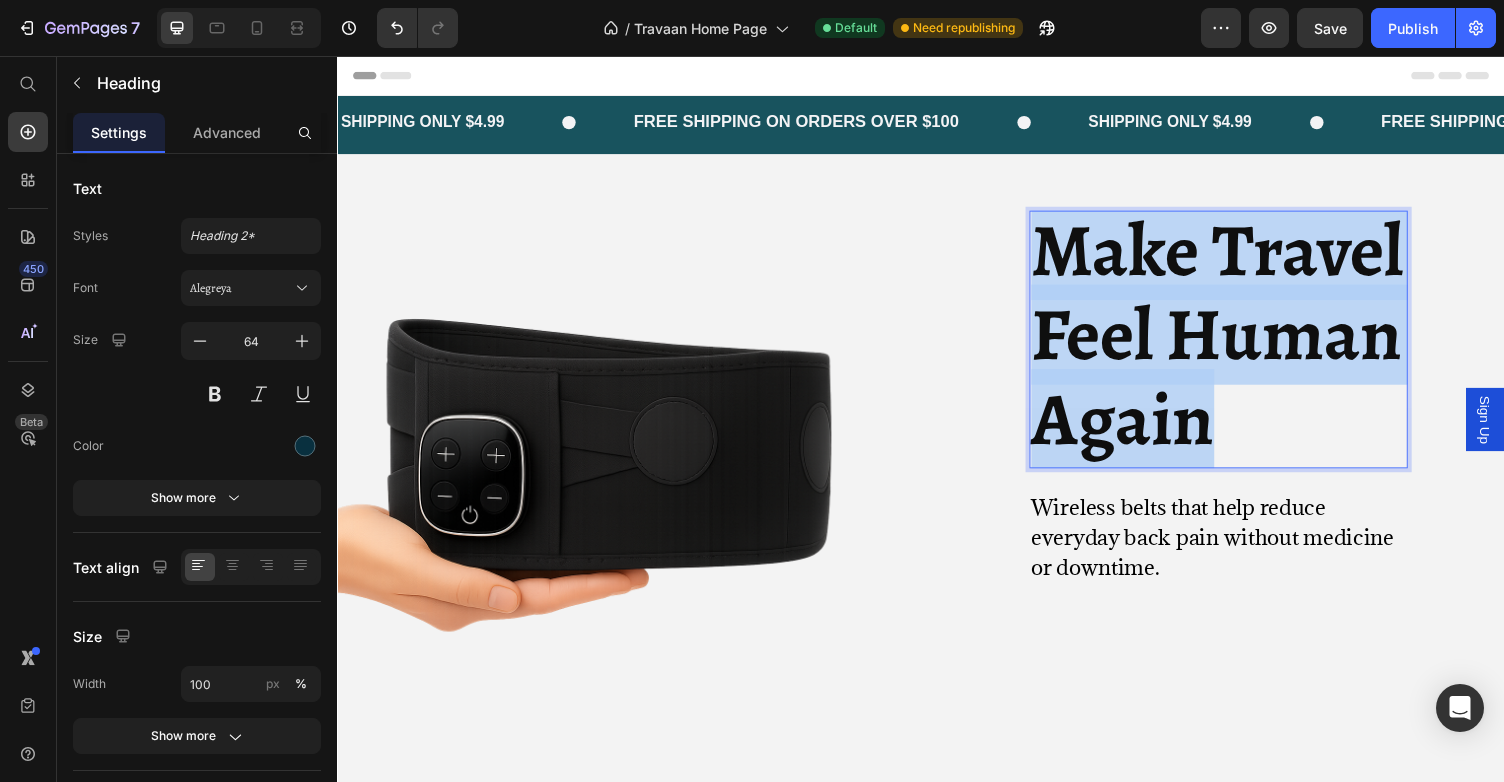 click on "Make Travel Feel Human Again" at bounding box center (1241, 342) 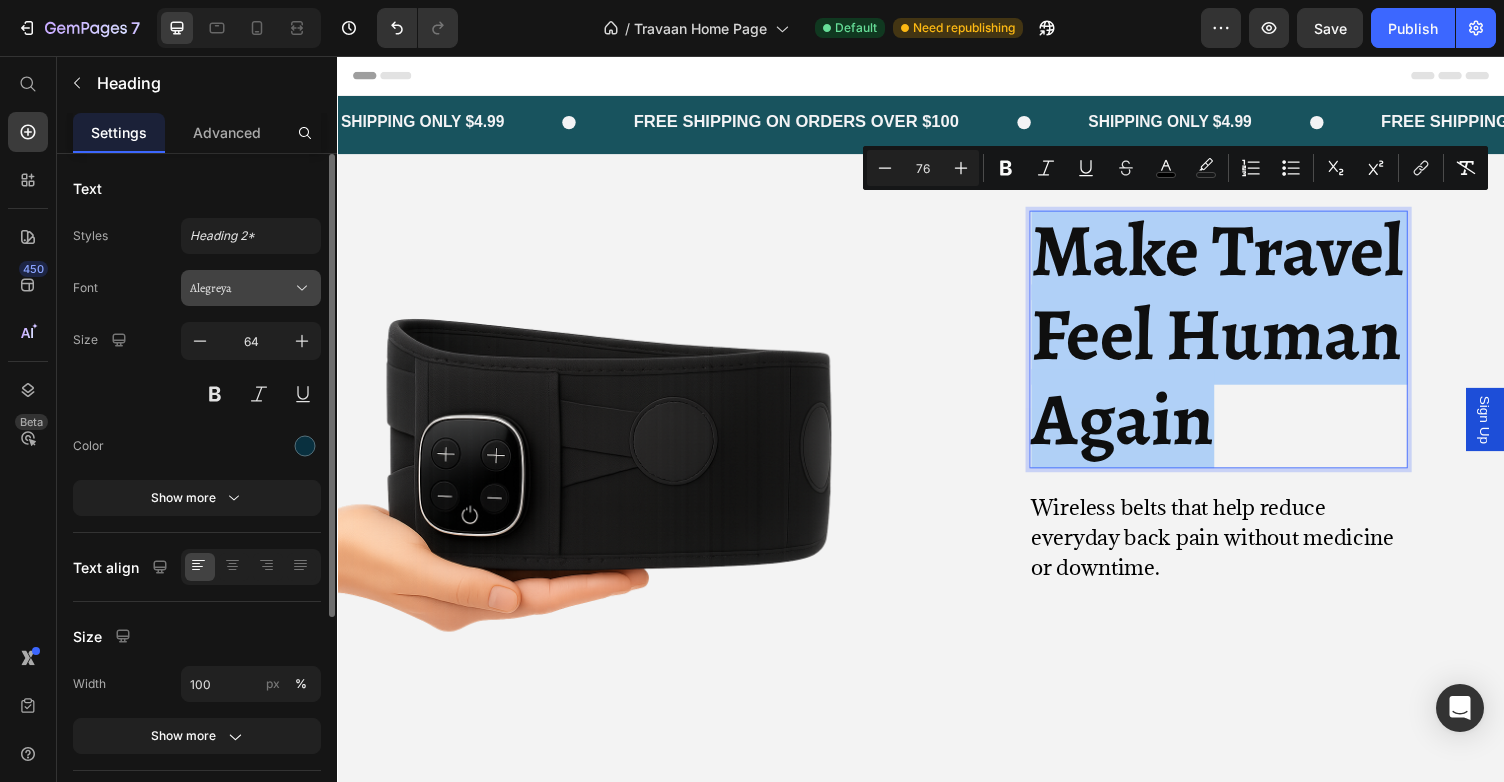click on "Alegreya" at bounding box center [241, 288] 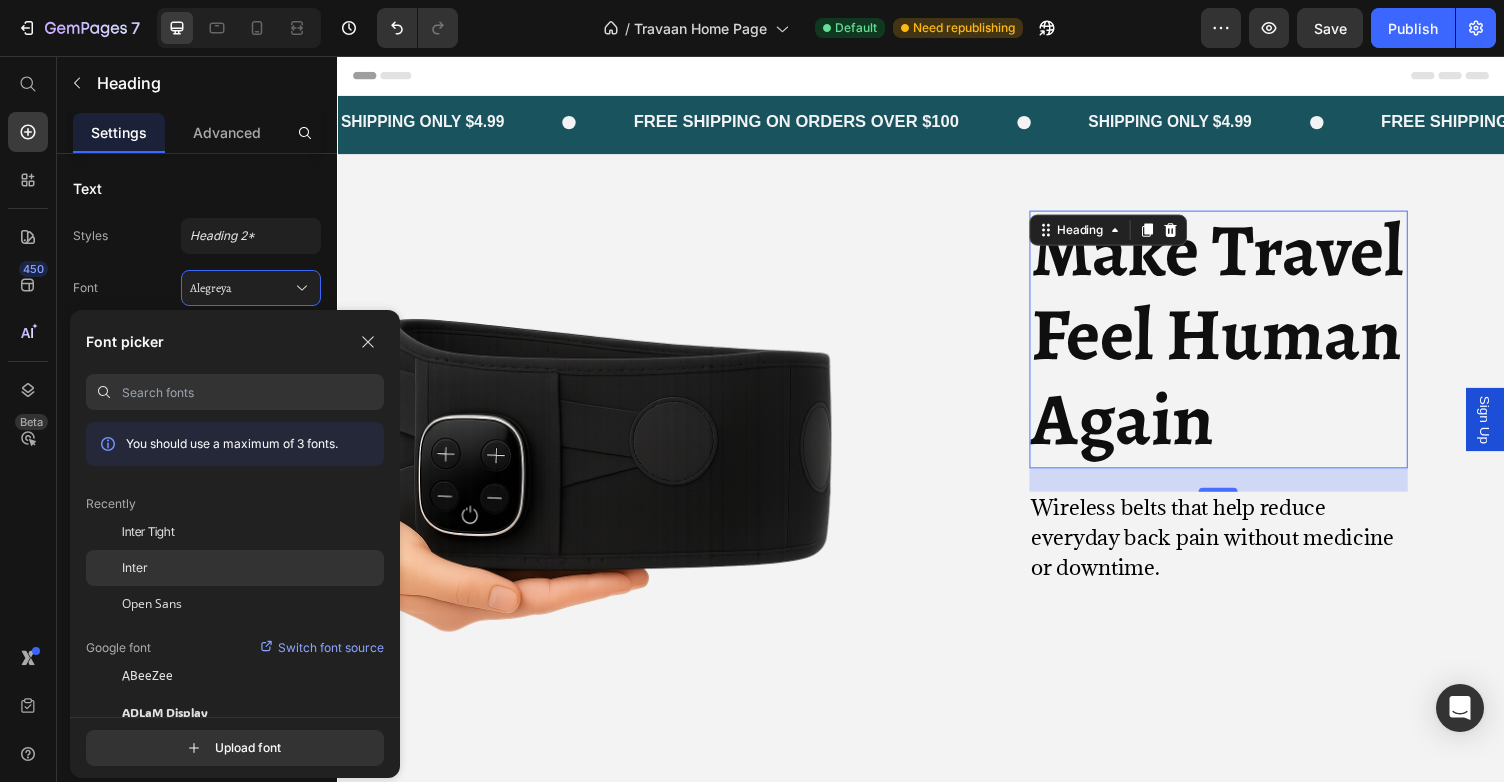 click on "Inter" 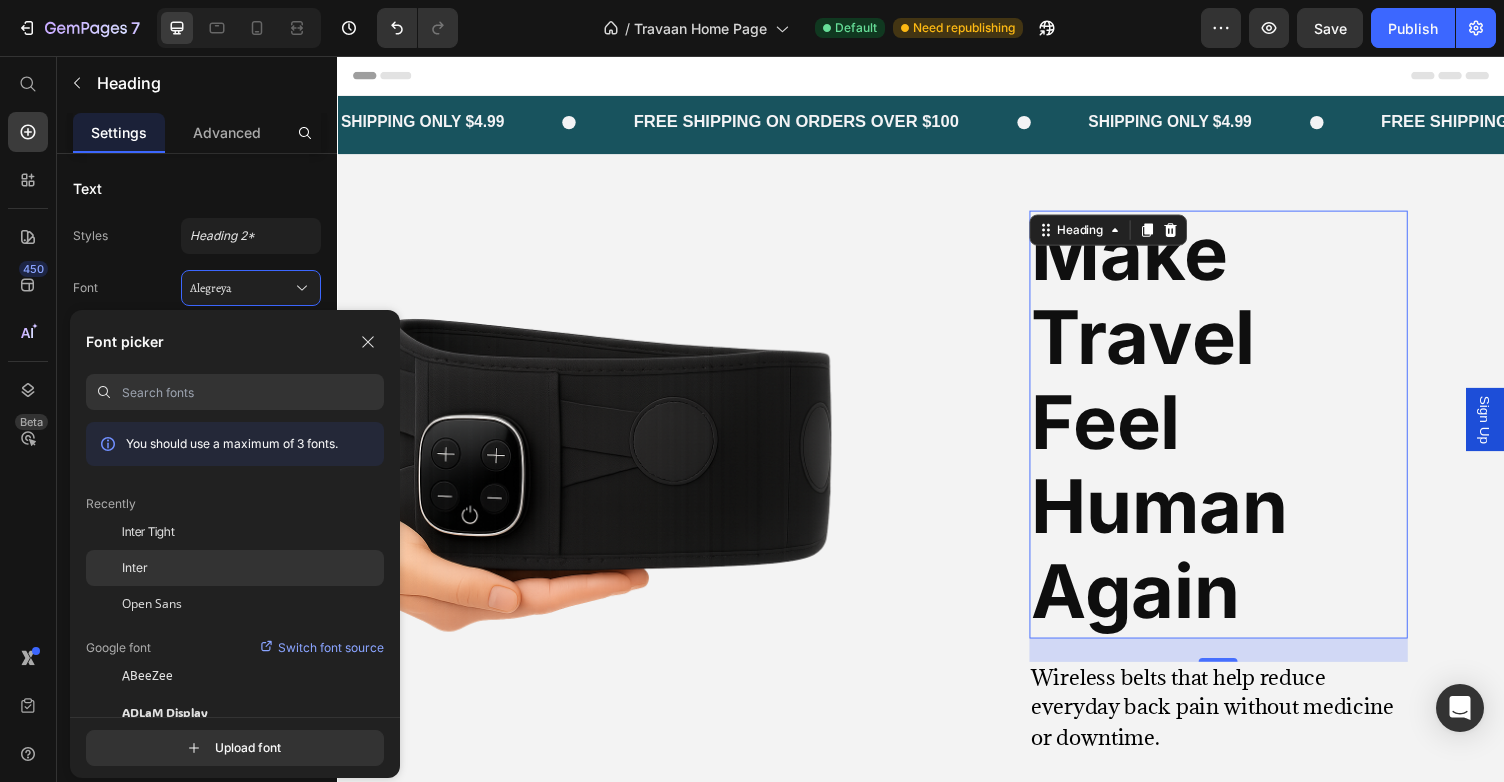 scroll, scrollTop: 0, scrollLeft: 0, axis: both 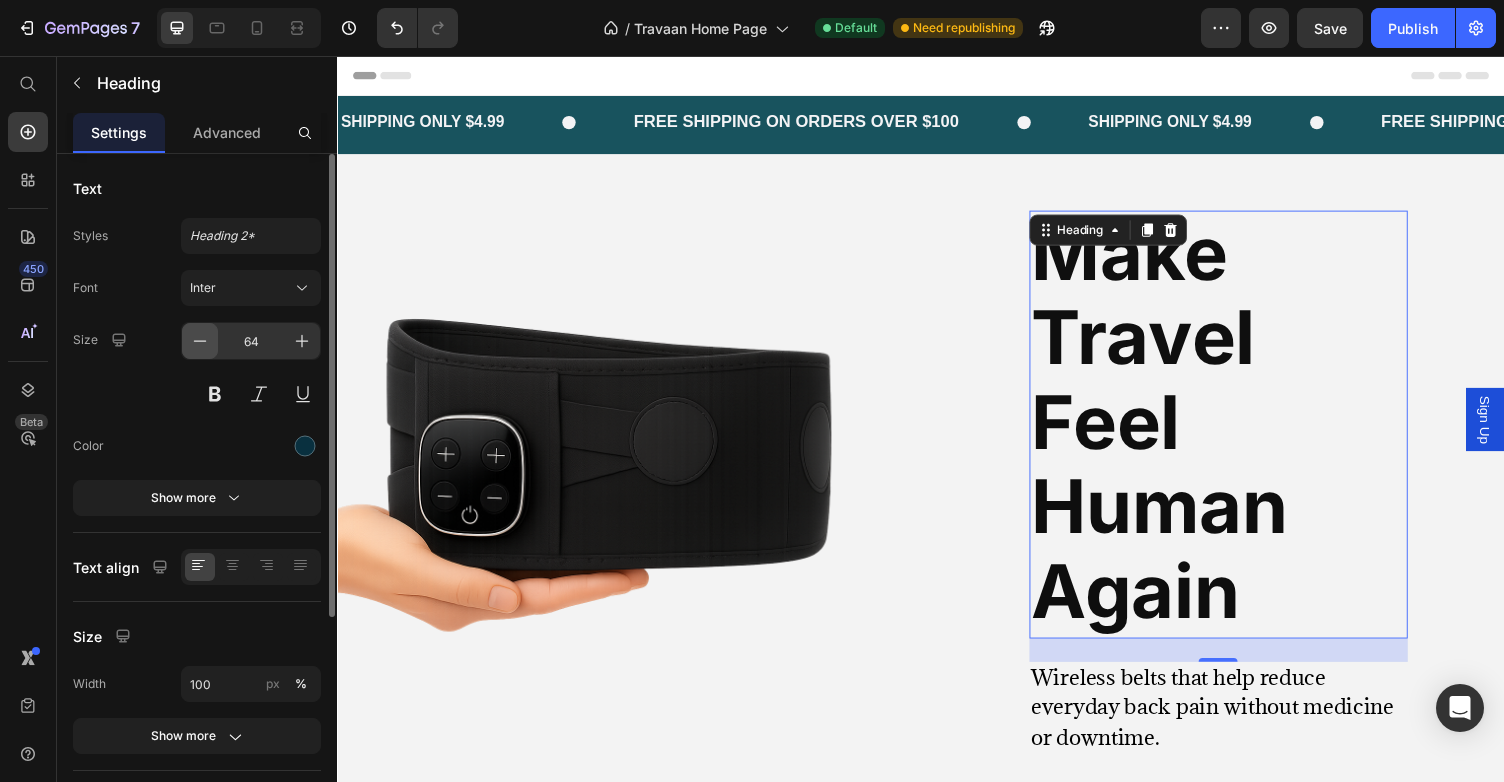 click 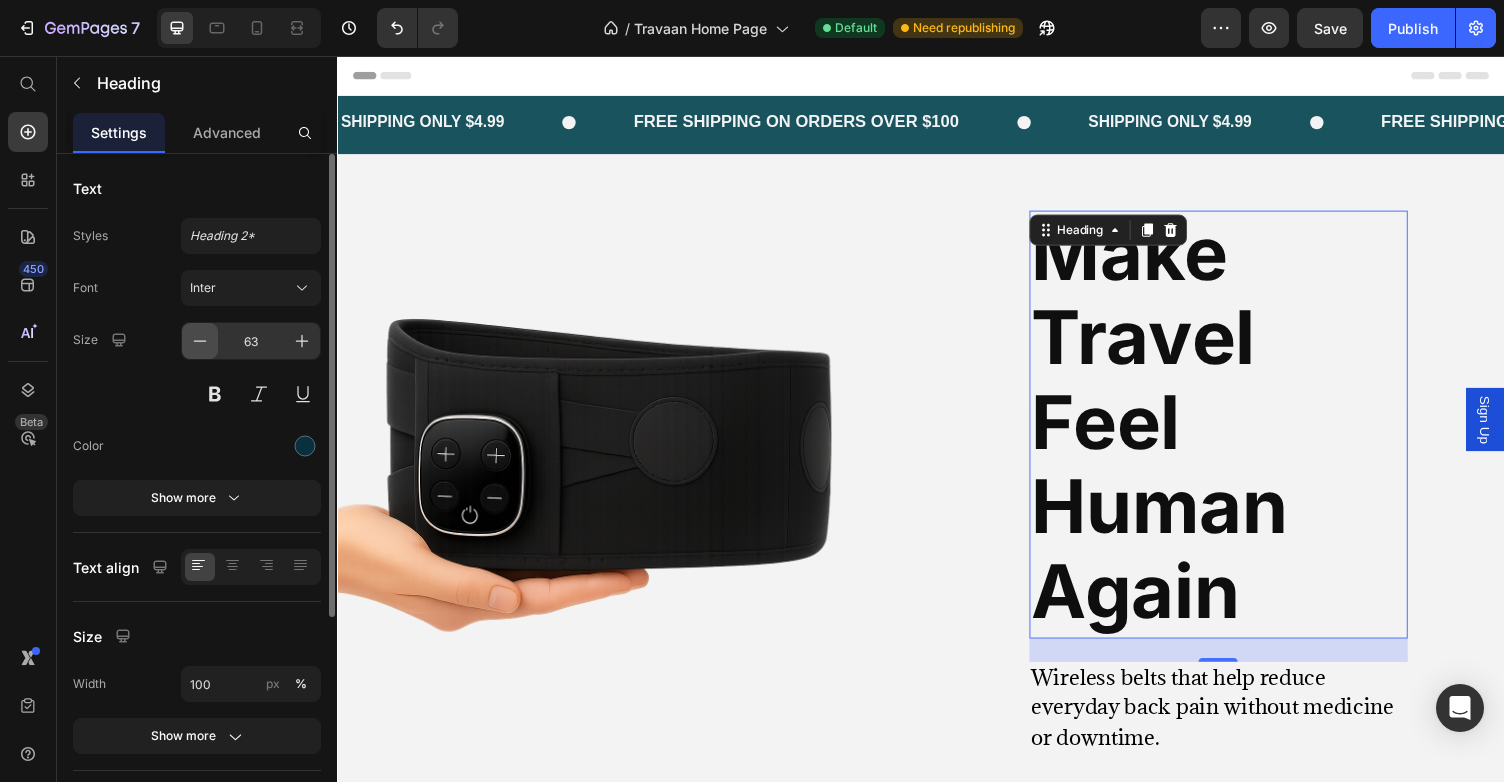 click 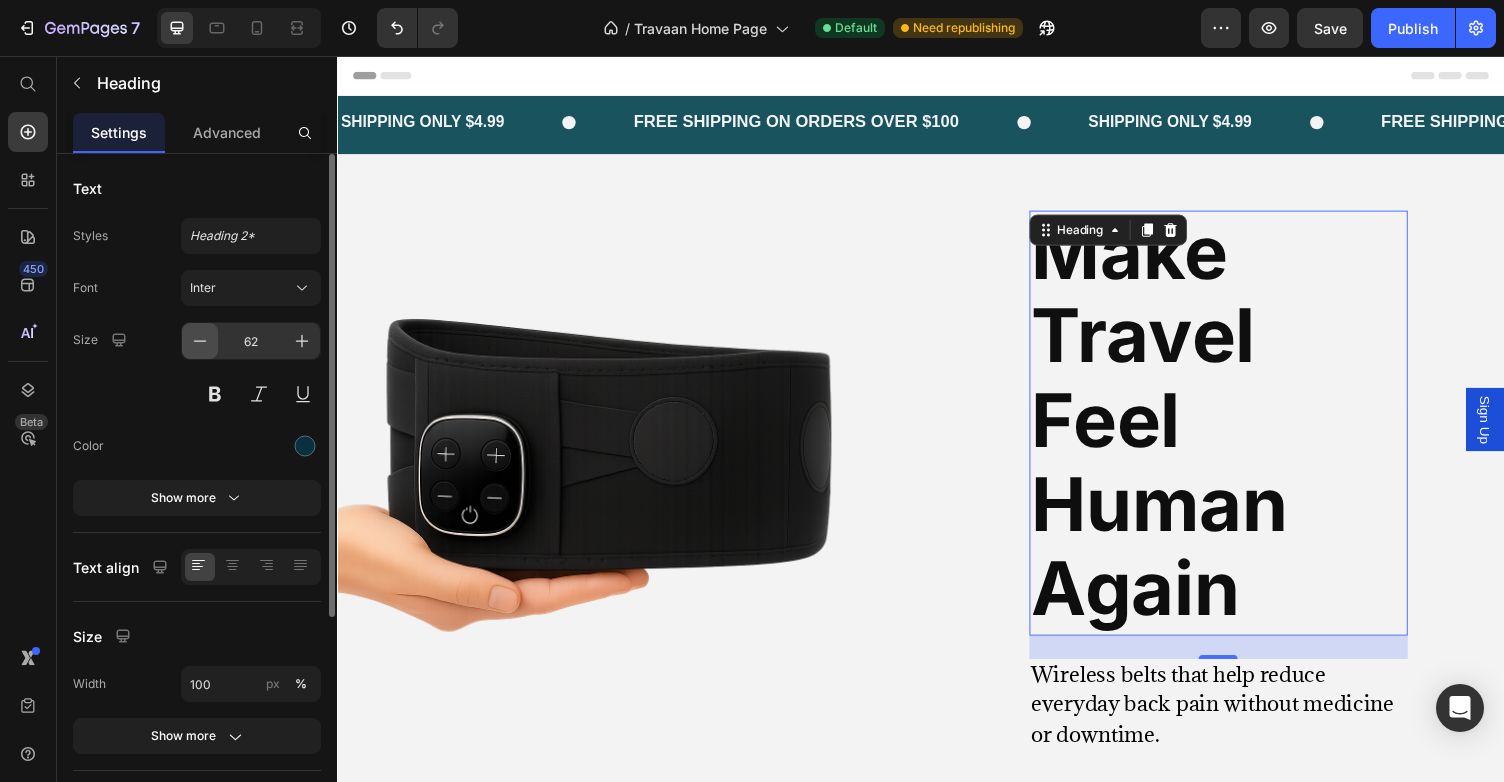 click 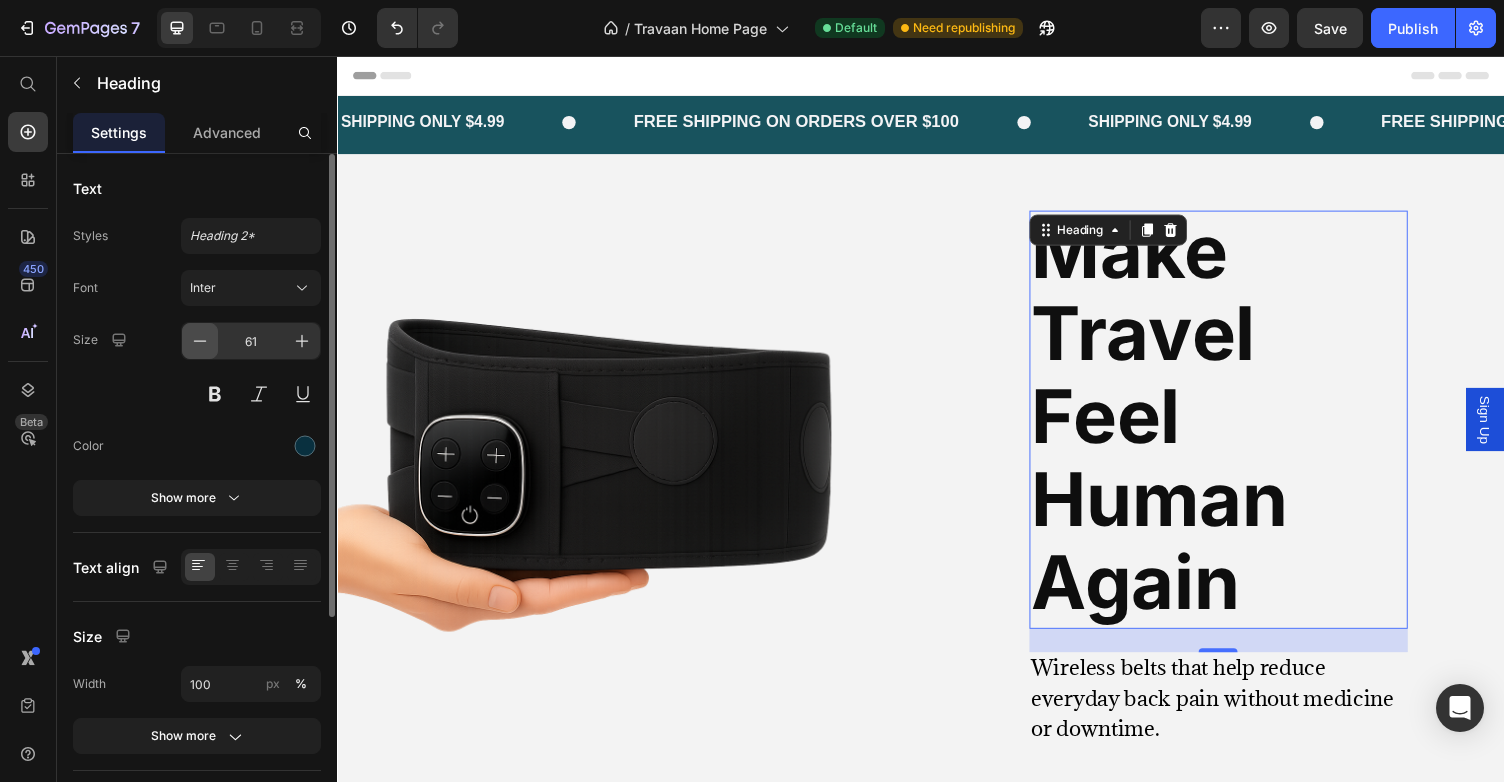 click 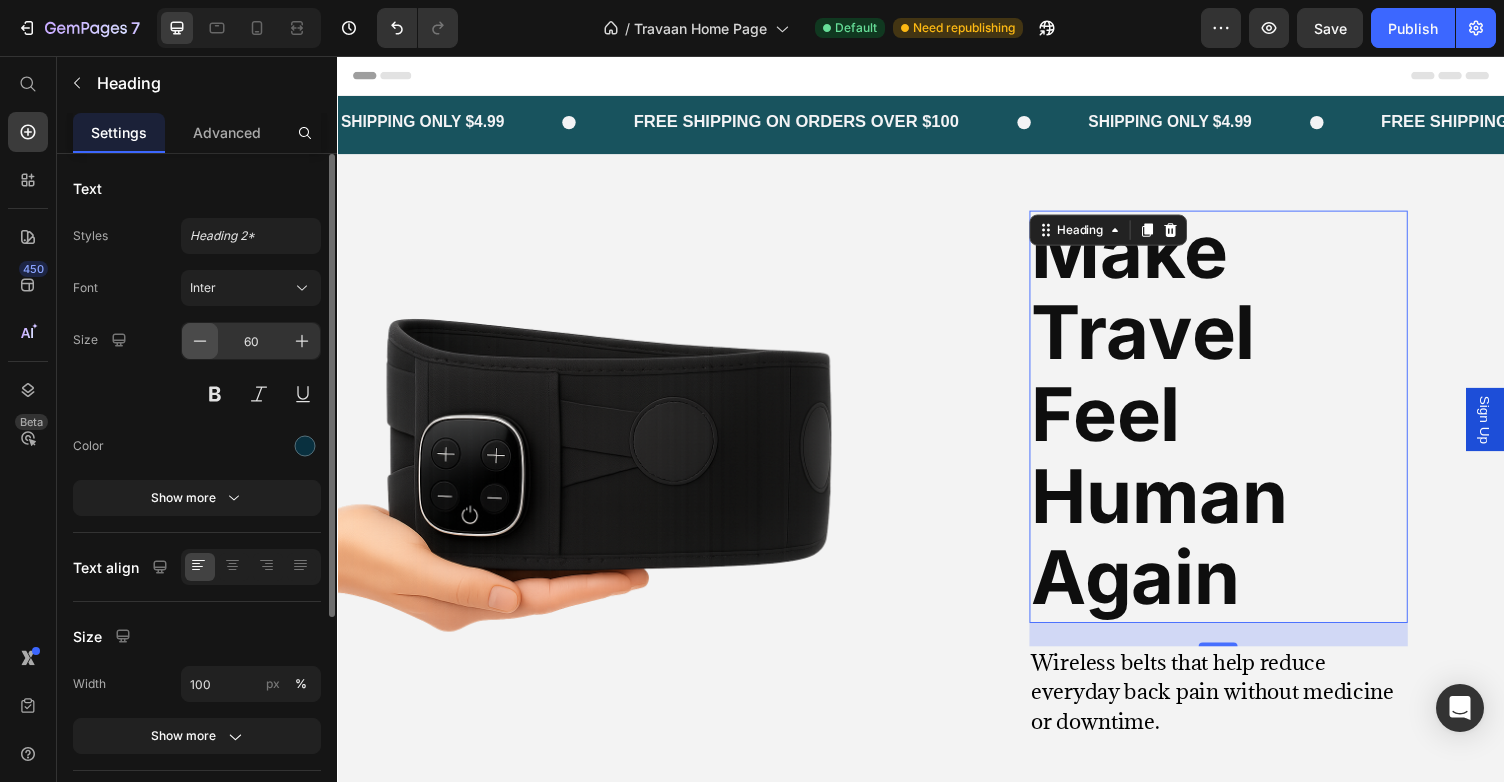click 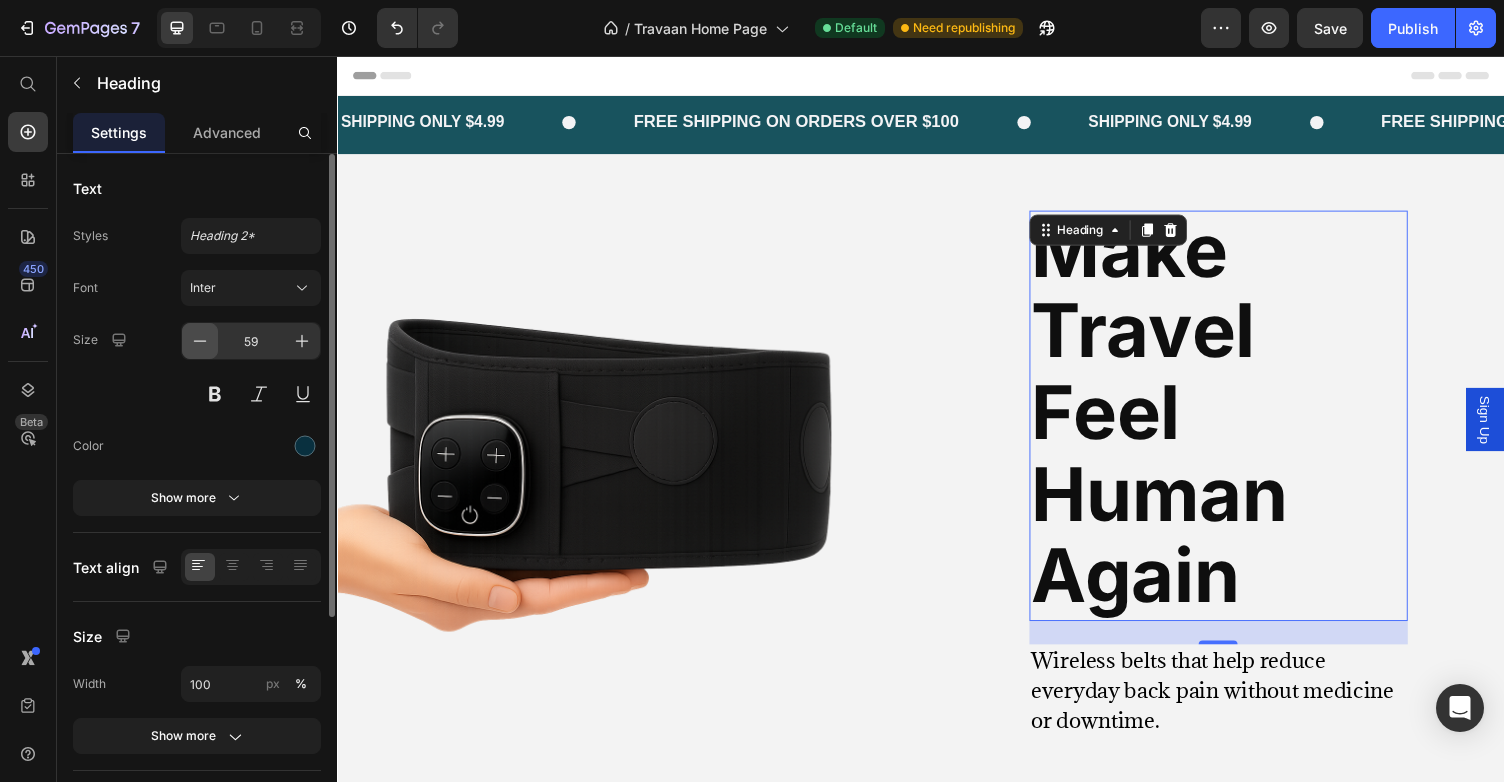 click 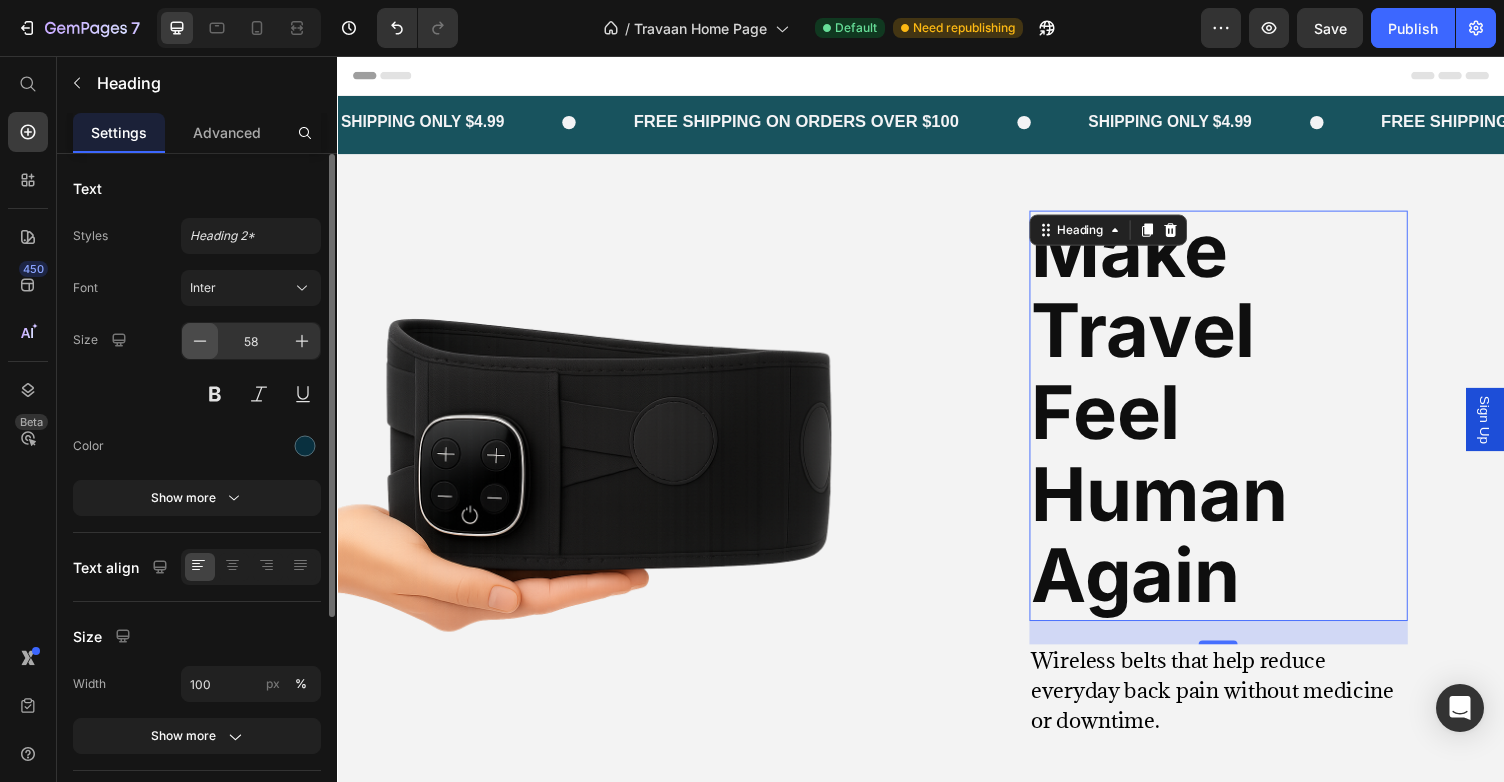 click 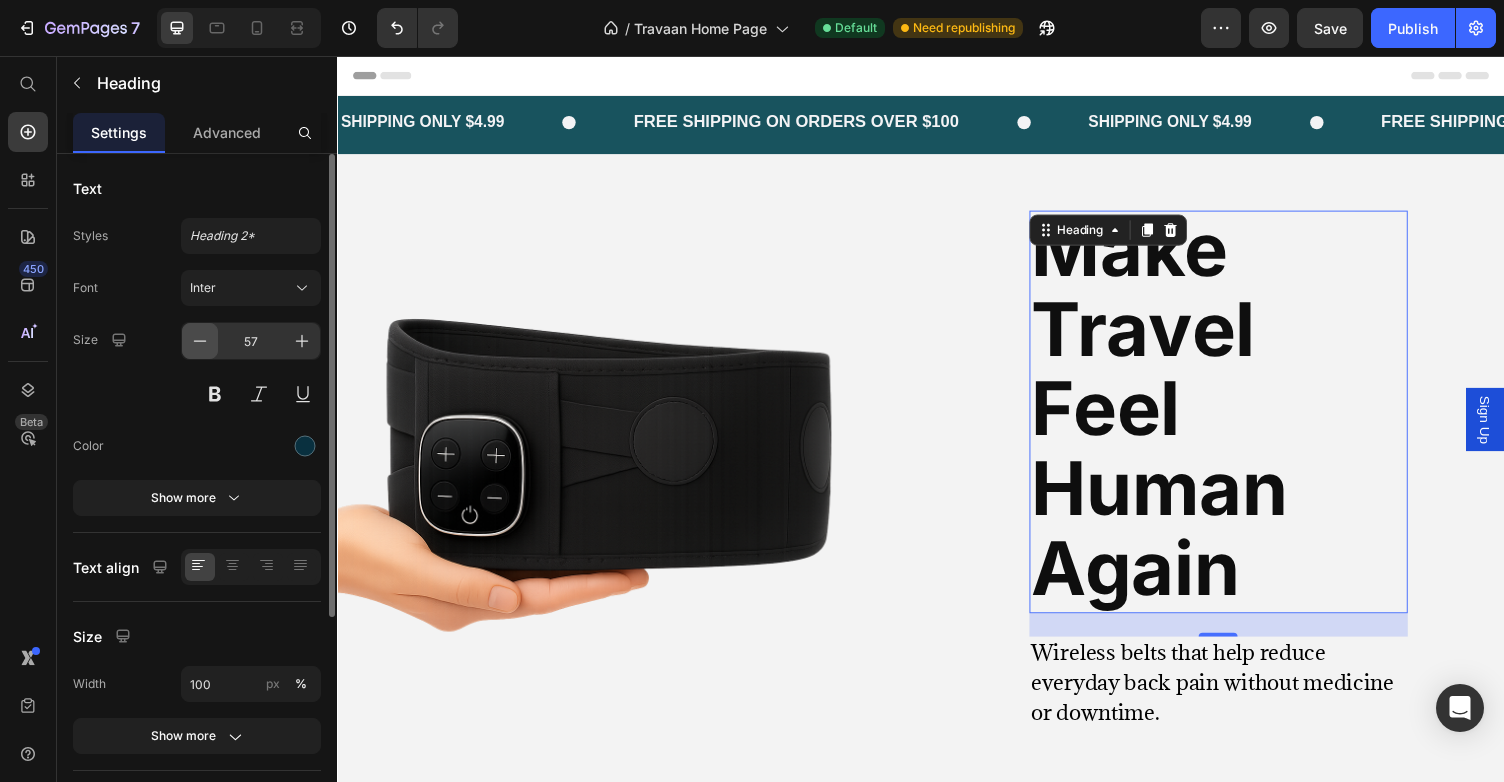 click 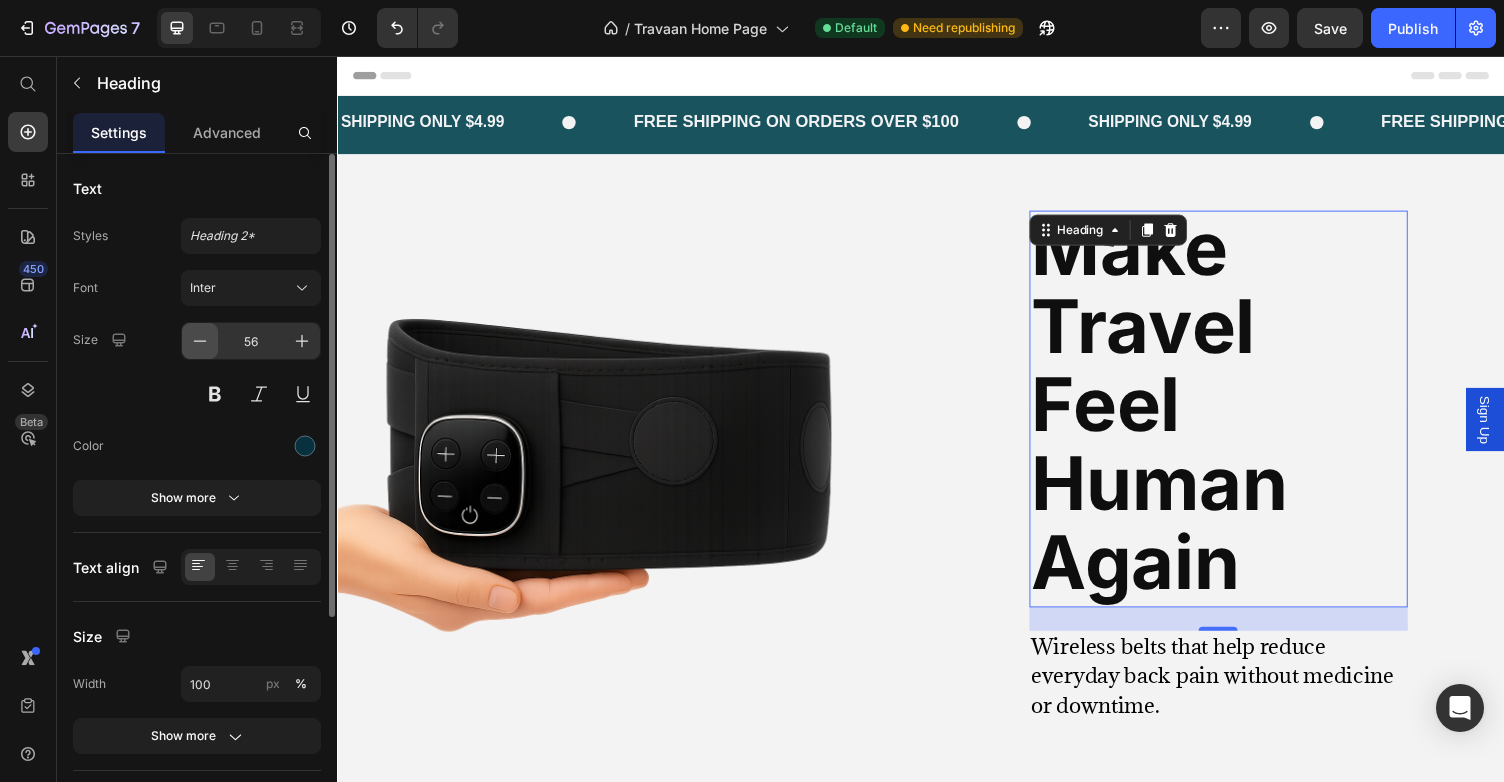 click 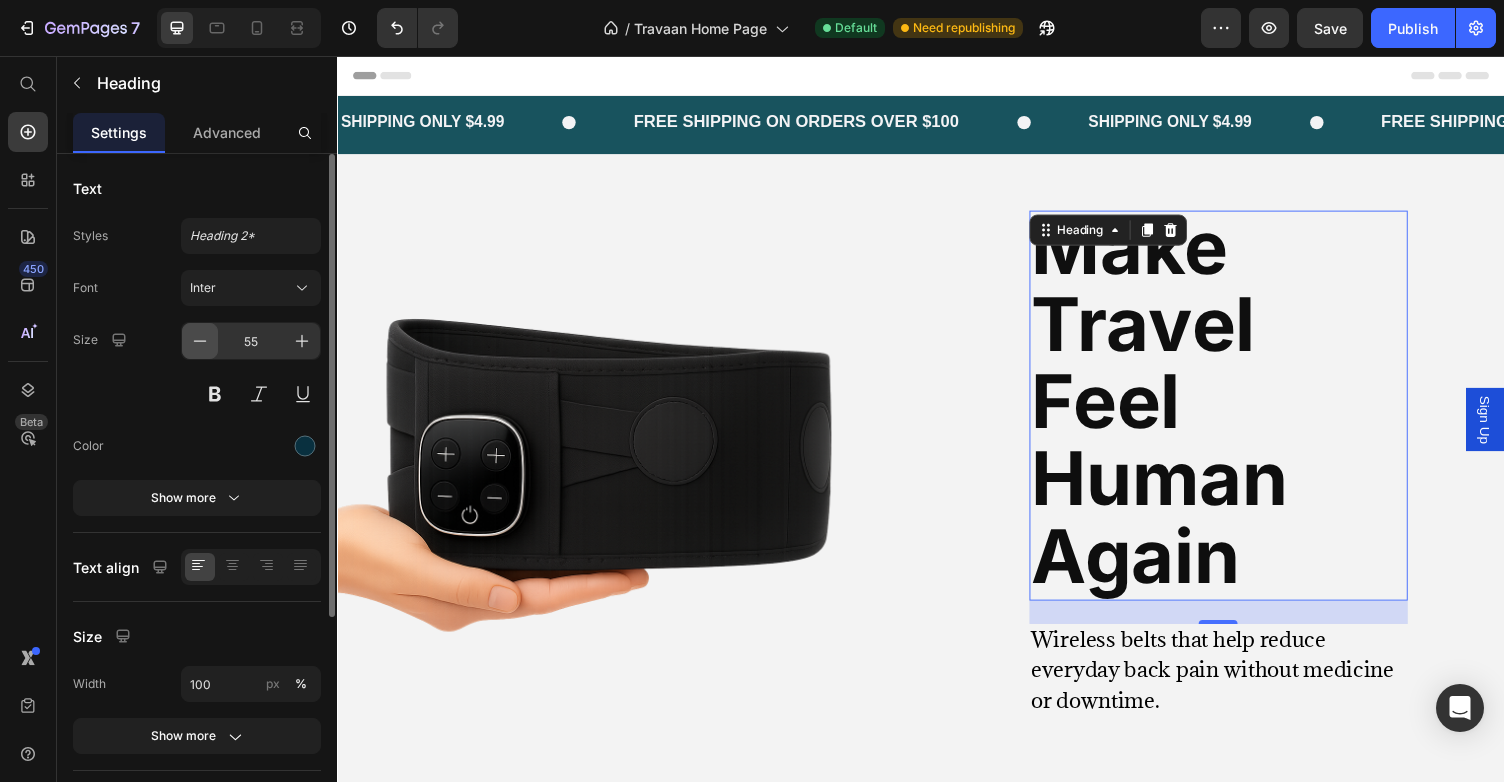 click 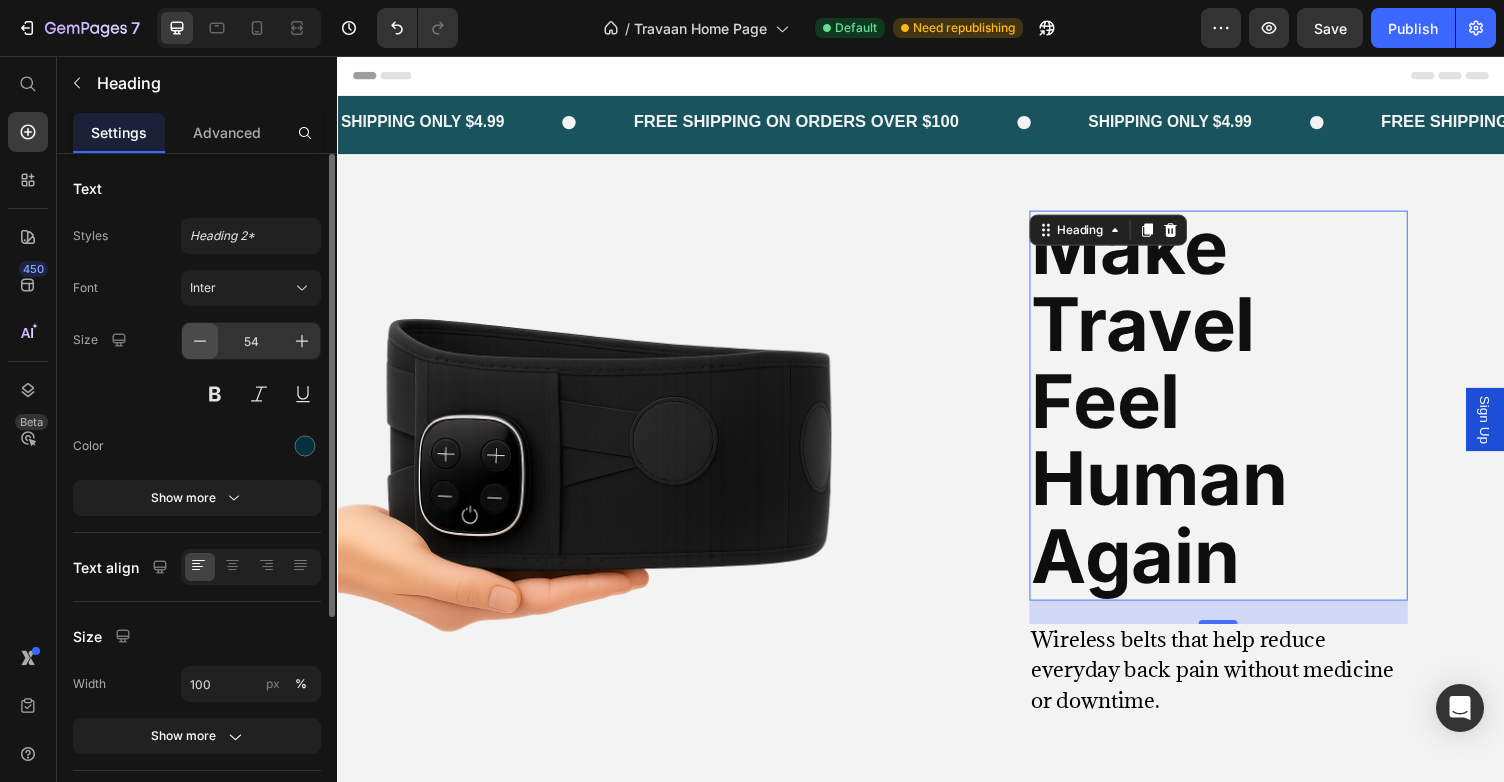 click 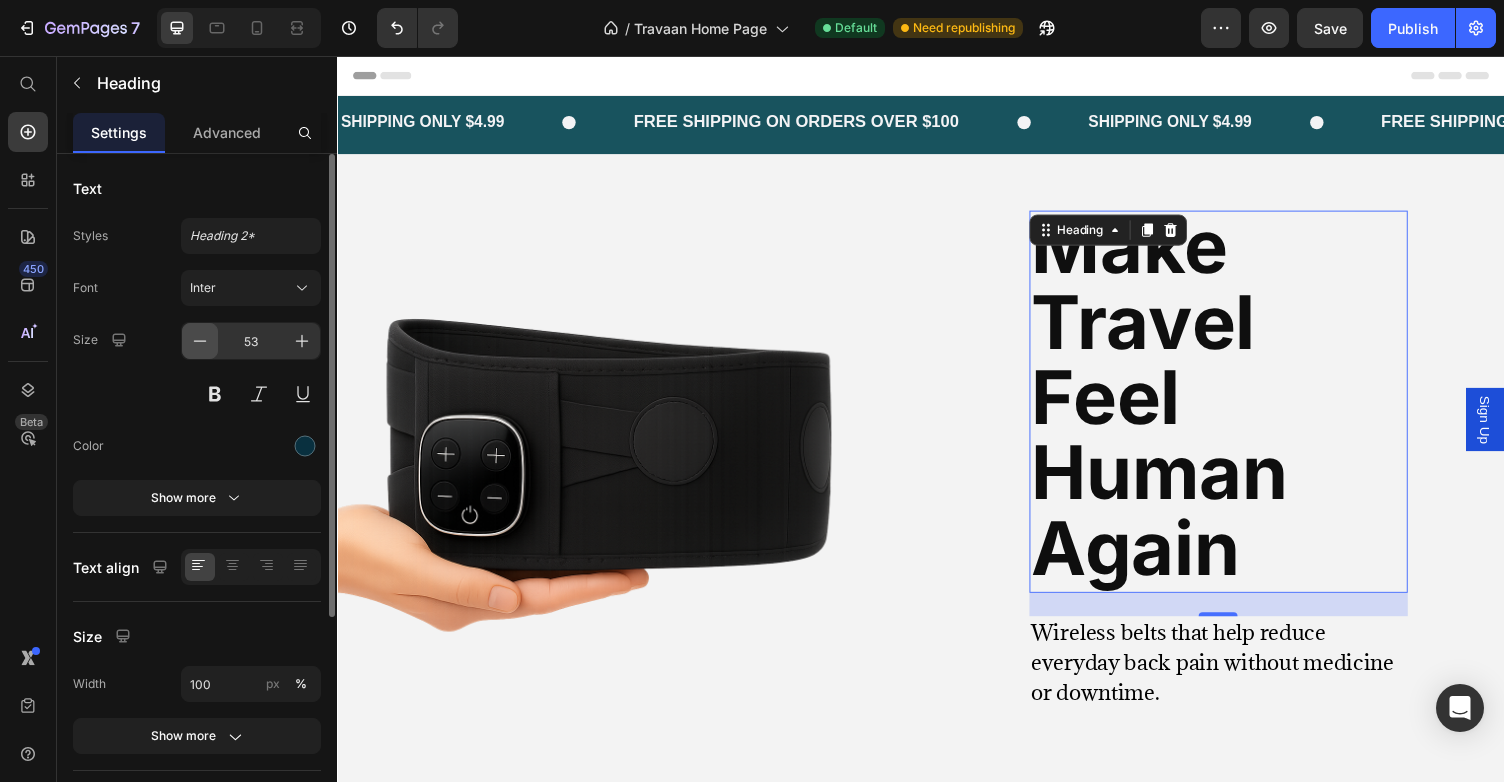 click 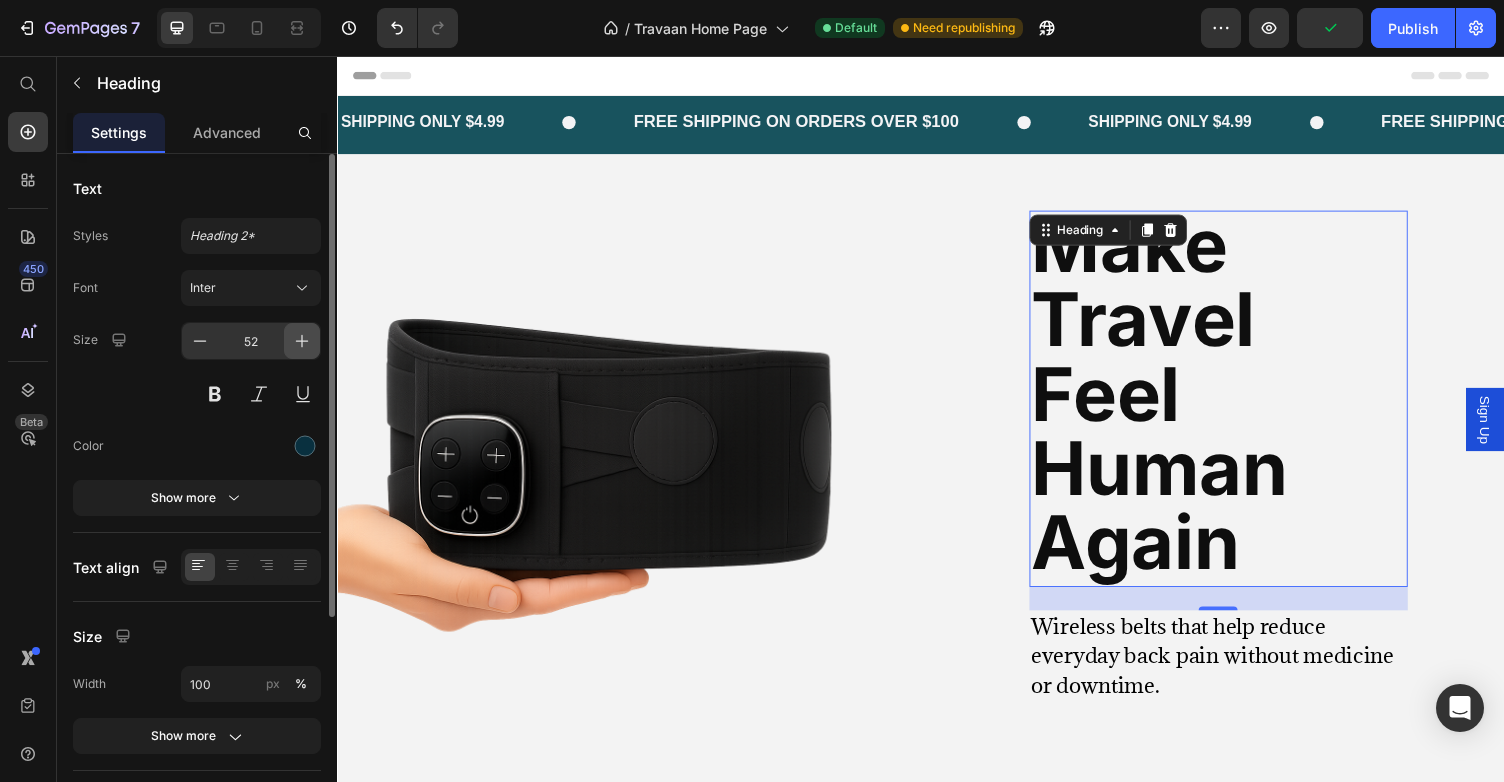 click 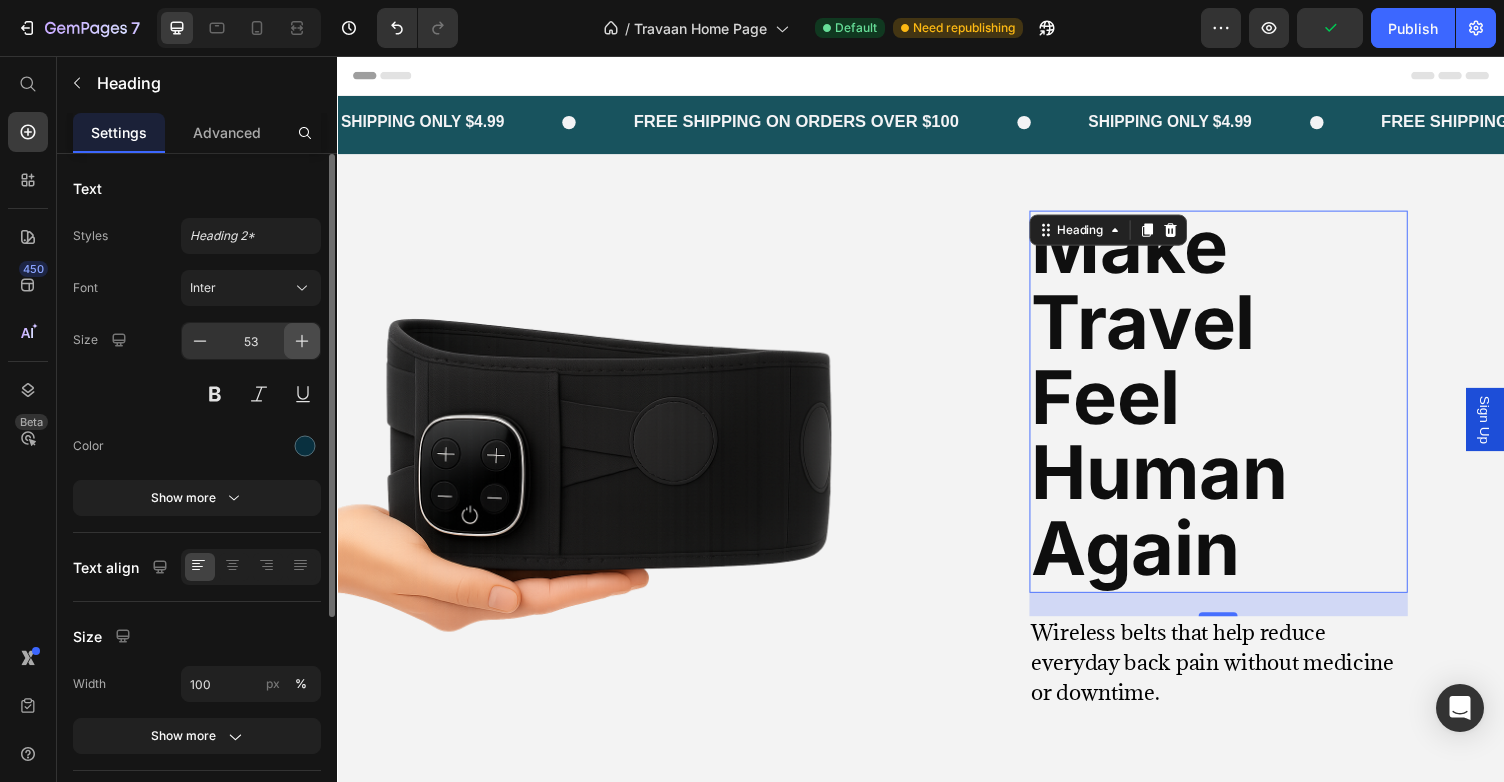 click 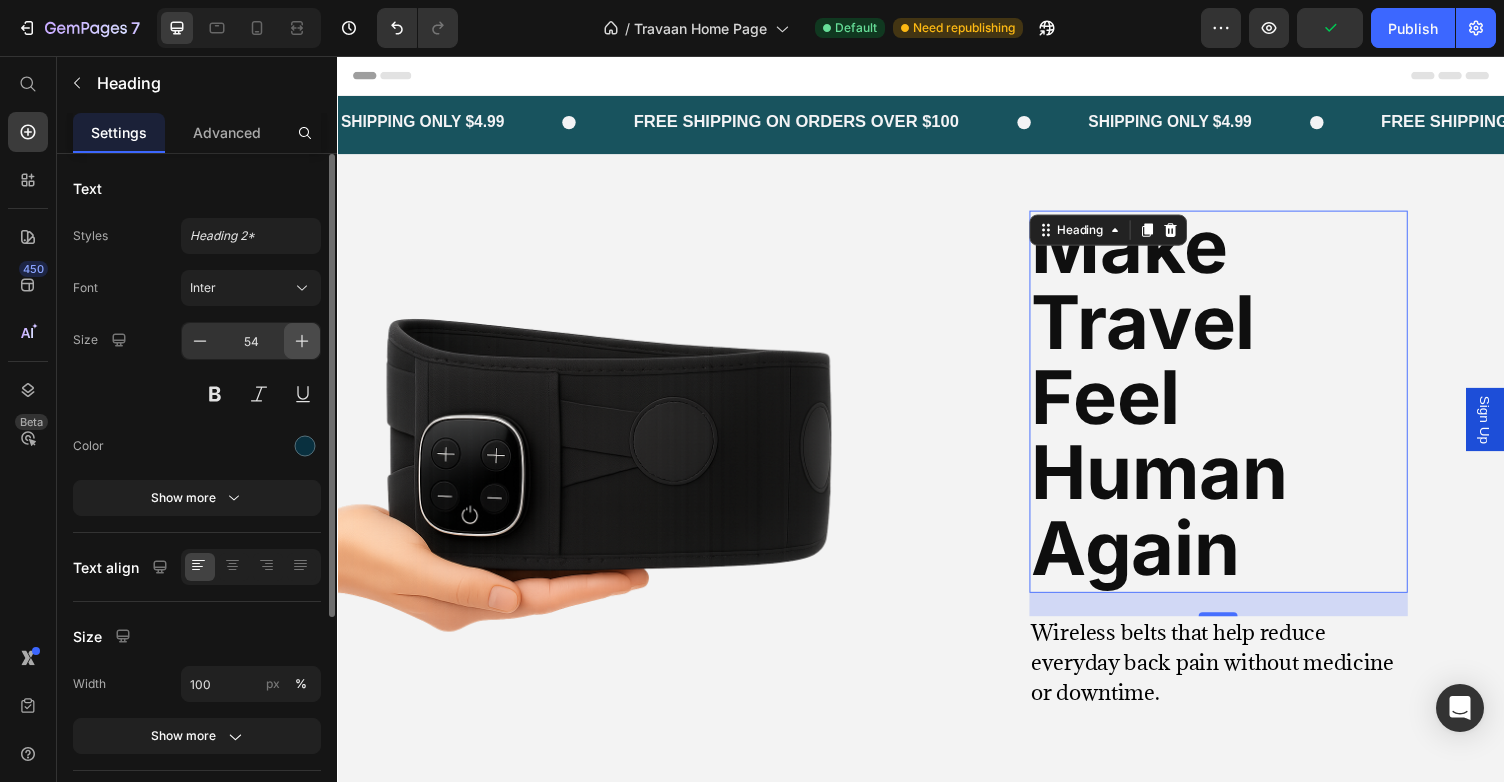 click 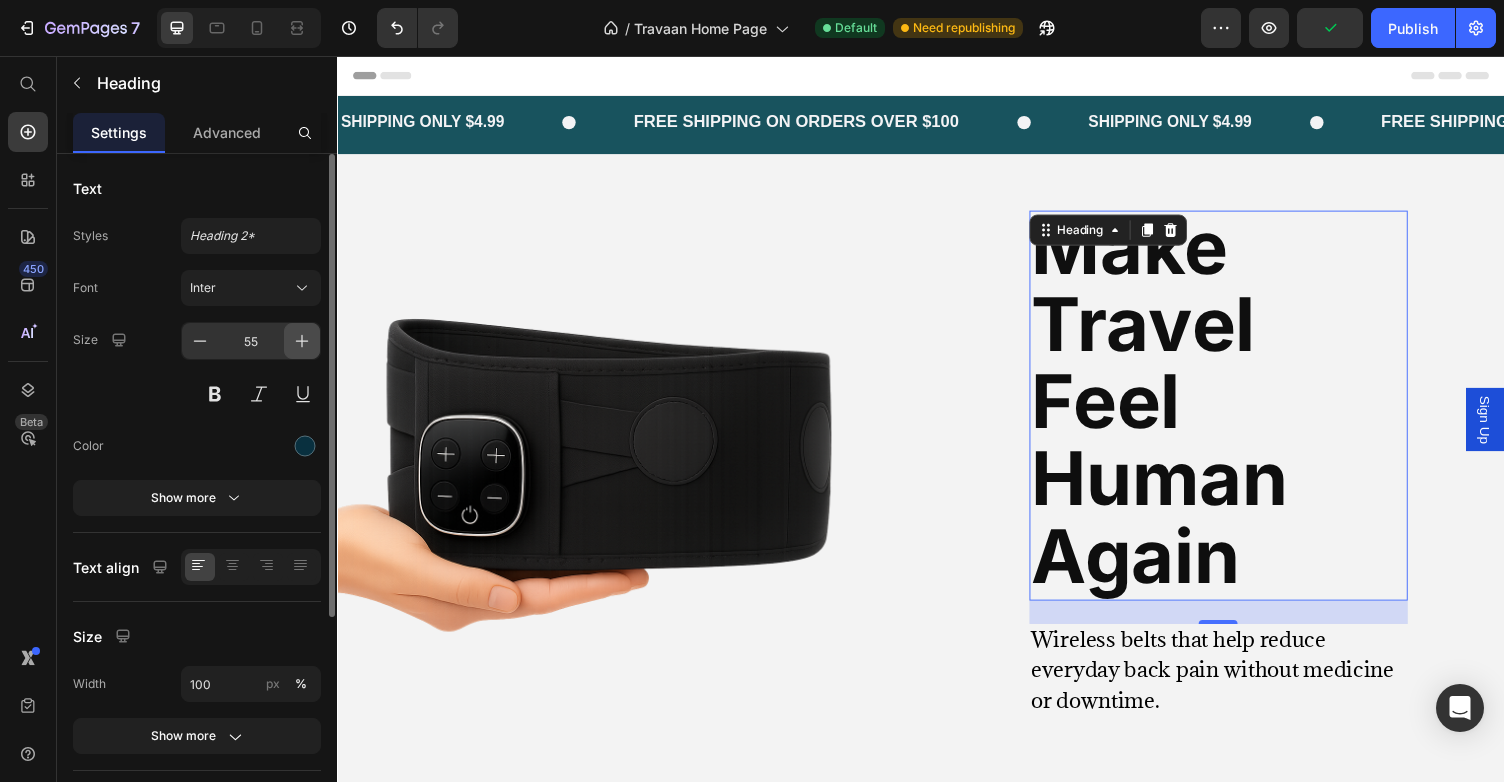 click 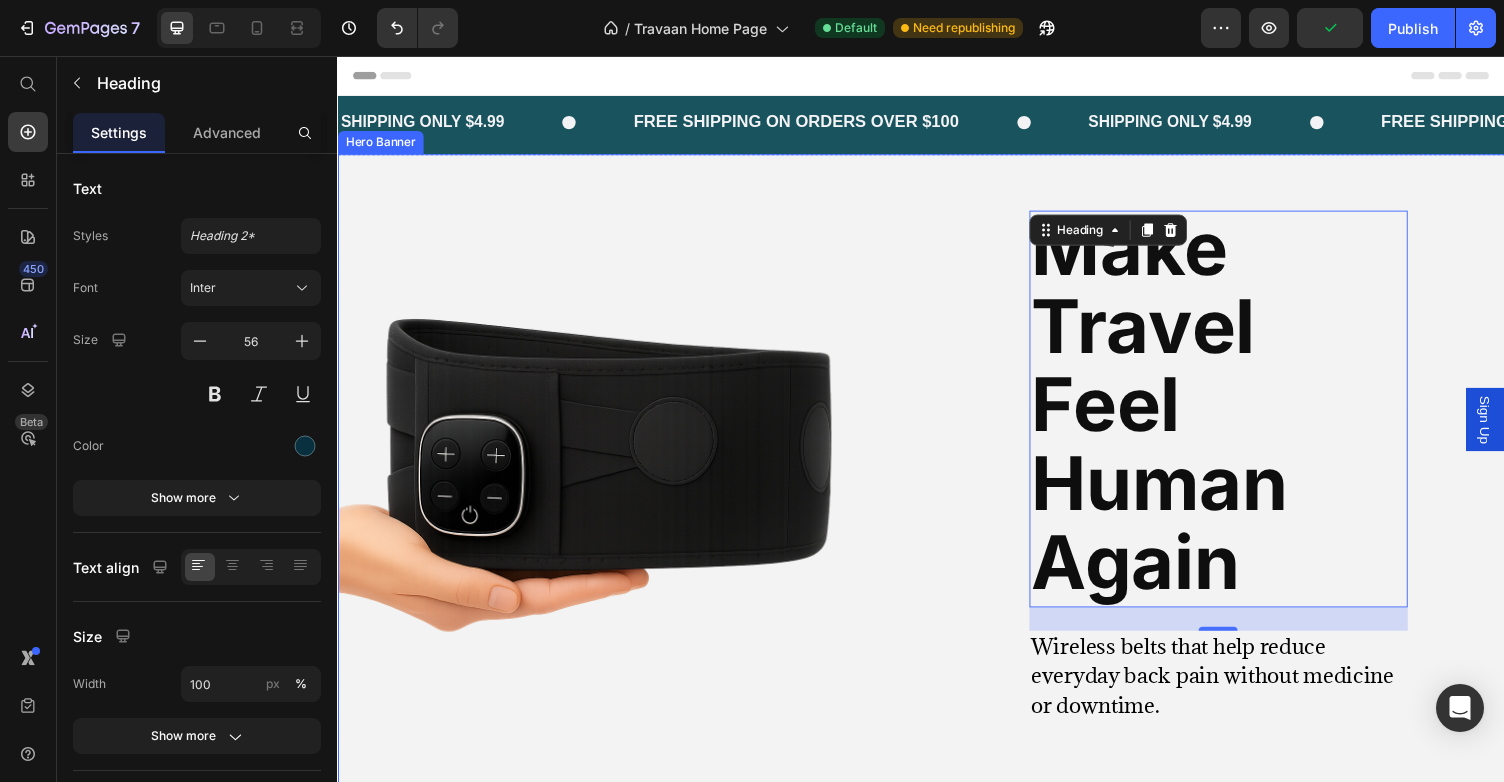 click on "⁠⁠⁠⁠⁠⁠⁠ Make Travel Feel Human Again Heading   24 Wireless belts that help reduce everyday back pain without medicine or downtime. Text Block Row Image" at bounding box center [937, 506] 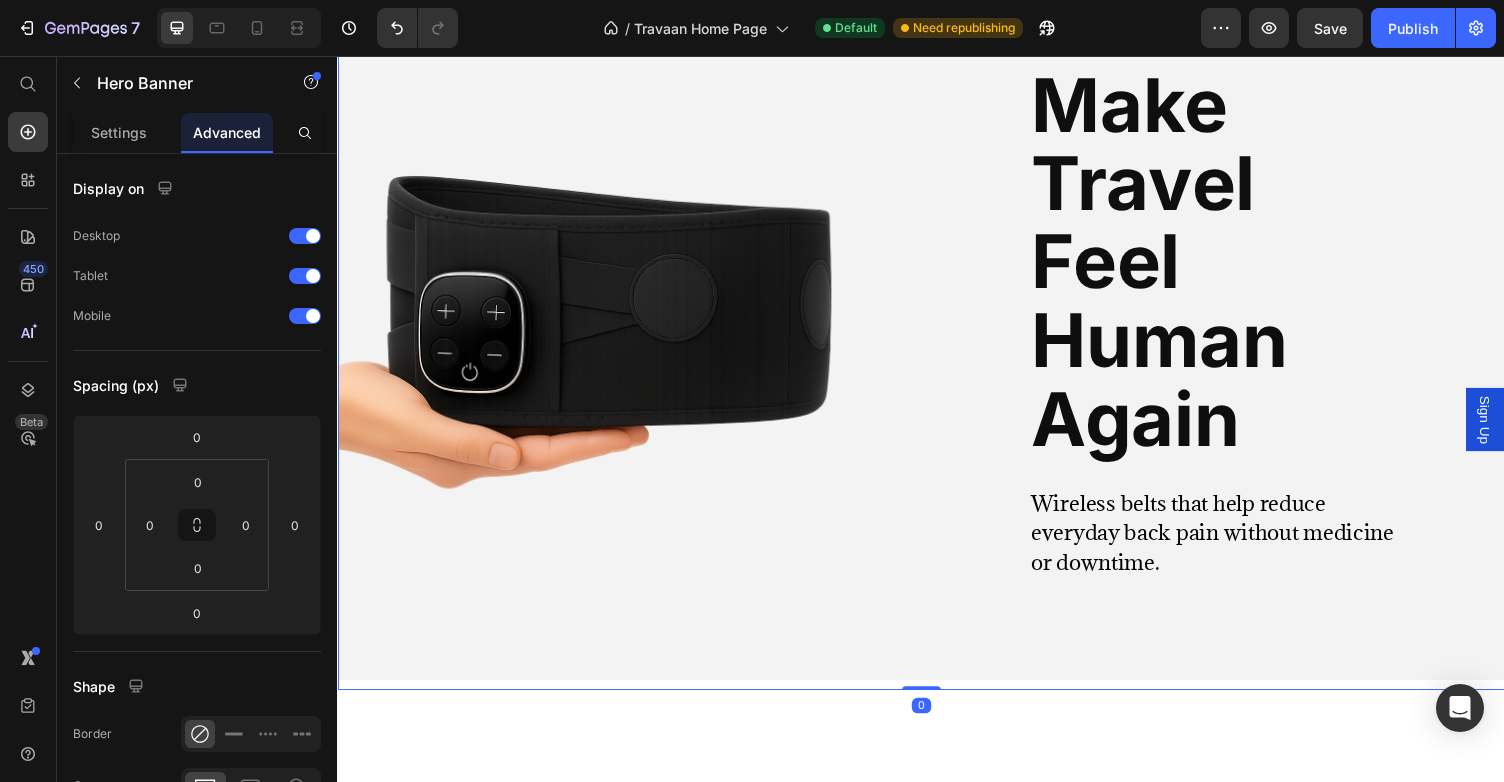 scroll, scrollTop: 149, scrollLeft: 0, axis: vertical 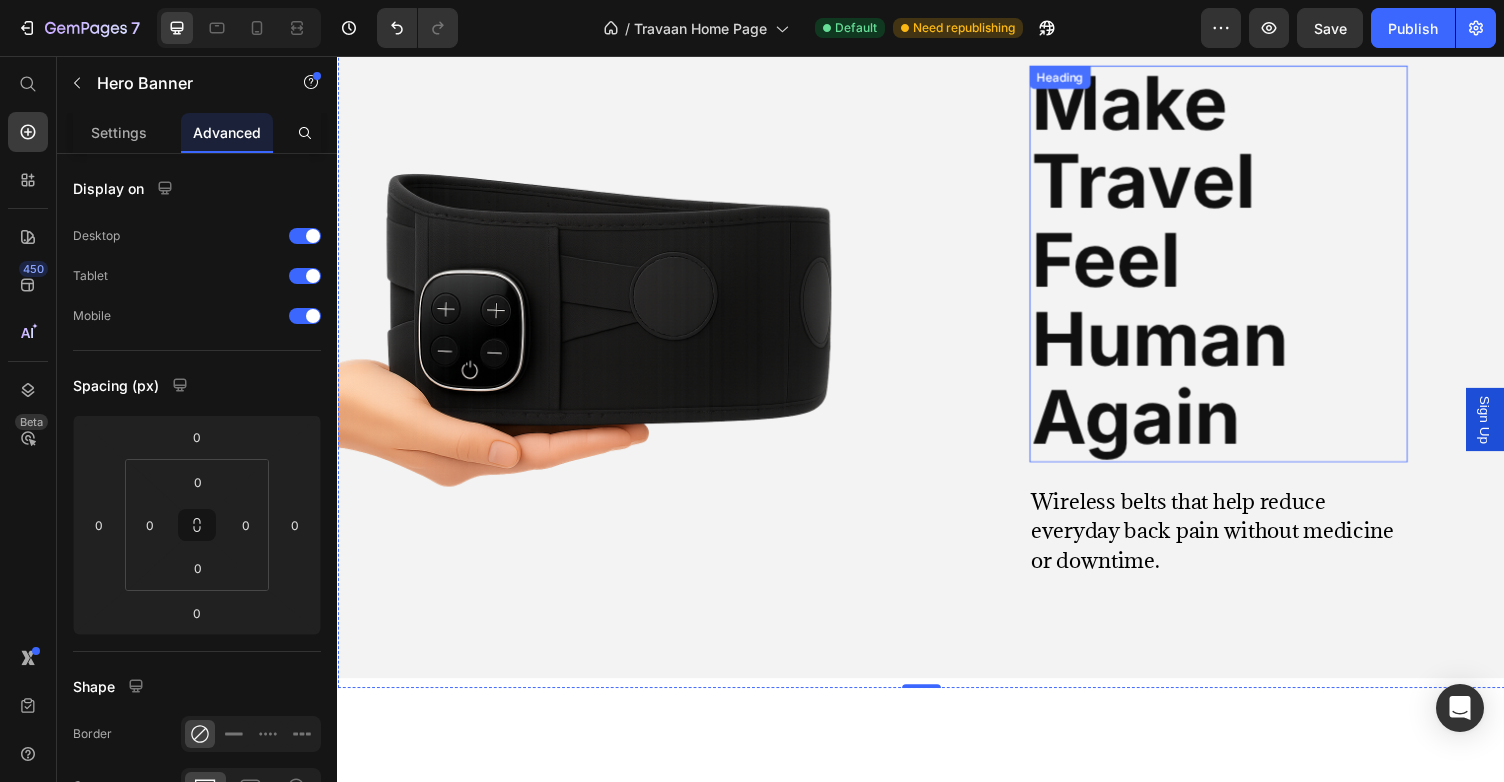 click on "Wireless belts that help reduce everyday back pain without medicine or downtime." at bounding box center [1236, 544] 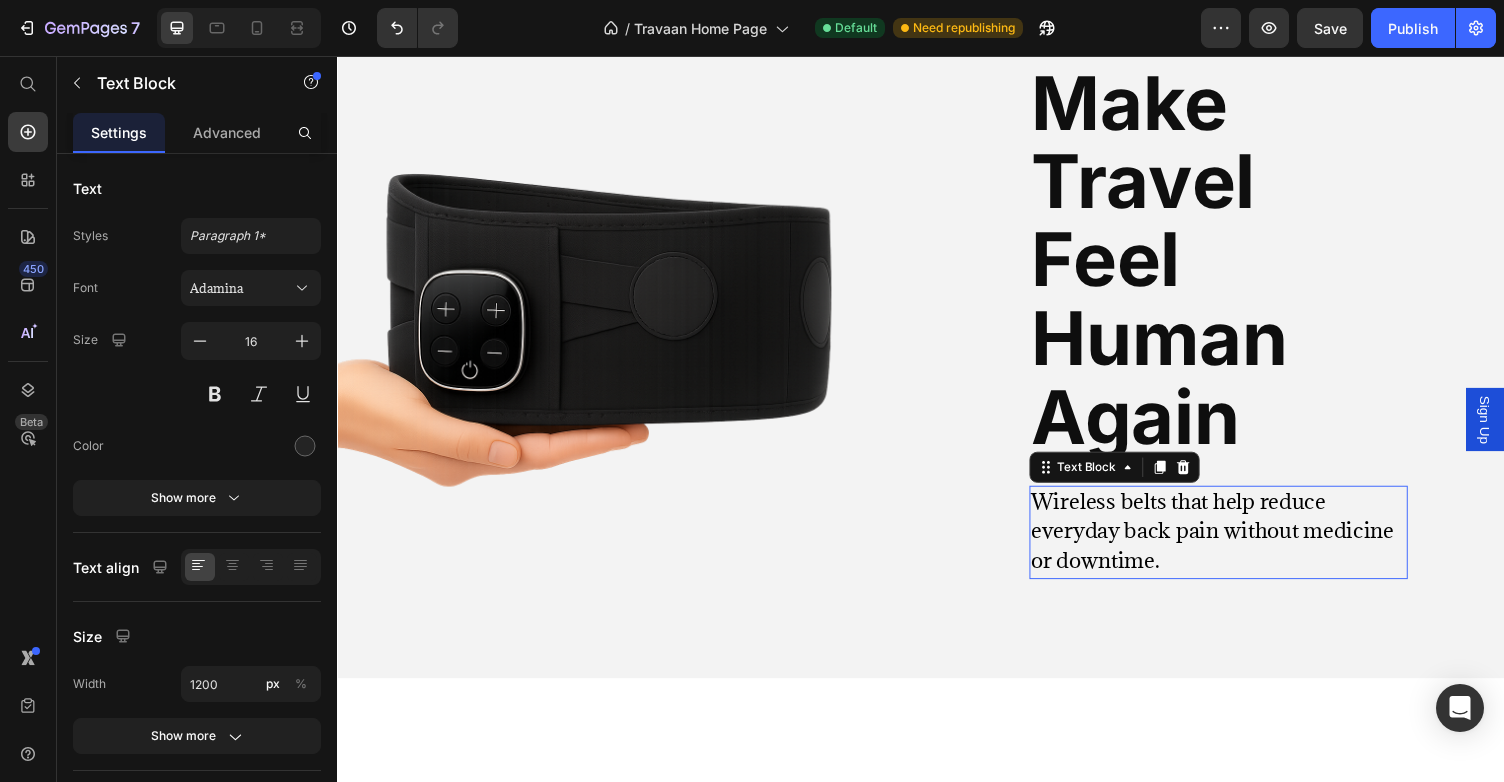 click on "Wireless belts that help reduce everyday back pain without medicine or downtime." at bounding box center (1236, 544) 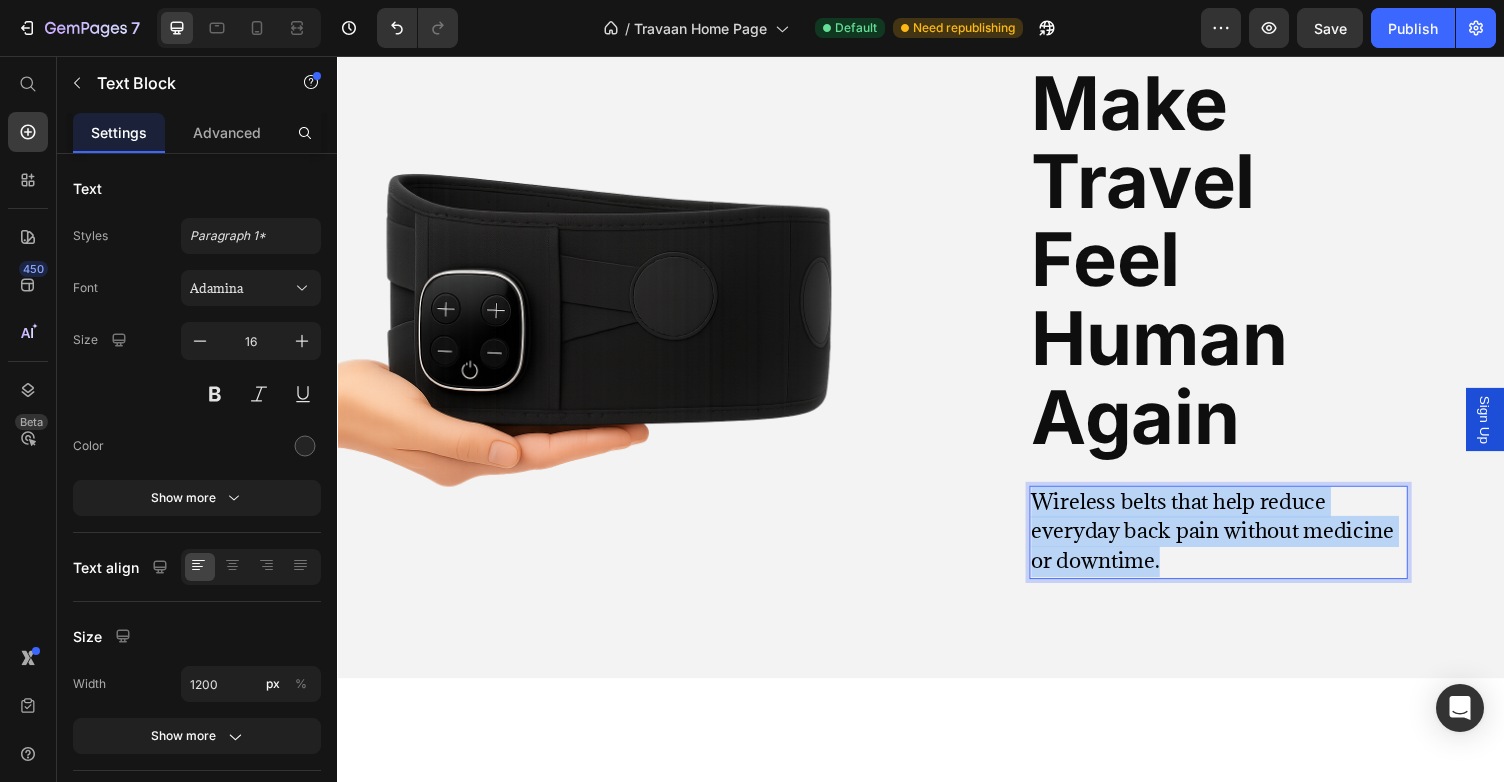 click on "Wireless belts that help reduce everyday back pain without medicine or downtime." at bounding box center (1236, 544) 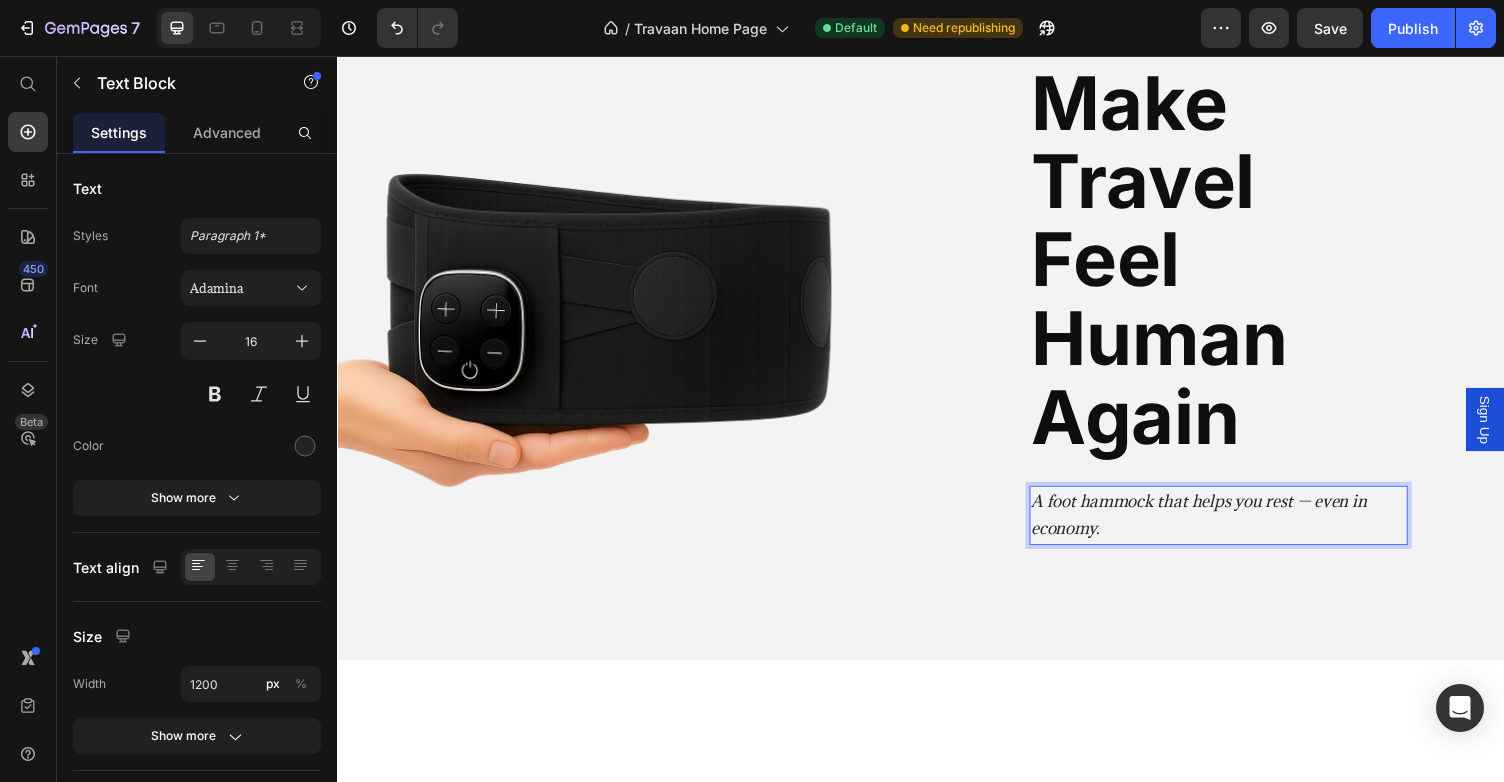 click on "A foot hammock that helps you rest — even in economy." at bounding box center (1242, 529) 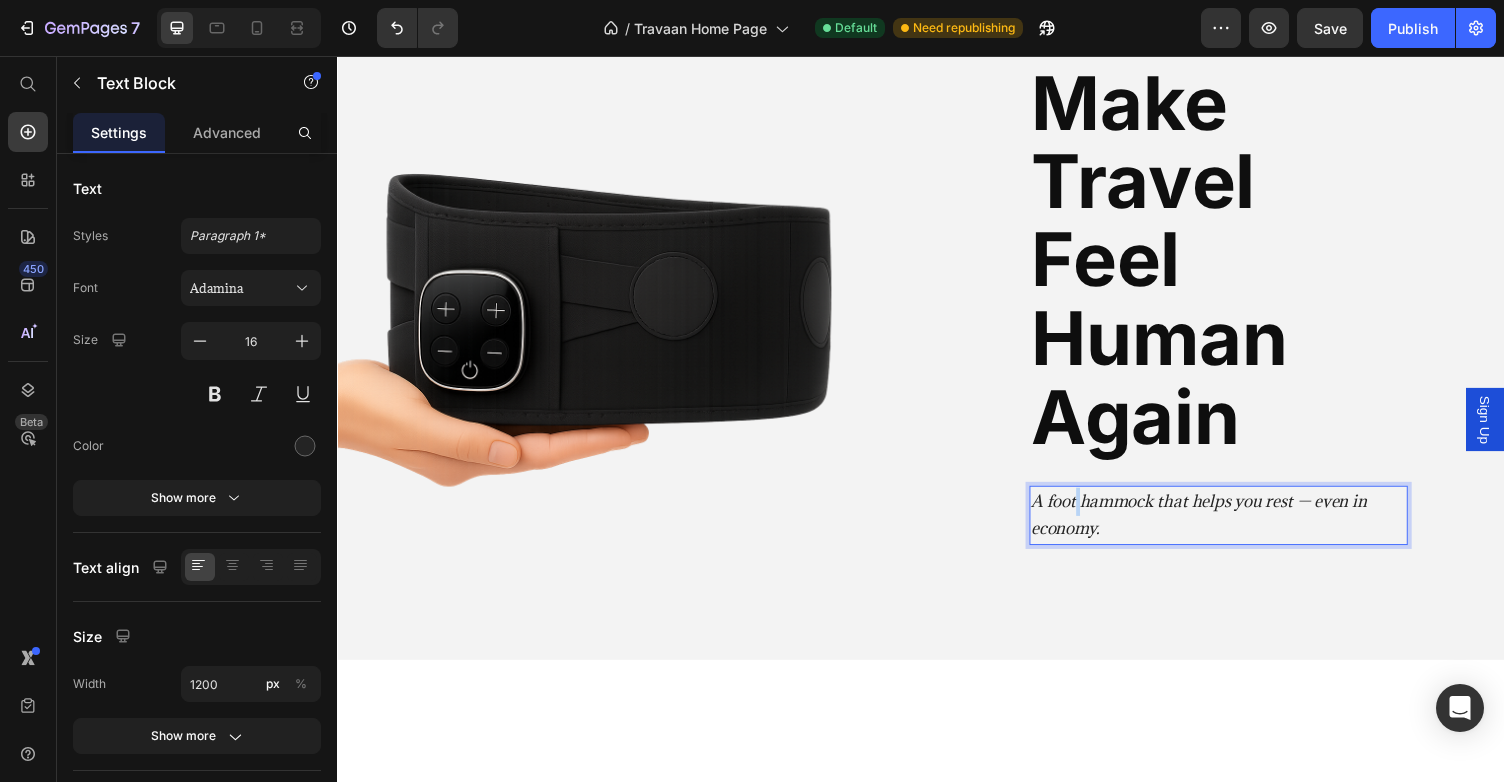click on "A foot hammock that helps you rest — even in economy." at bounding box center [1242, 529] 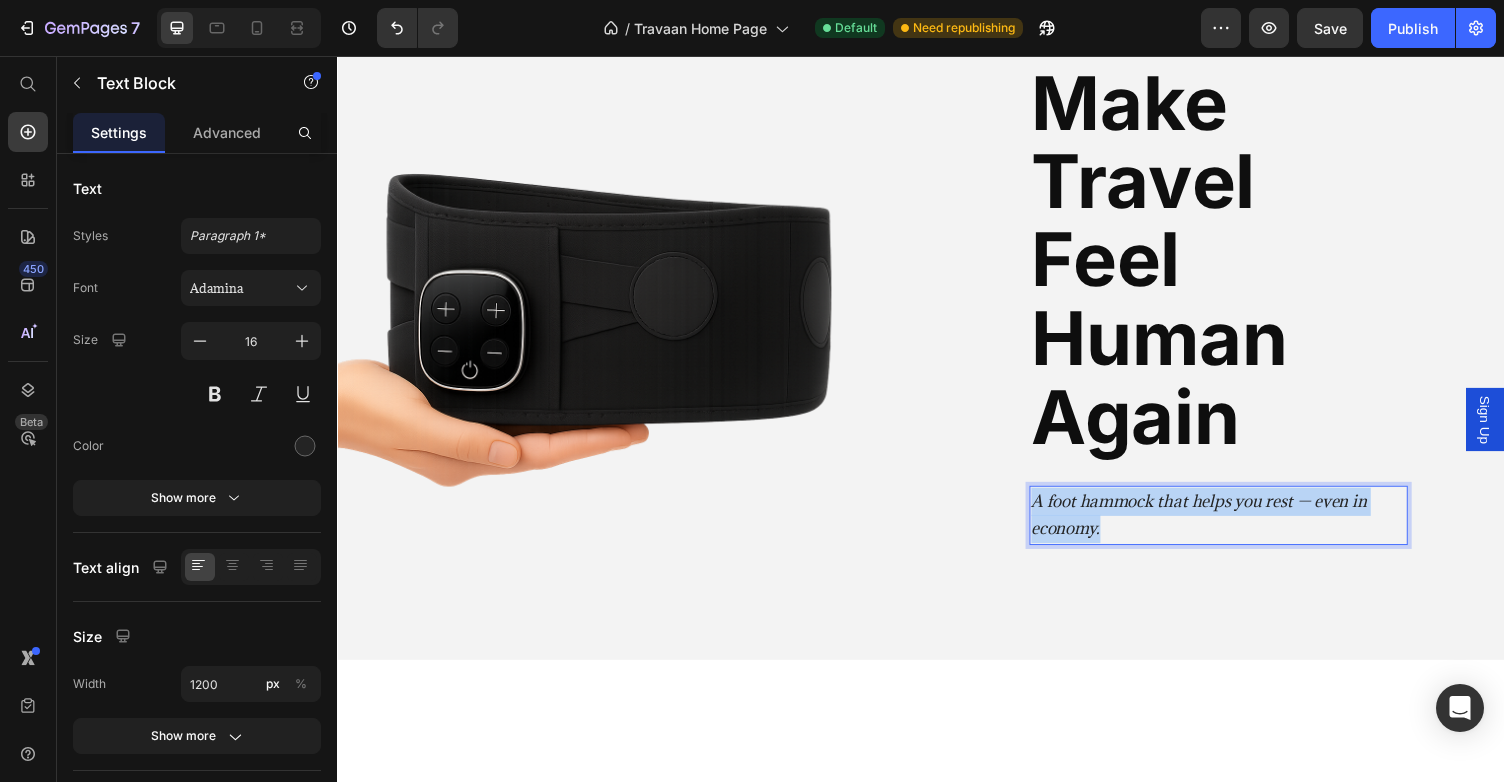 click on "A foot hammock that helps you rest — even in economy." at bounding box center [1242, 529] 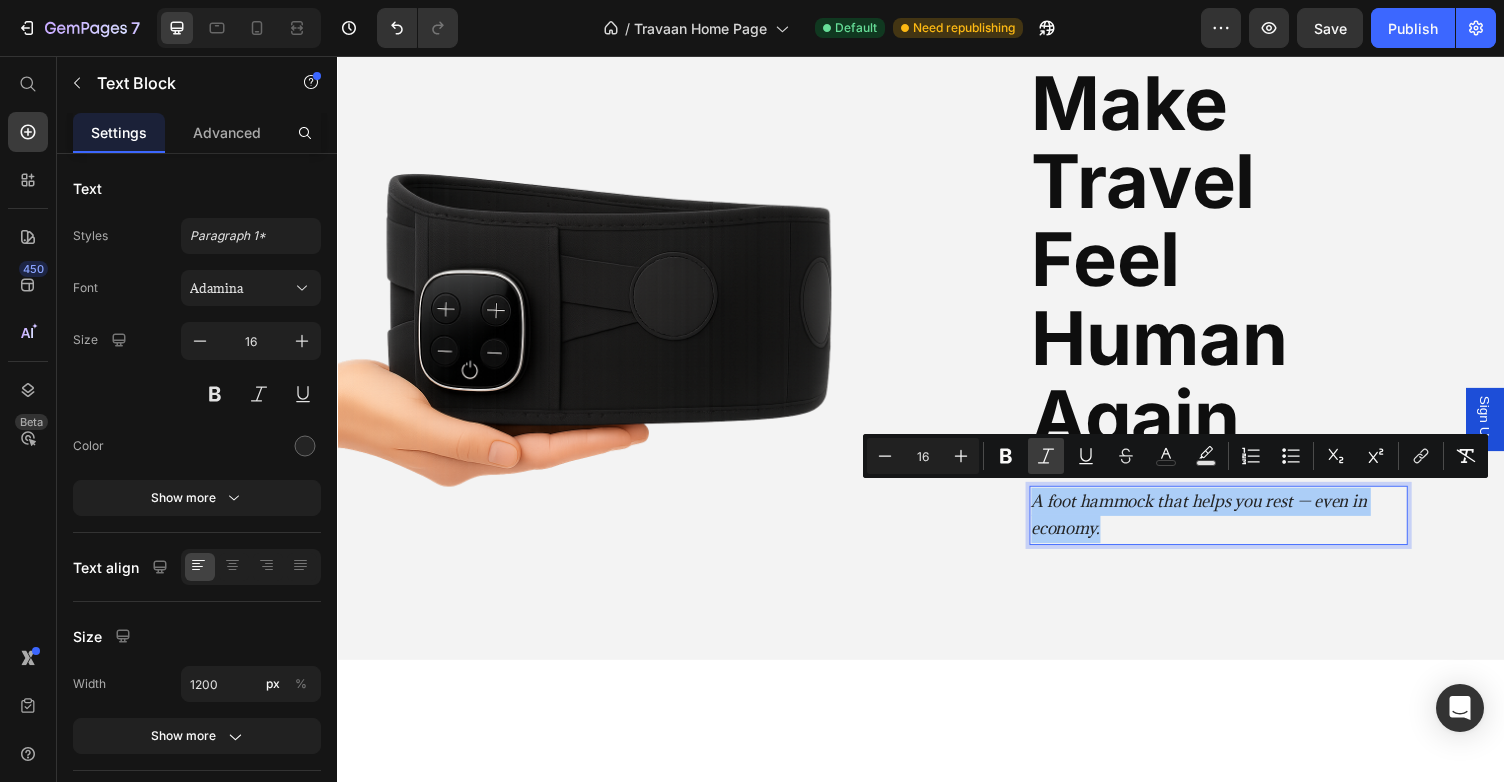 click 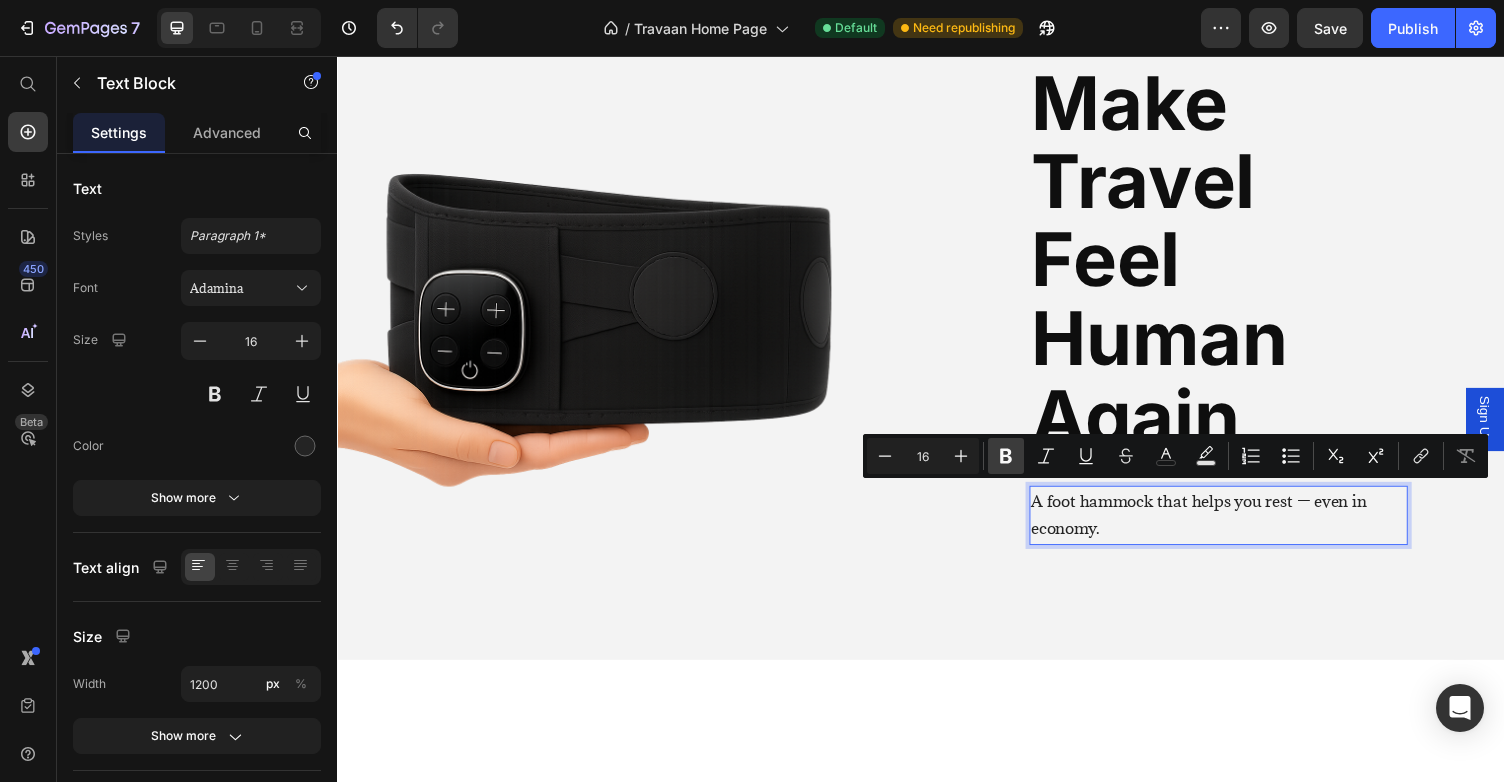 click 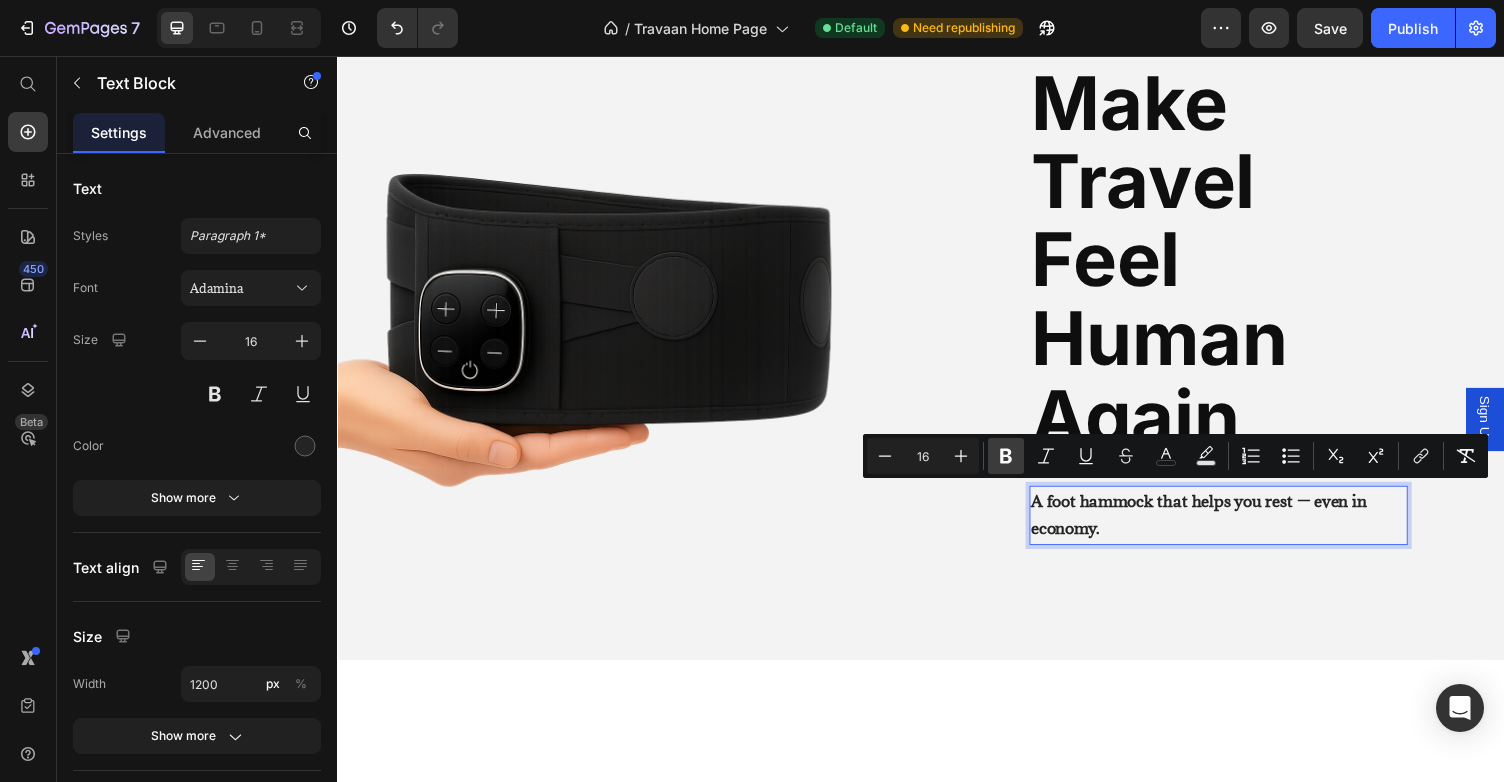 click 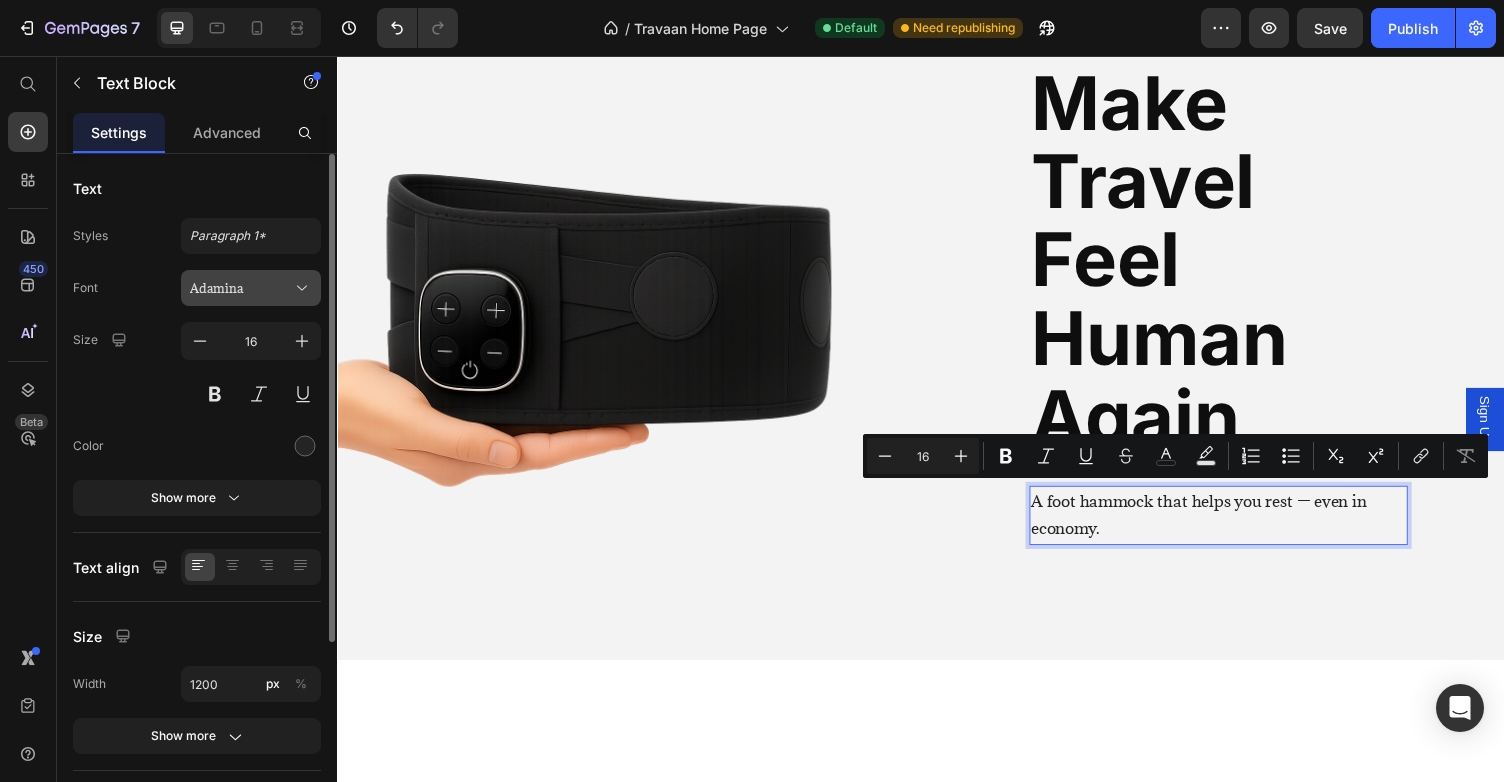 click on "Adamina" at bounding box center (251, 288) 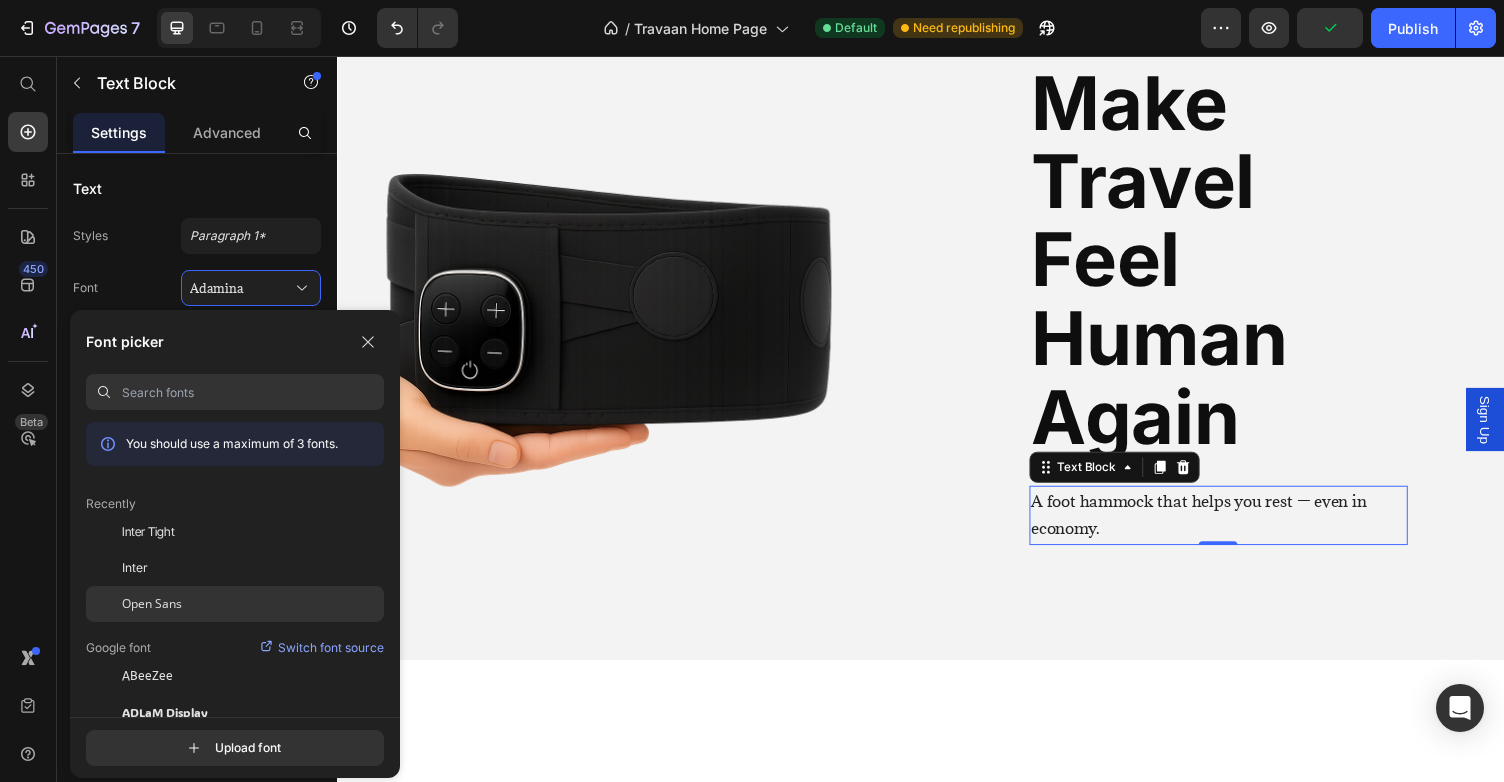 click on "Open Sans" at bounding box center [152, 604] 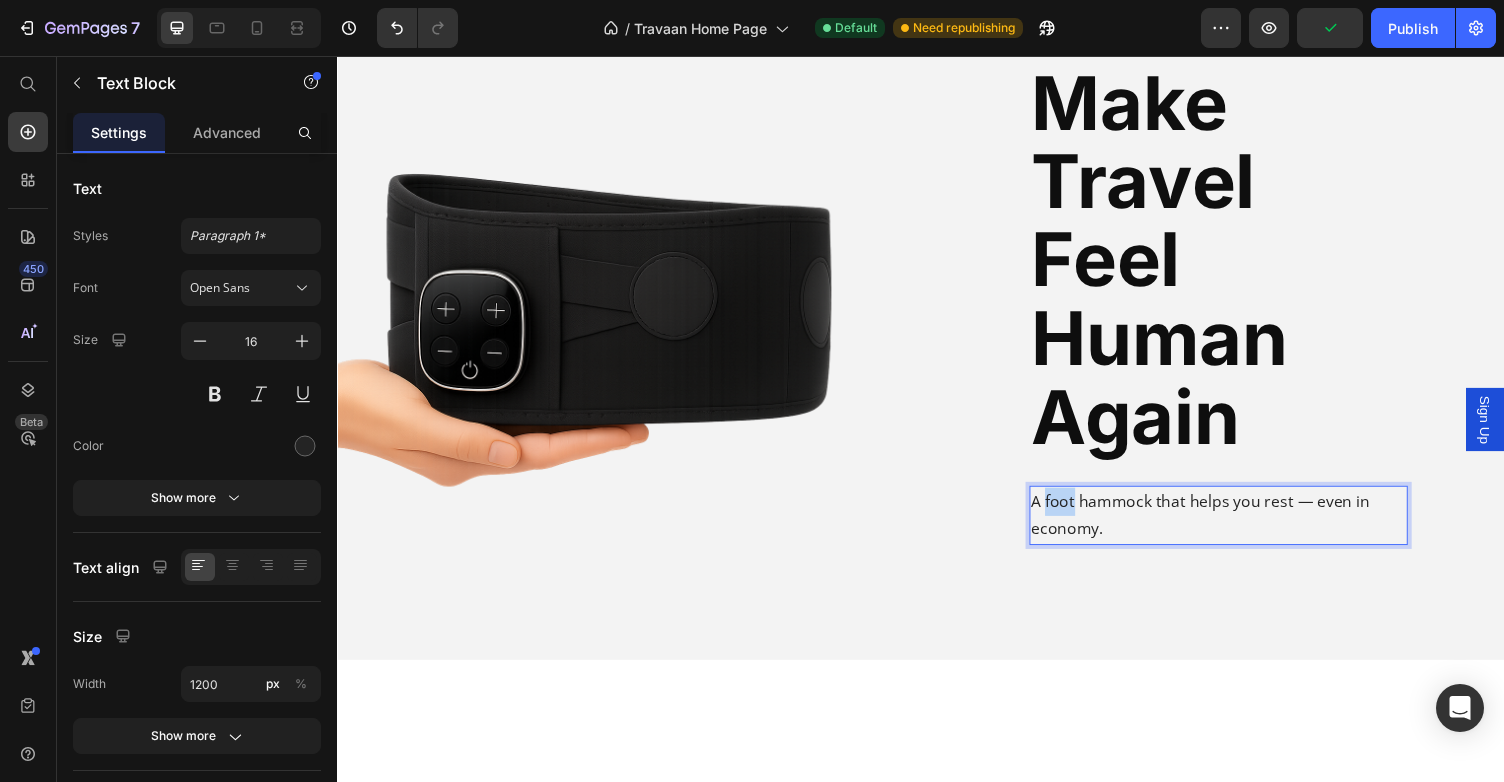 click on "A foot hammock that helps you rest — even in economy." at bounding box center [1242, 529] 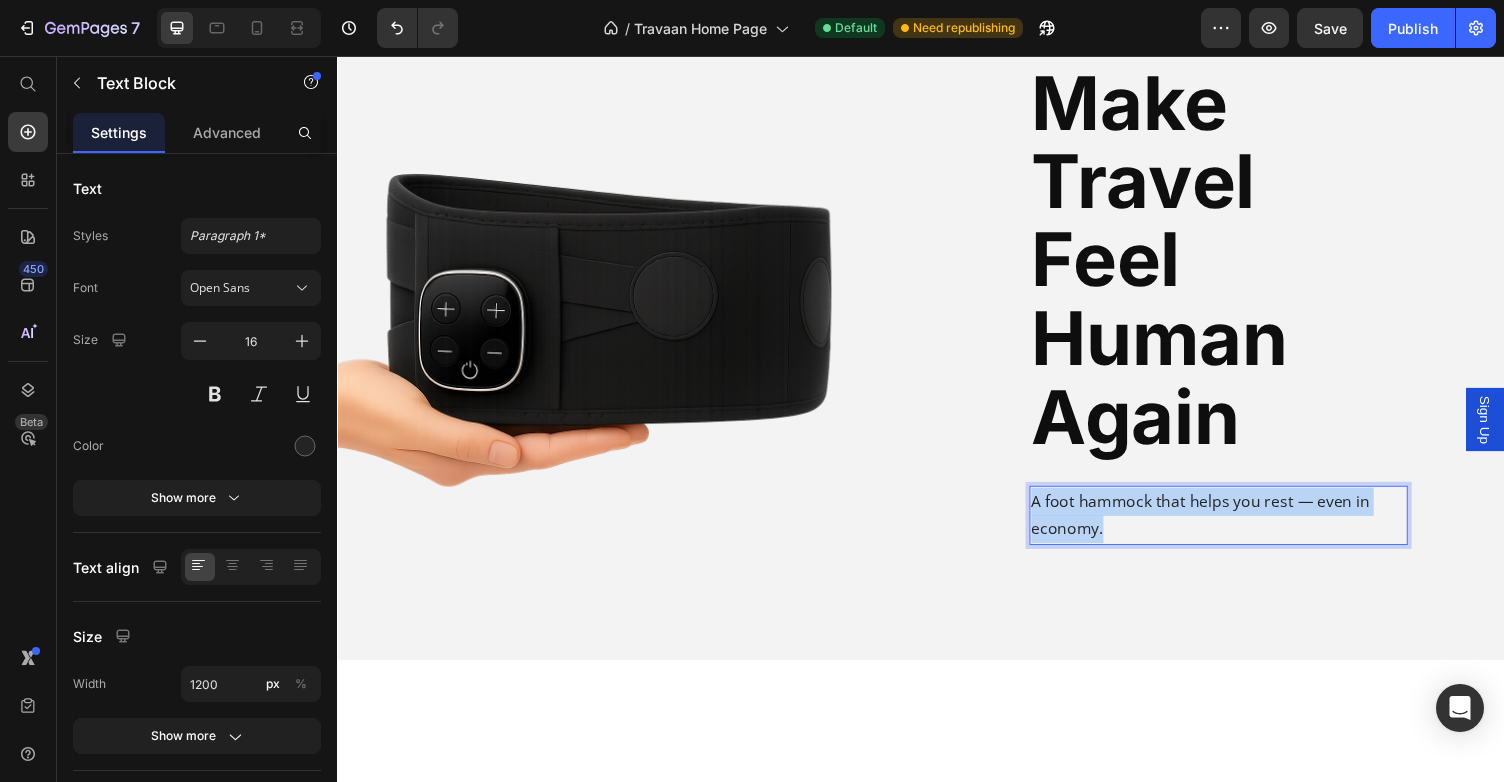 click on "A foot hammock that helps you rest — even in economy." at bounding box center [1242, 529] 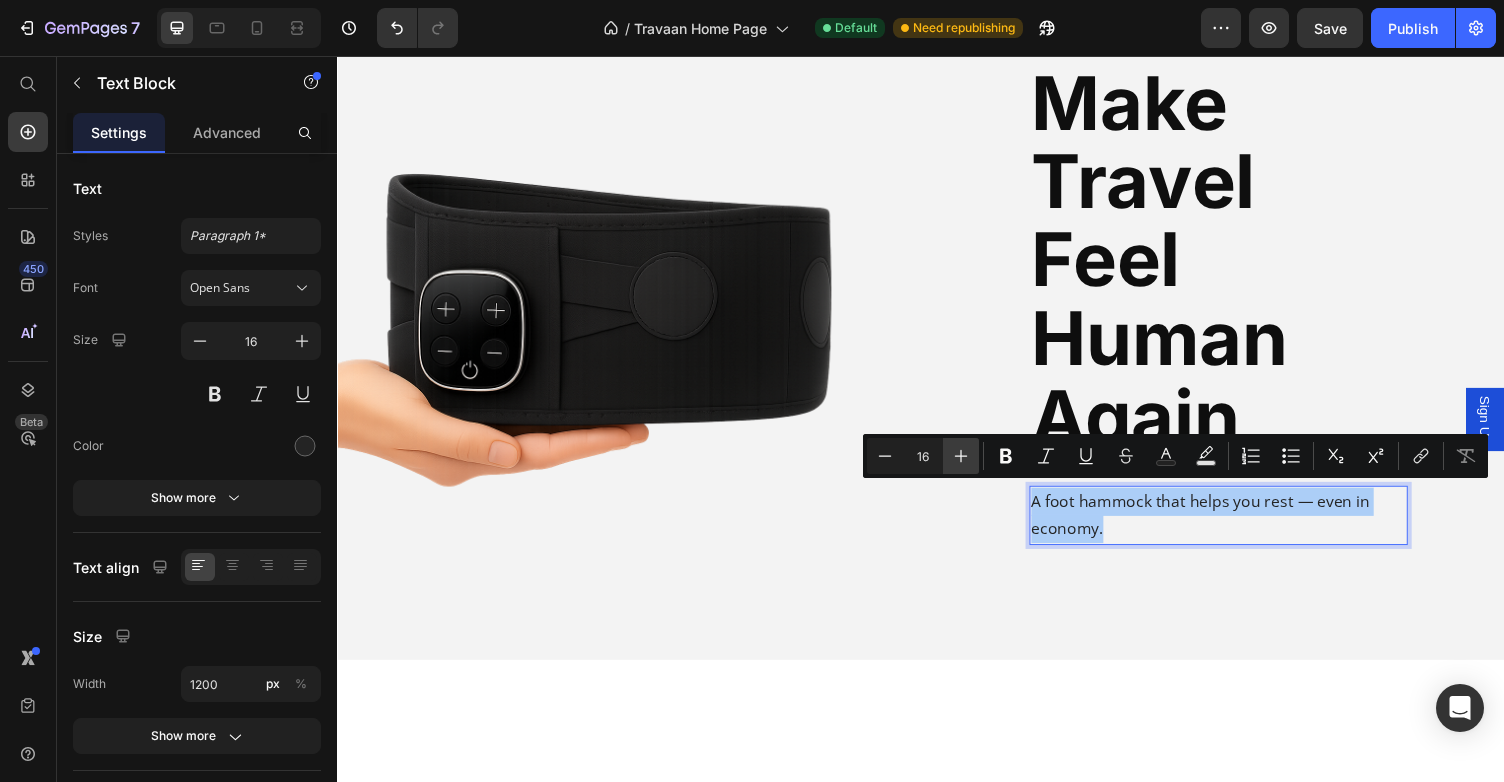 click 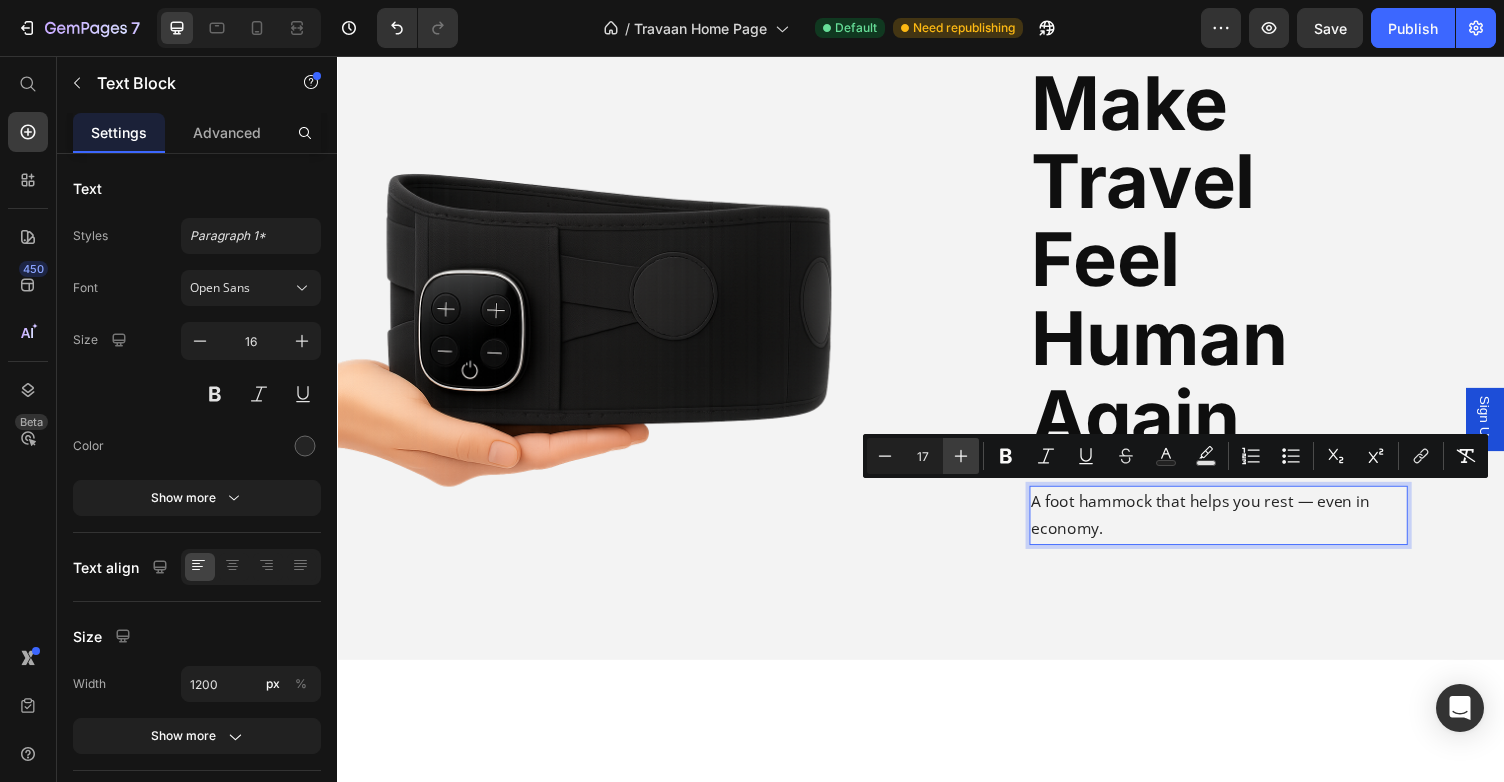 click 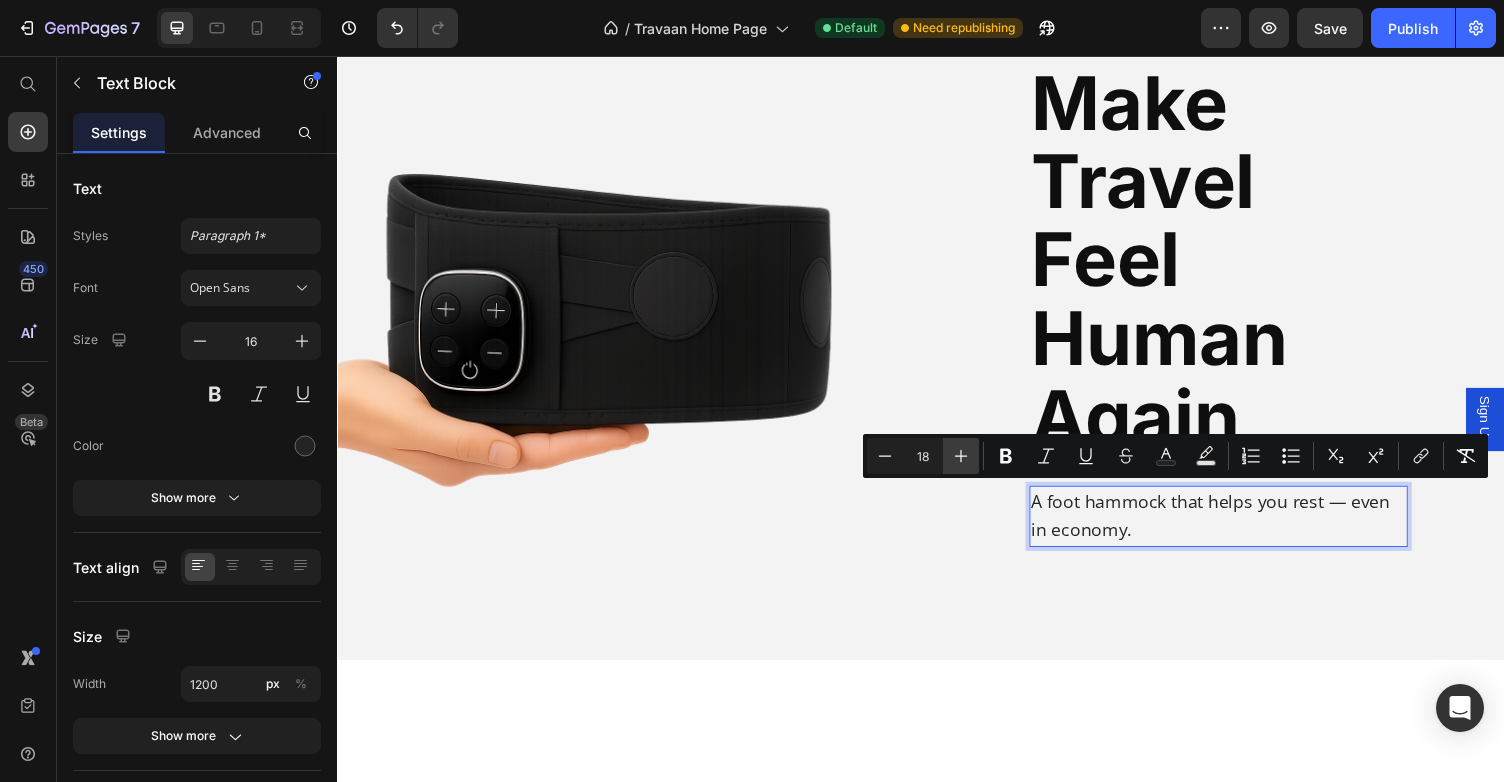 click 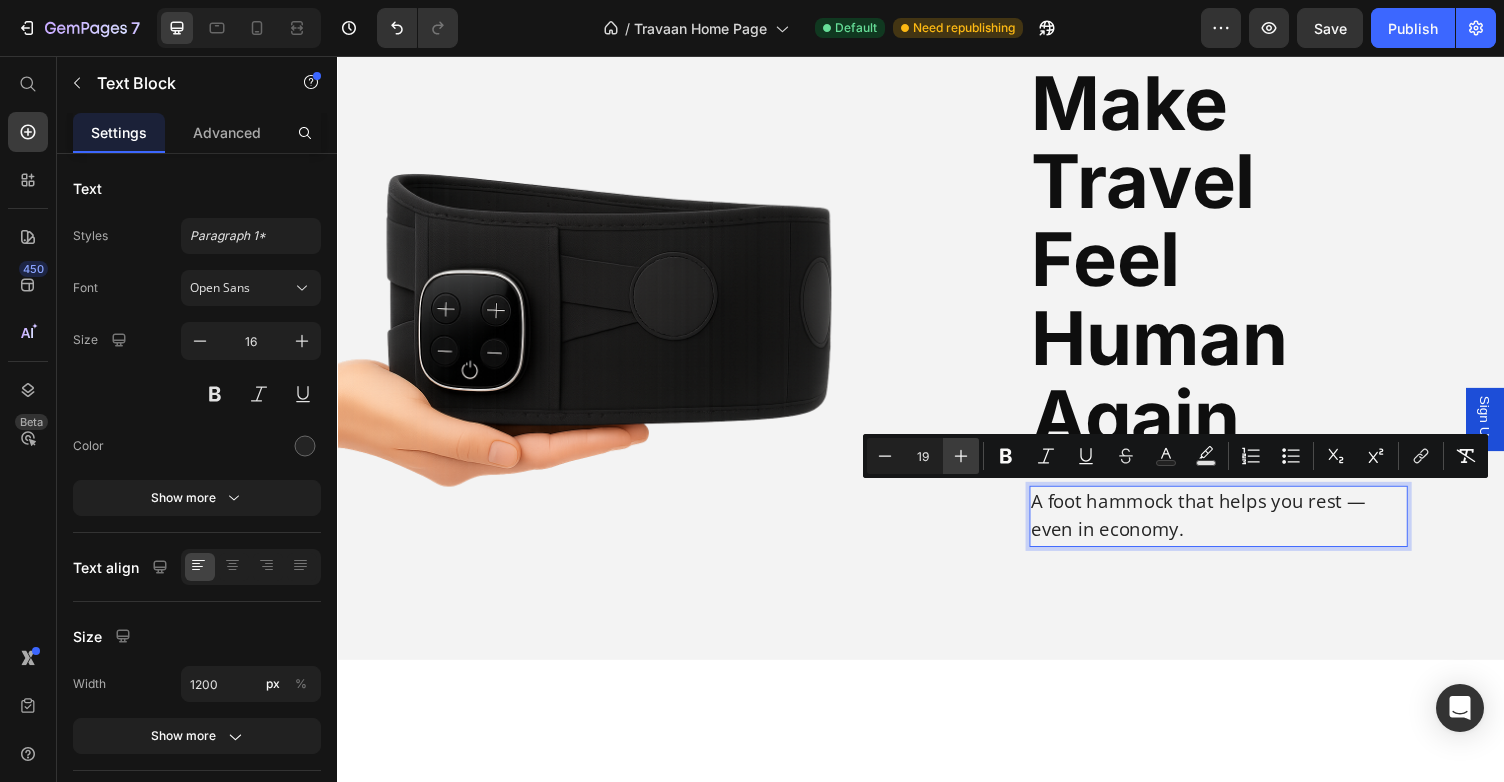 click 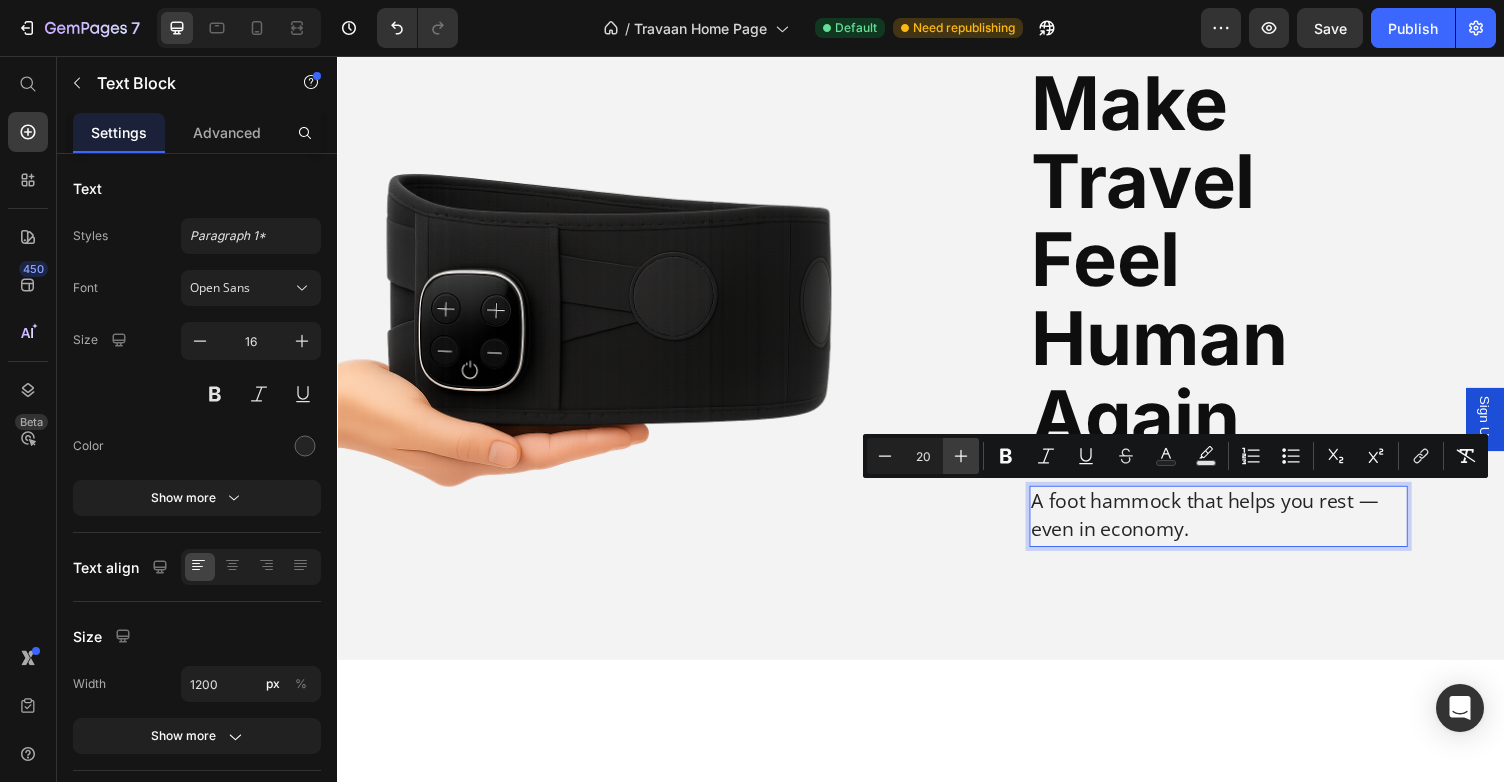 click 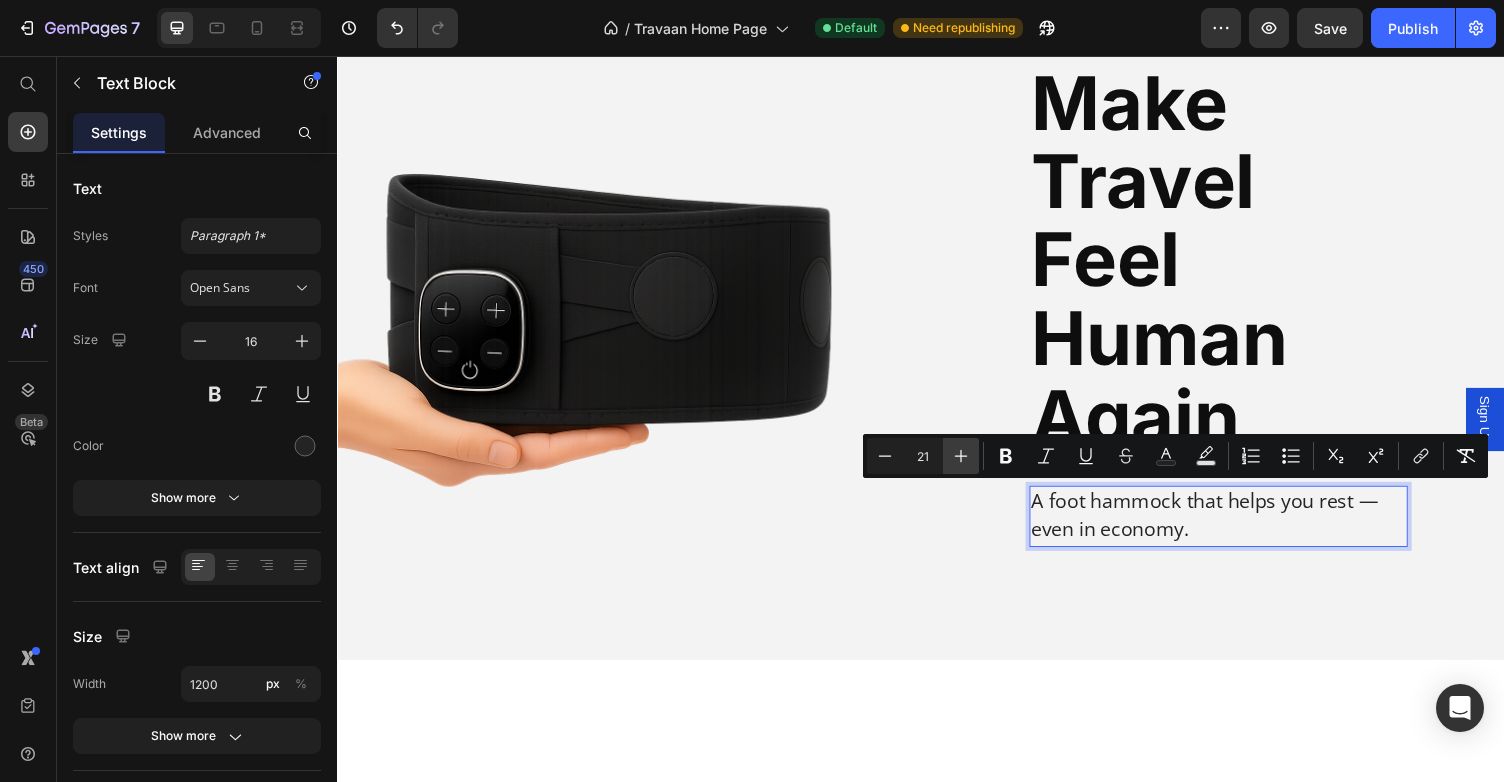 click 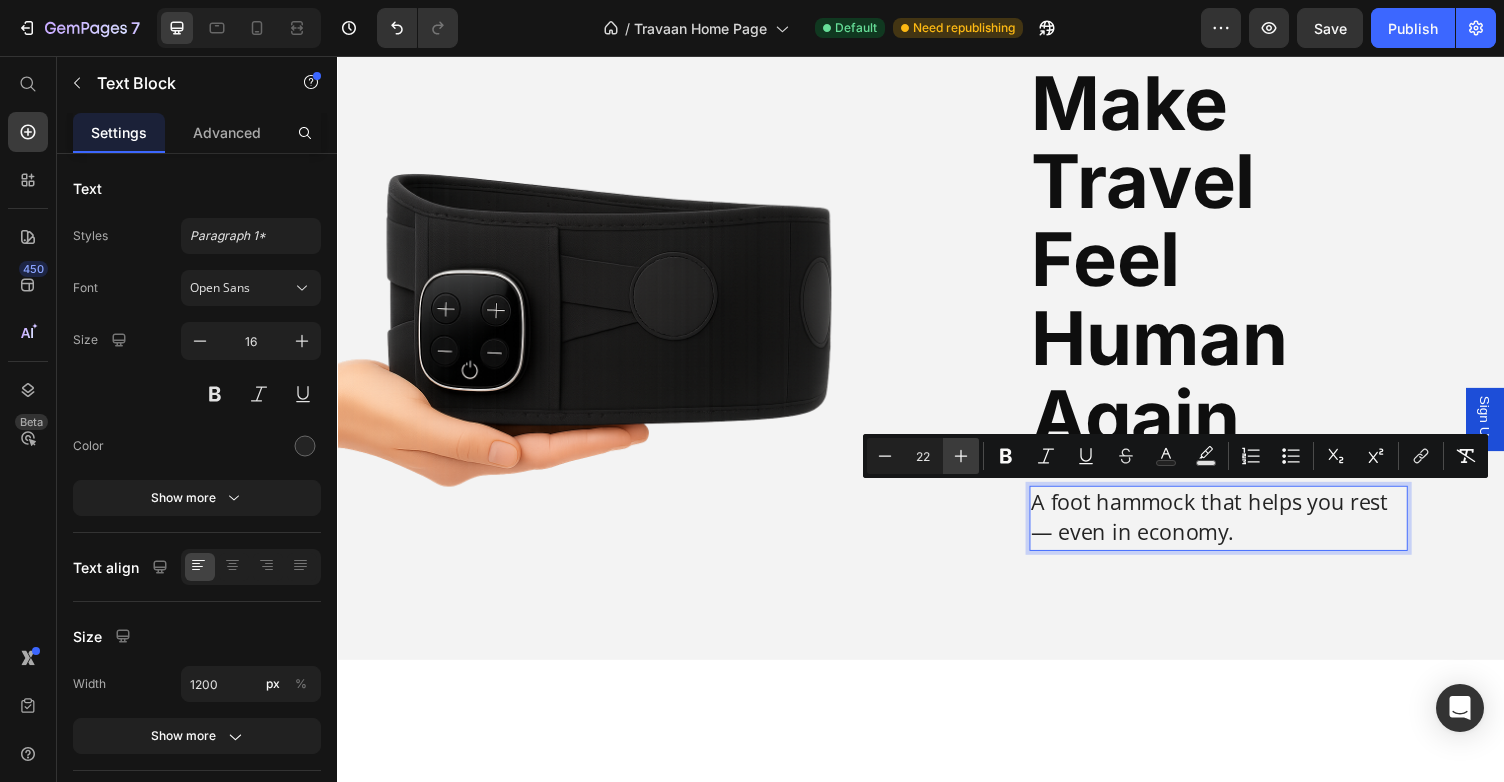 click 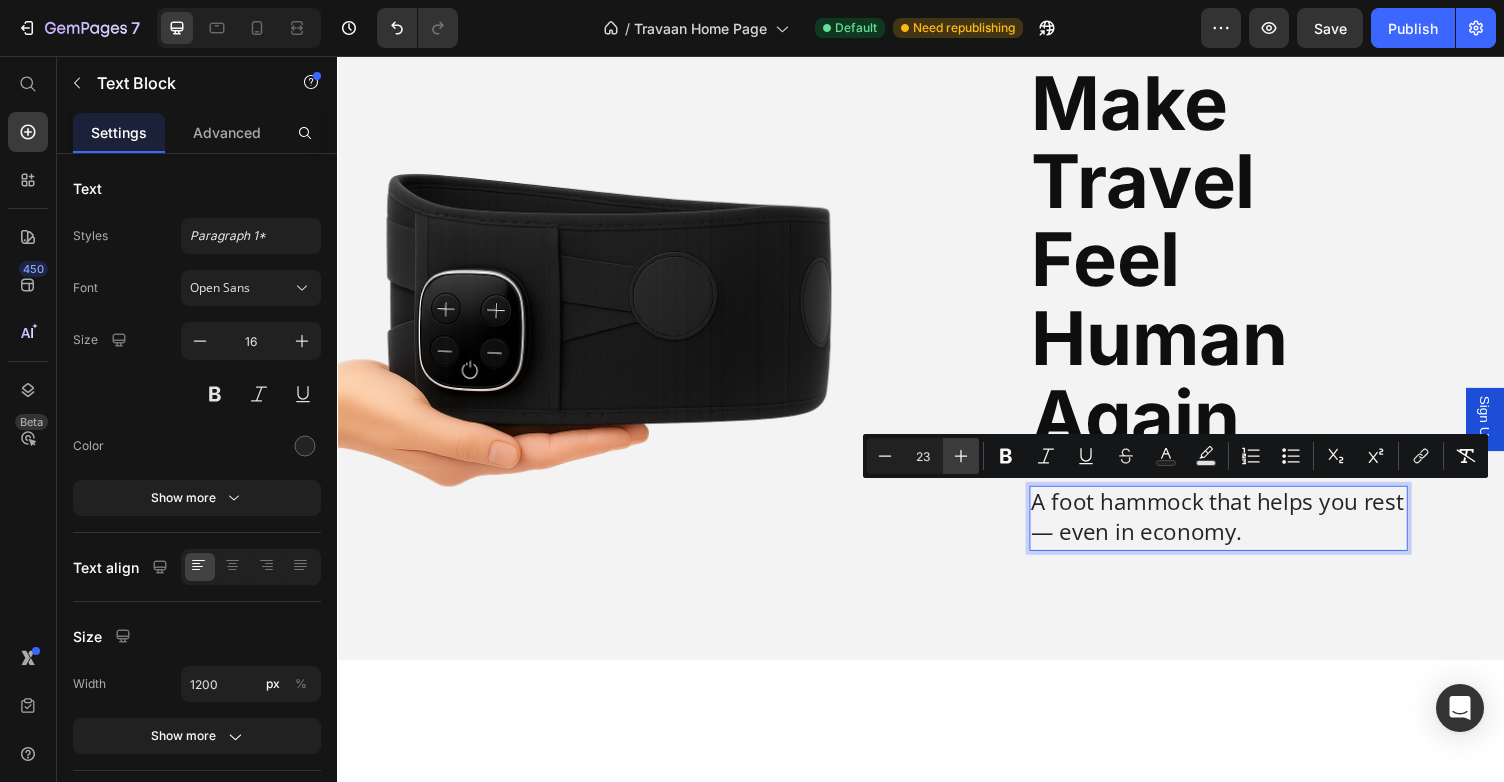 click 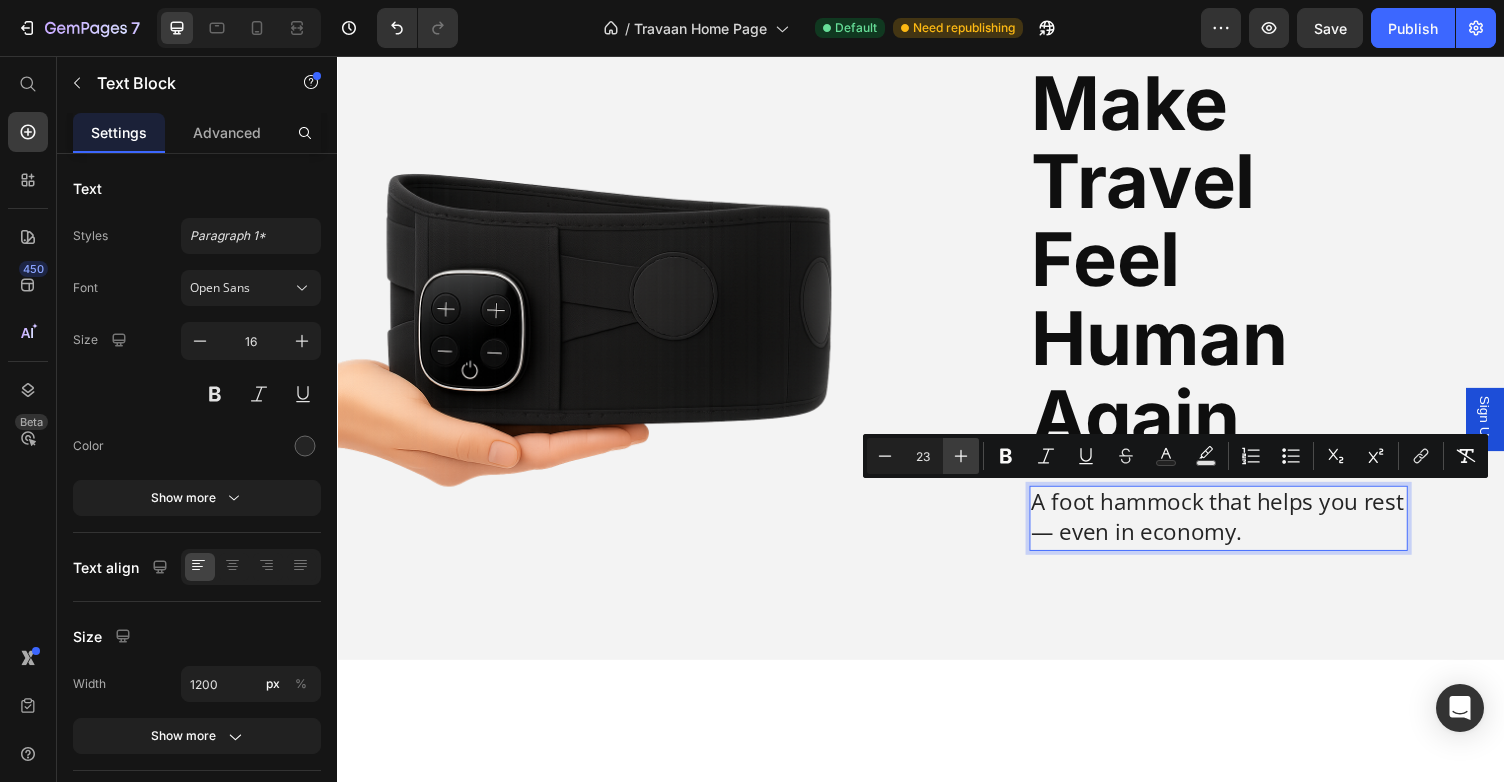 type on "24" 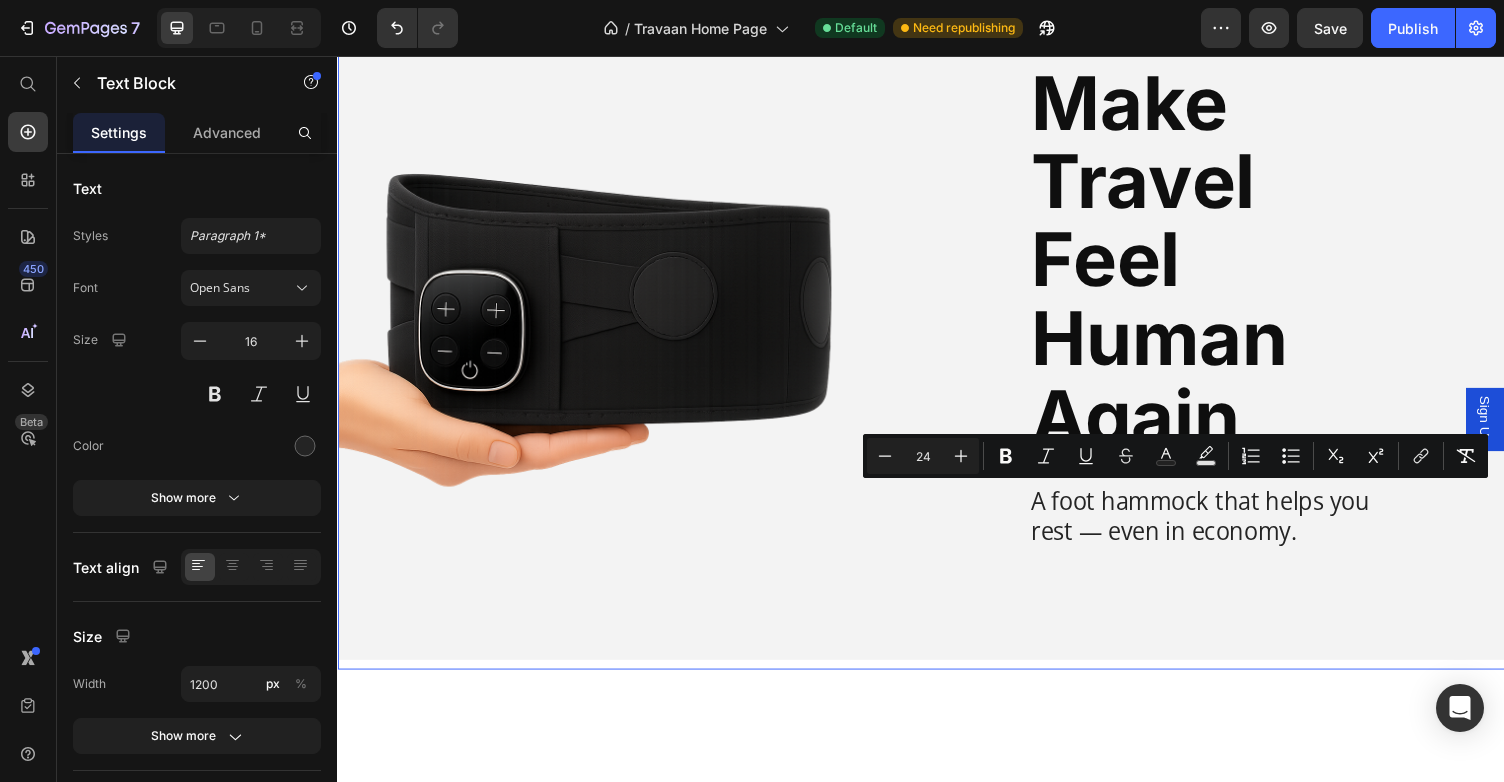 click on "⁠⁠⁠⁠⁠⁠⁠ Make Travel Feel Human Again Heading A foot hammock that helps you rest — even in economy. Text Block Row Image" at bounding box center (937, 347) 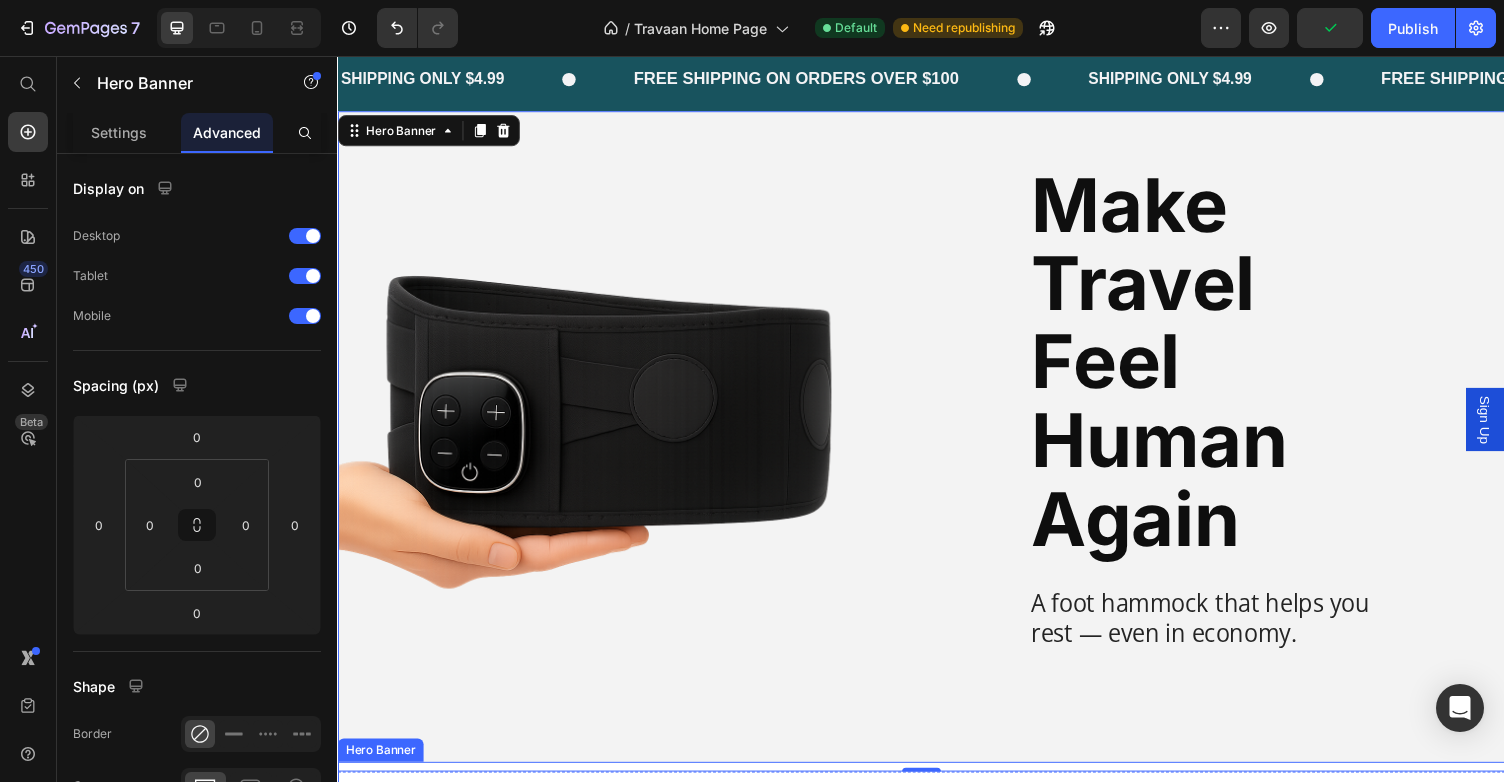 scroll, scrollTop: 6, scrollLeft: 0, axis: vertical 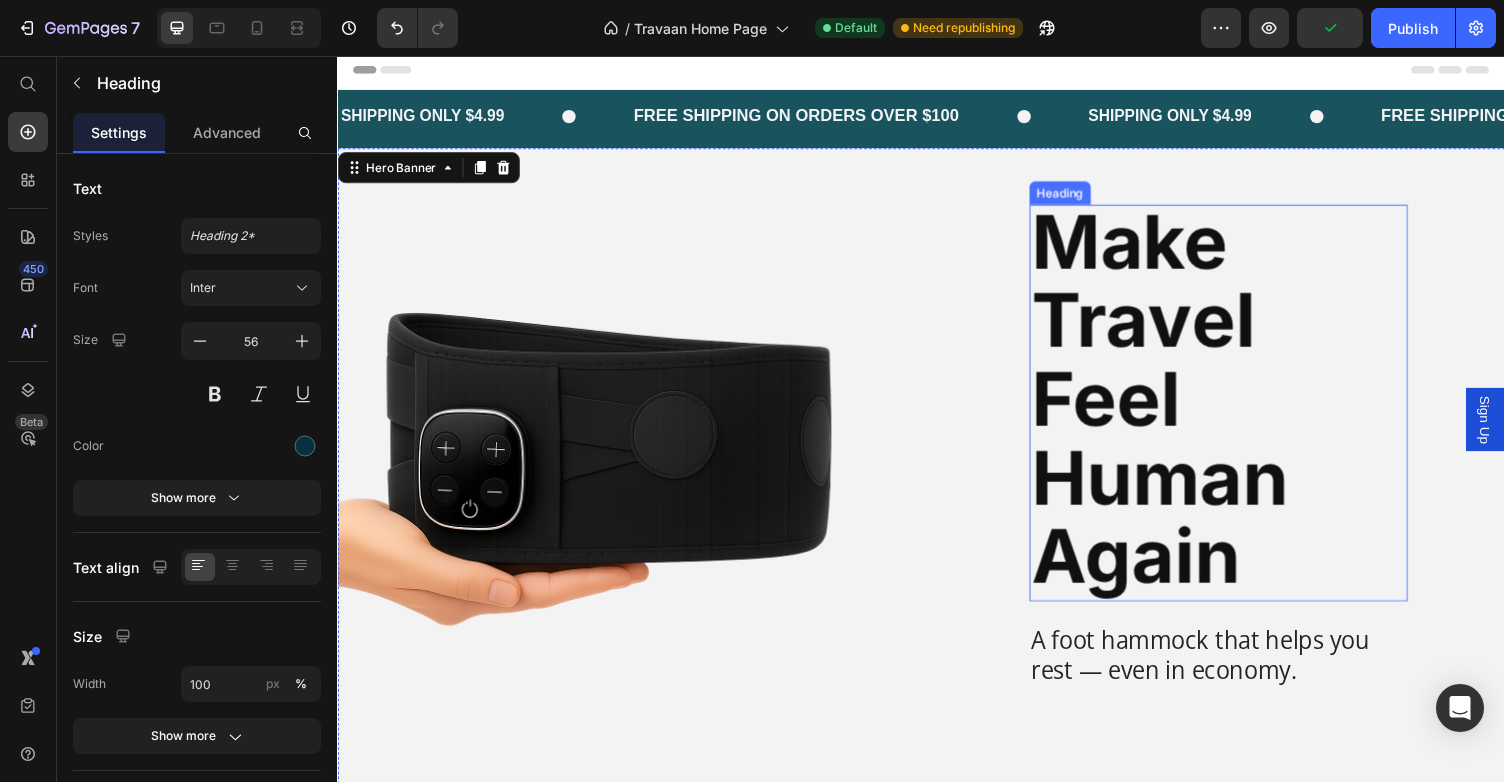 click on "Make Travel Feel Human Again" at bounding box center [1182, 408] 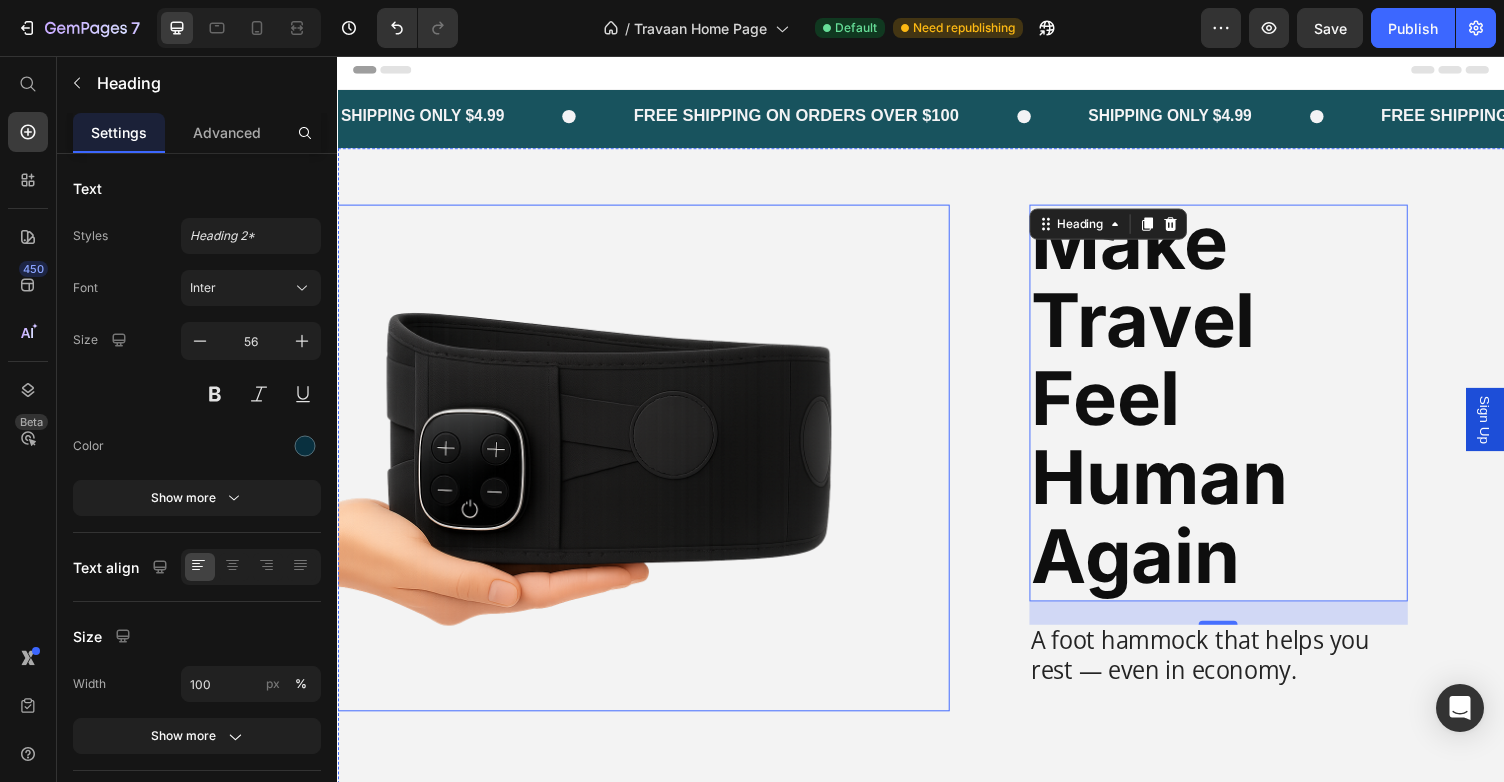 click at bounding box center [576, 469] 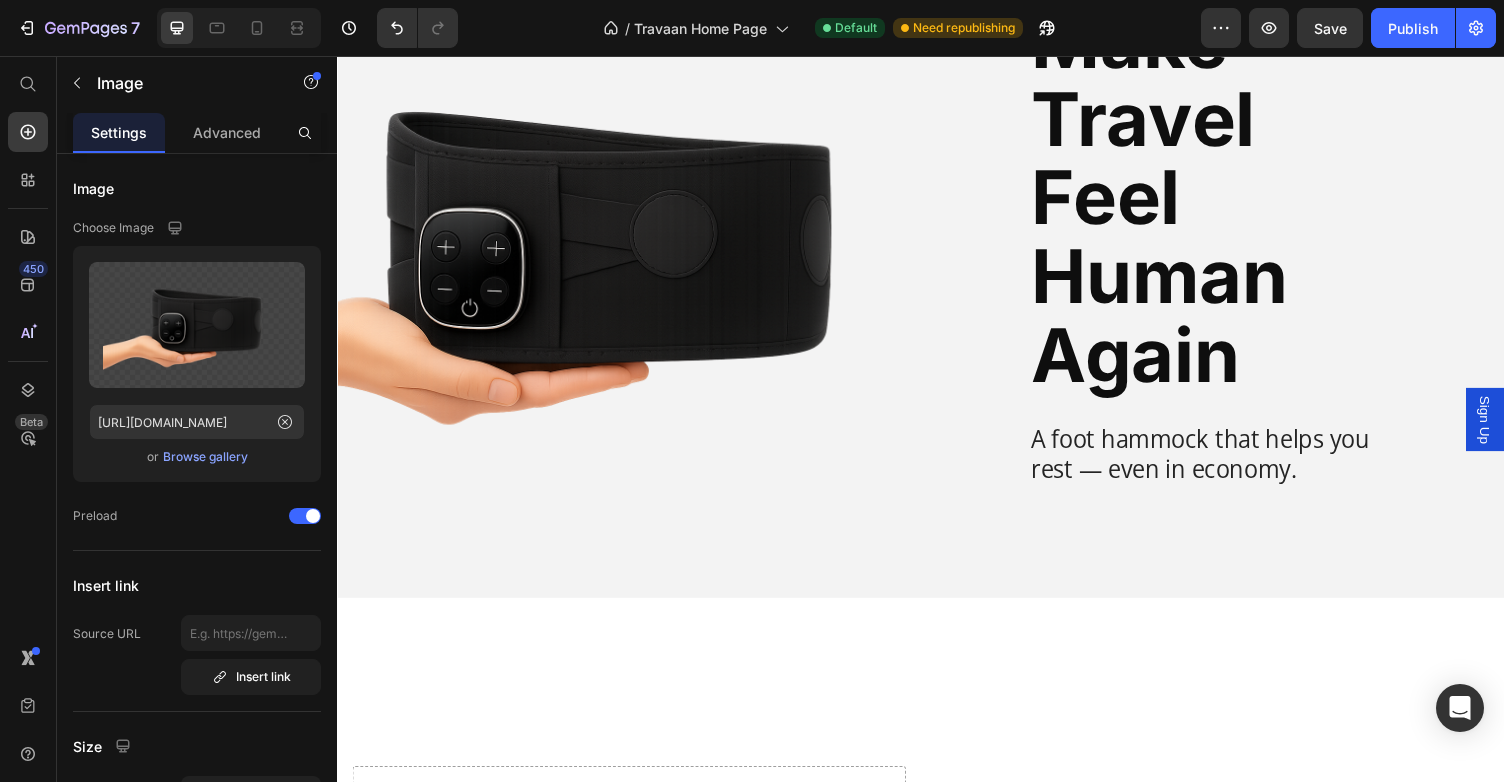 scroll, scrollTop: 0, scrollLeft: 0, axis: both 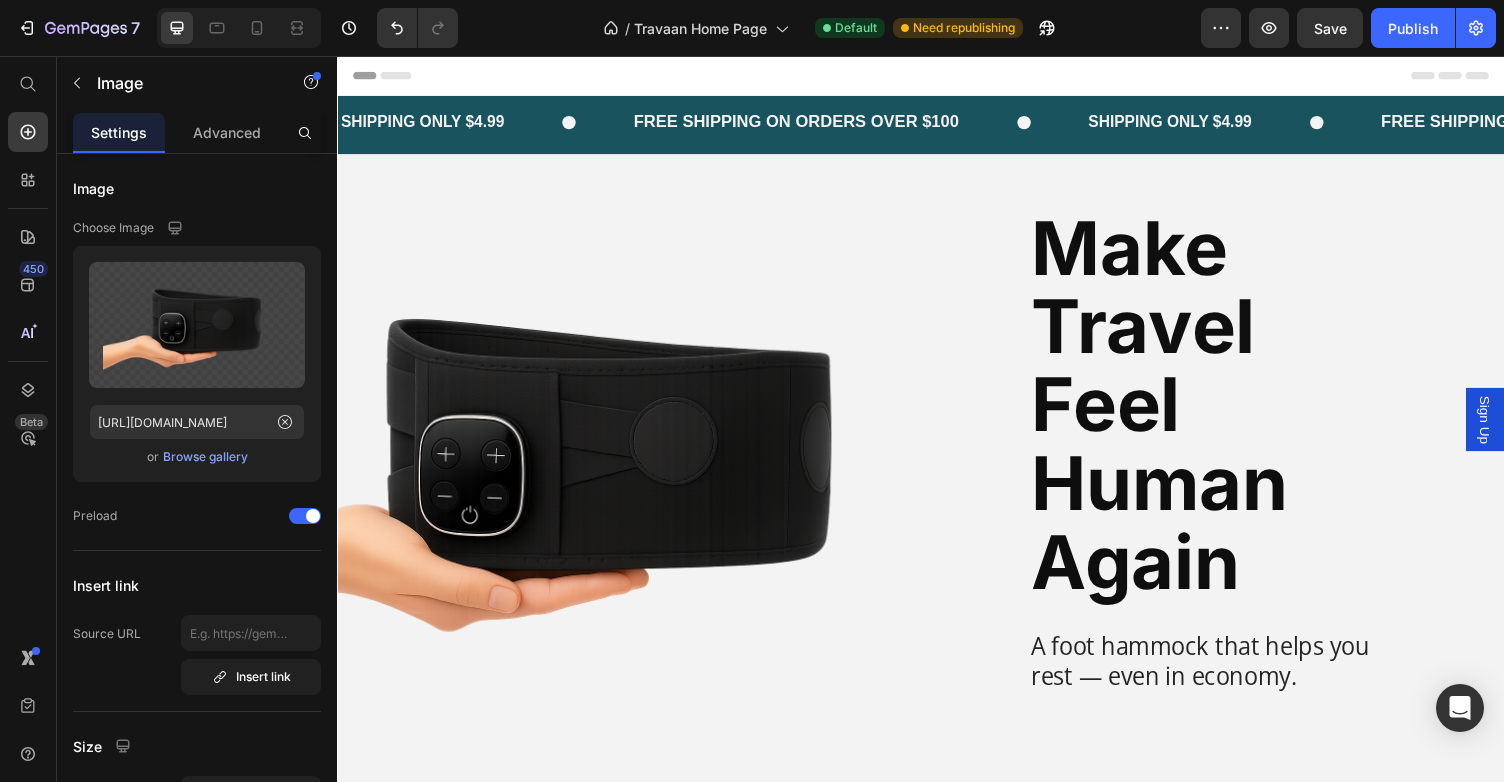 click at bounding box center (576, 475) 